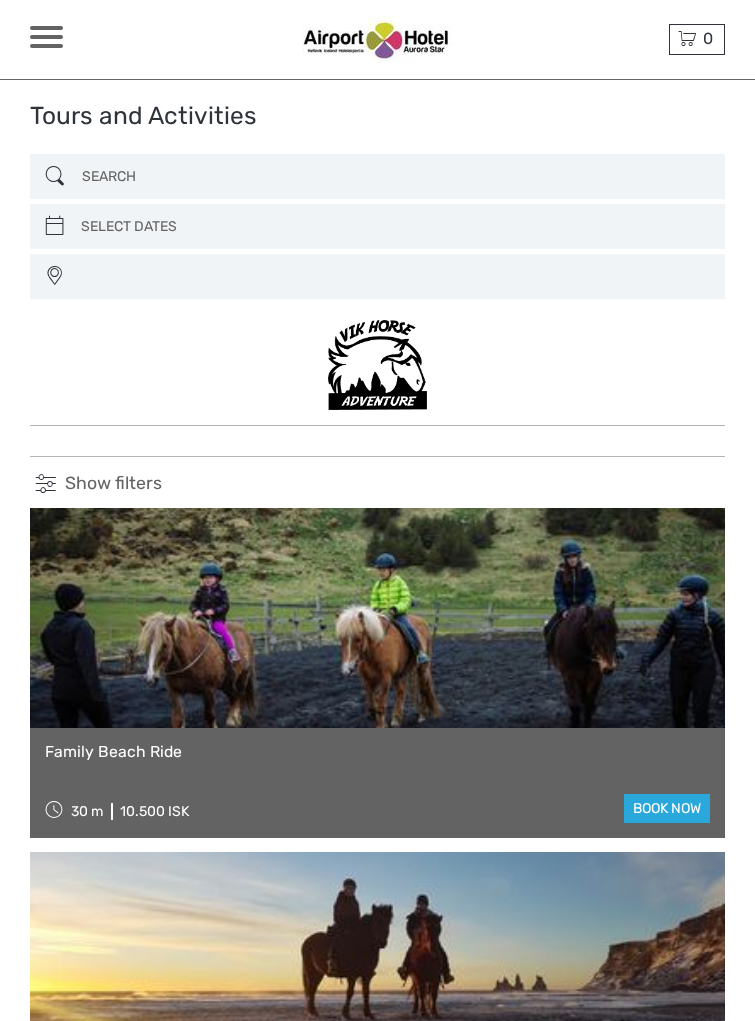 select 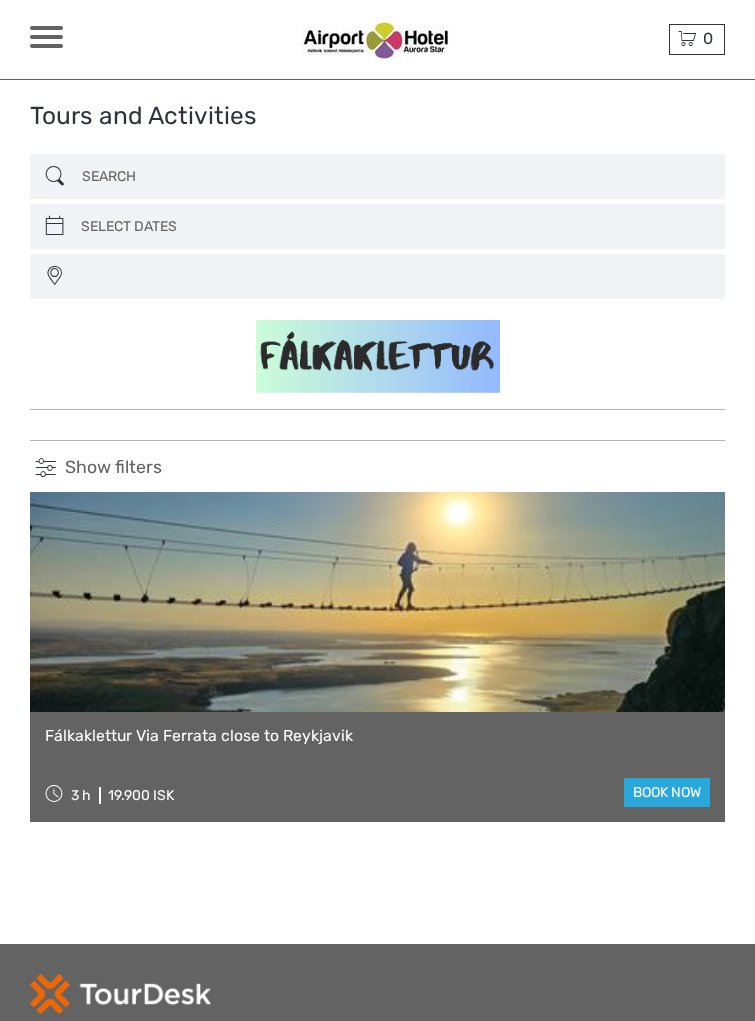 select 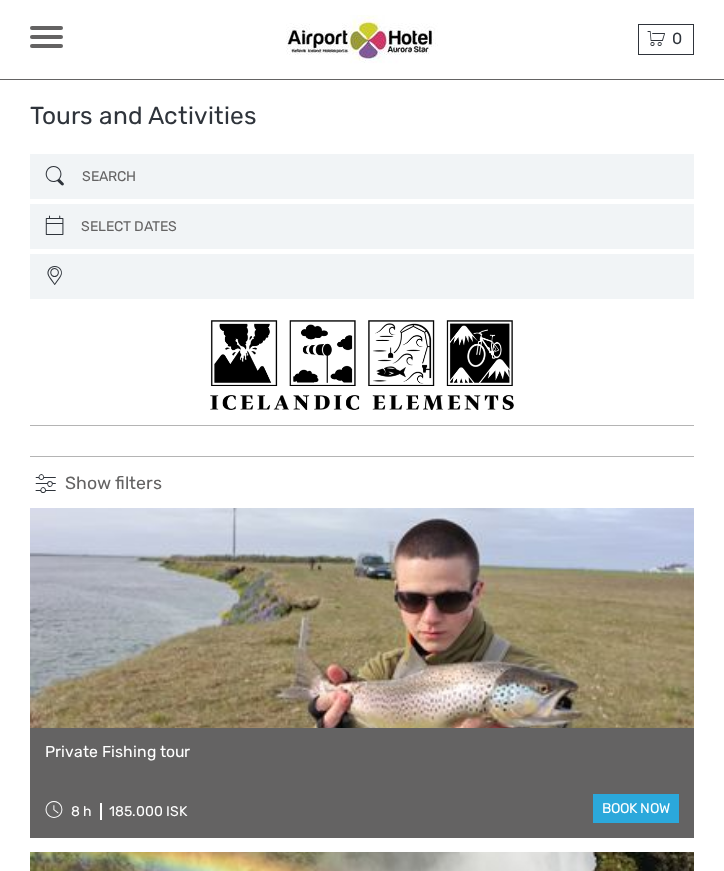 select 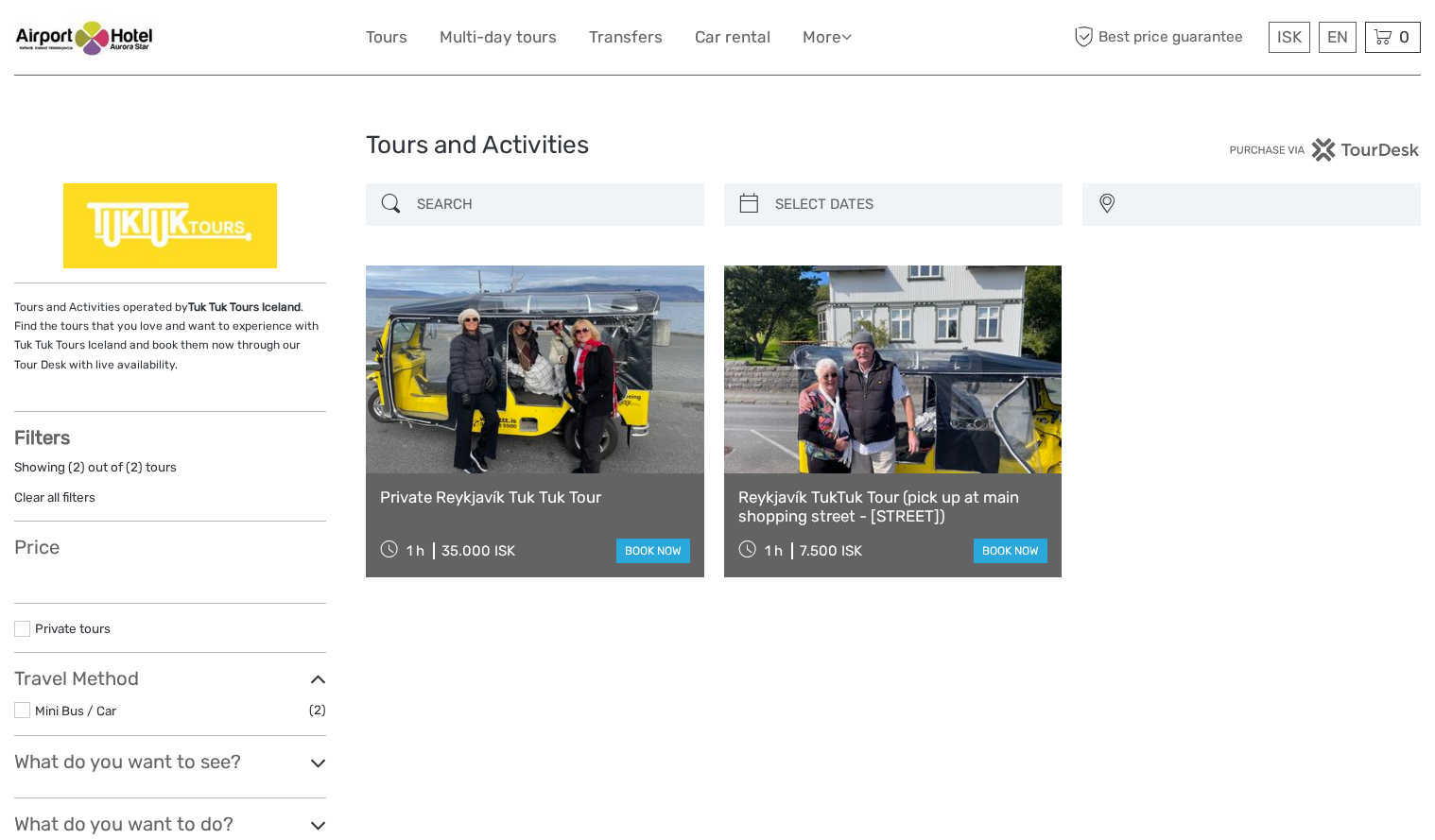 select 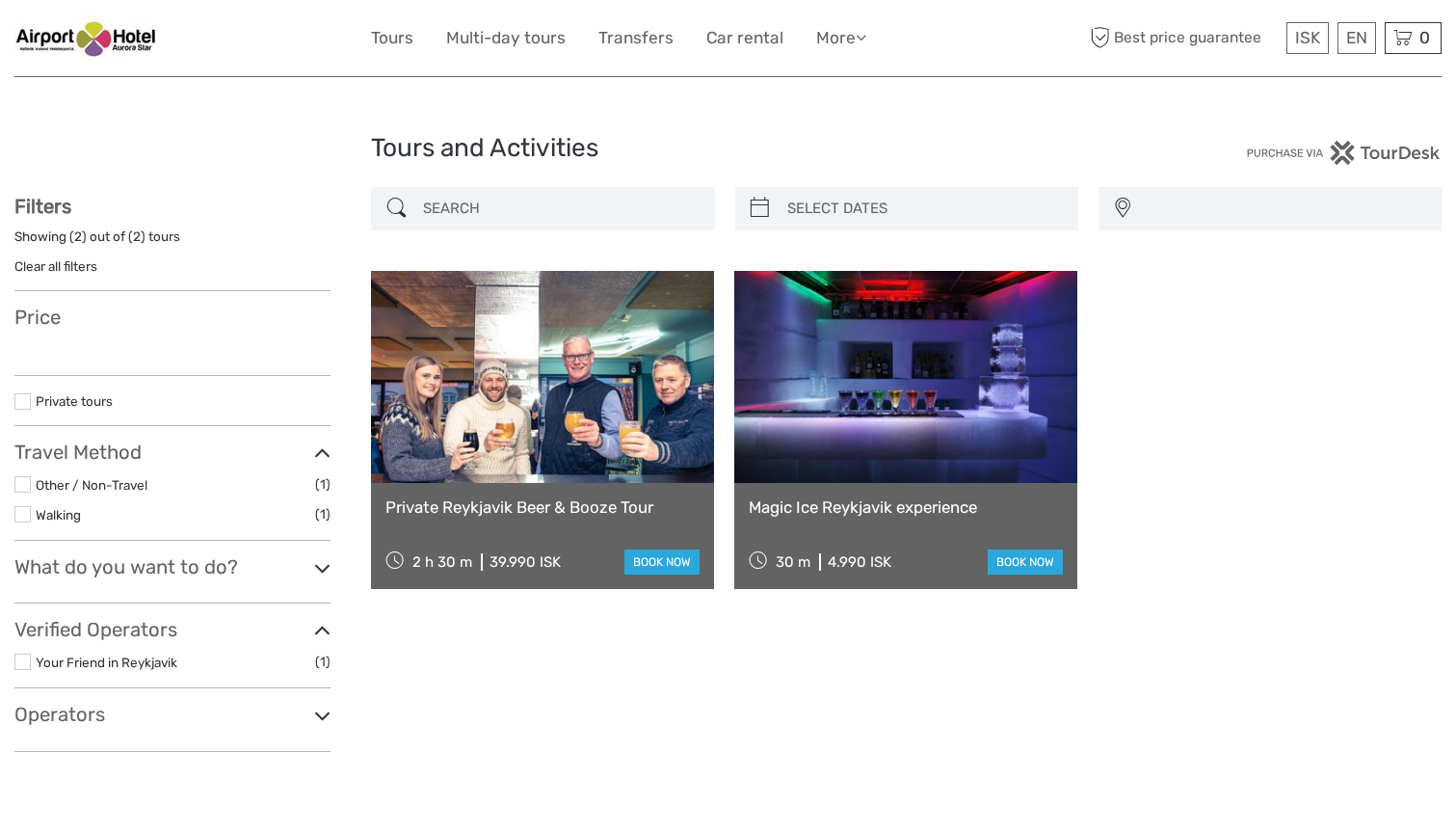 select 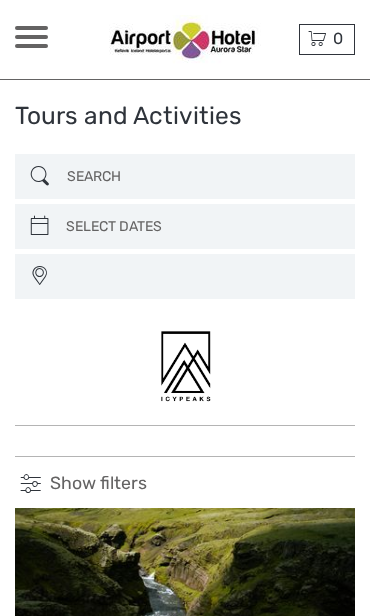 select 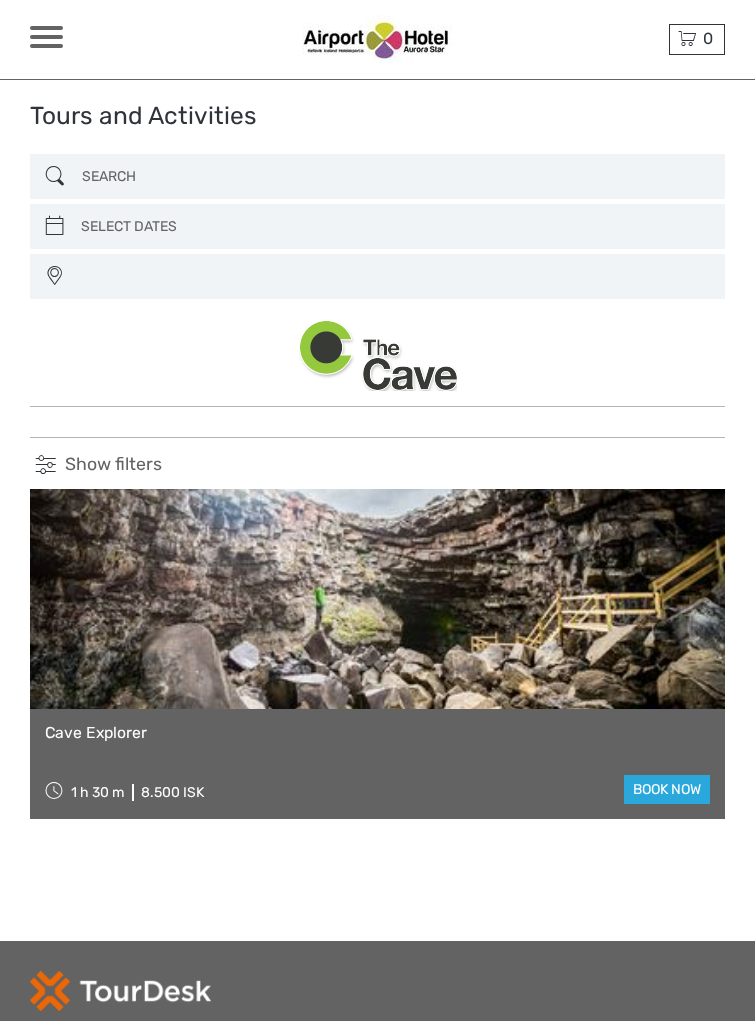 select 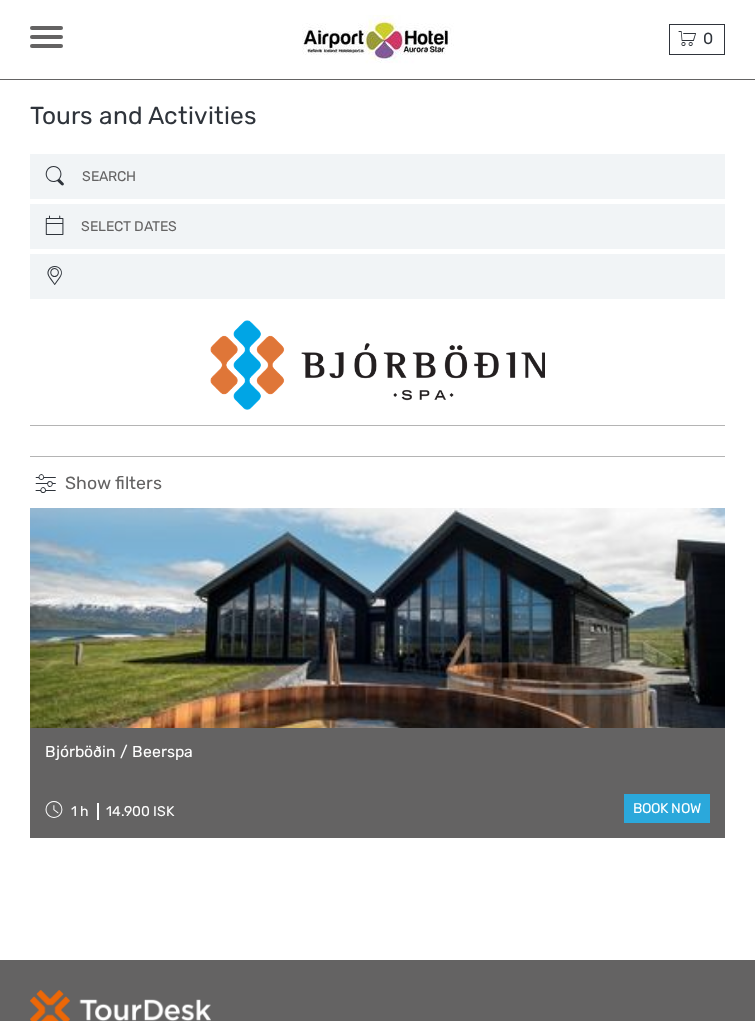 select 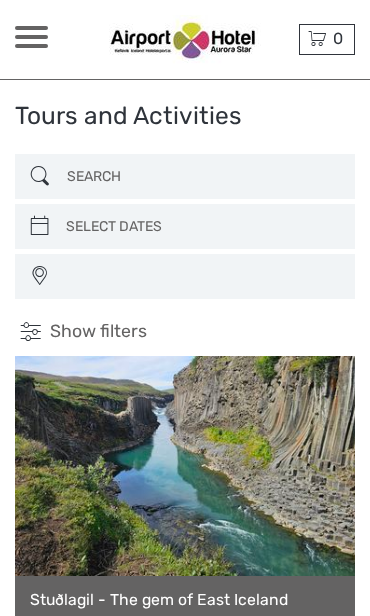 select 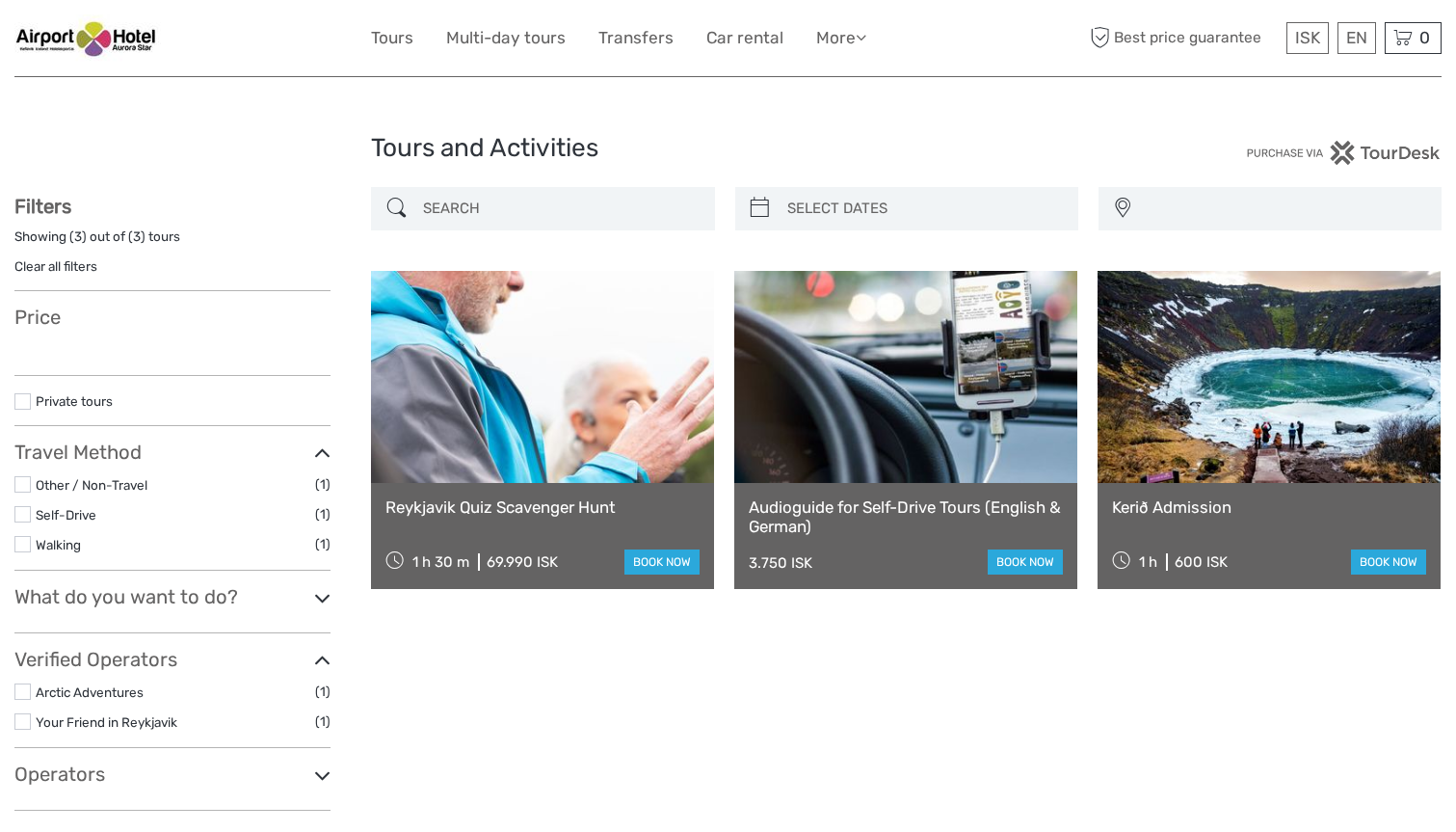 select 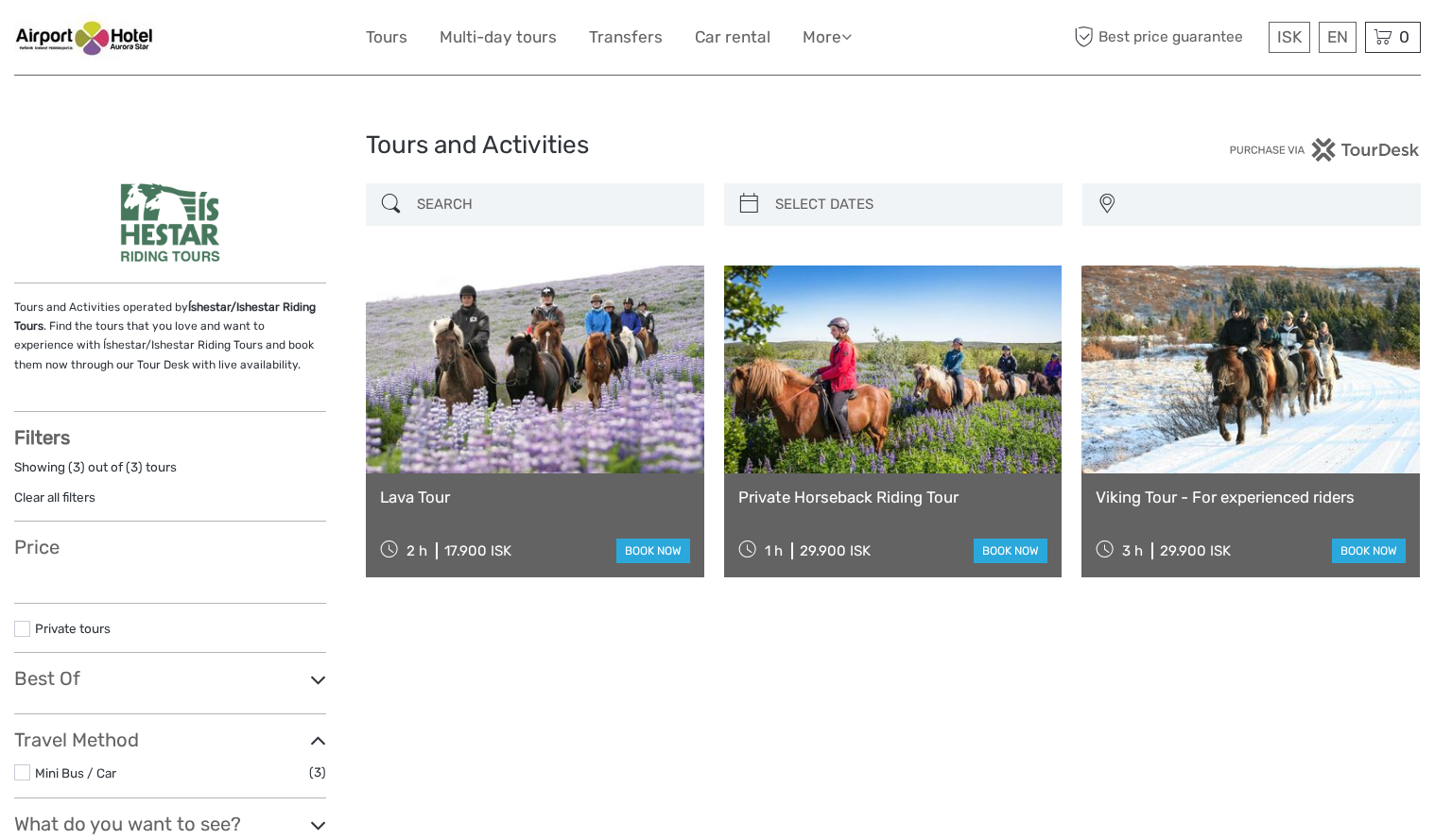 select 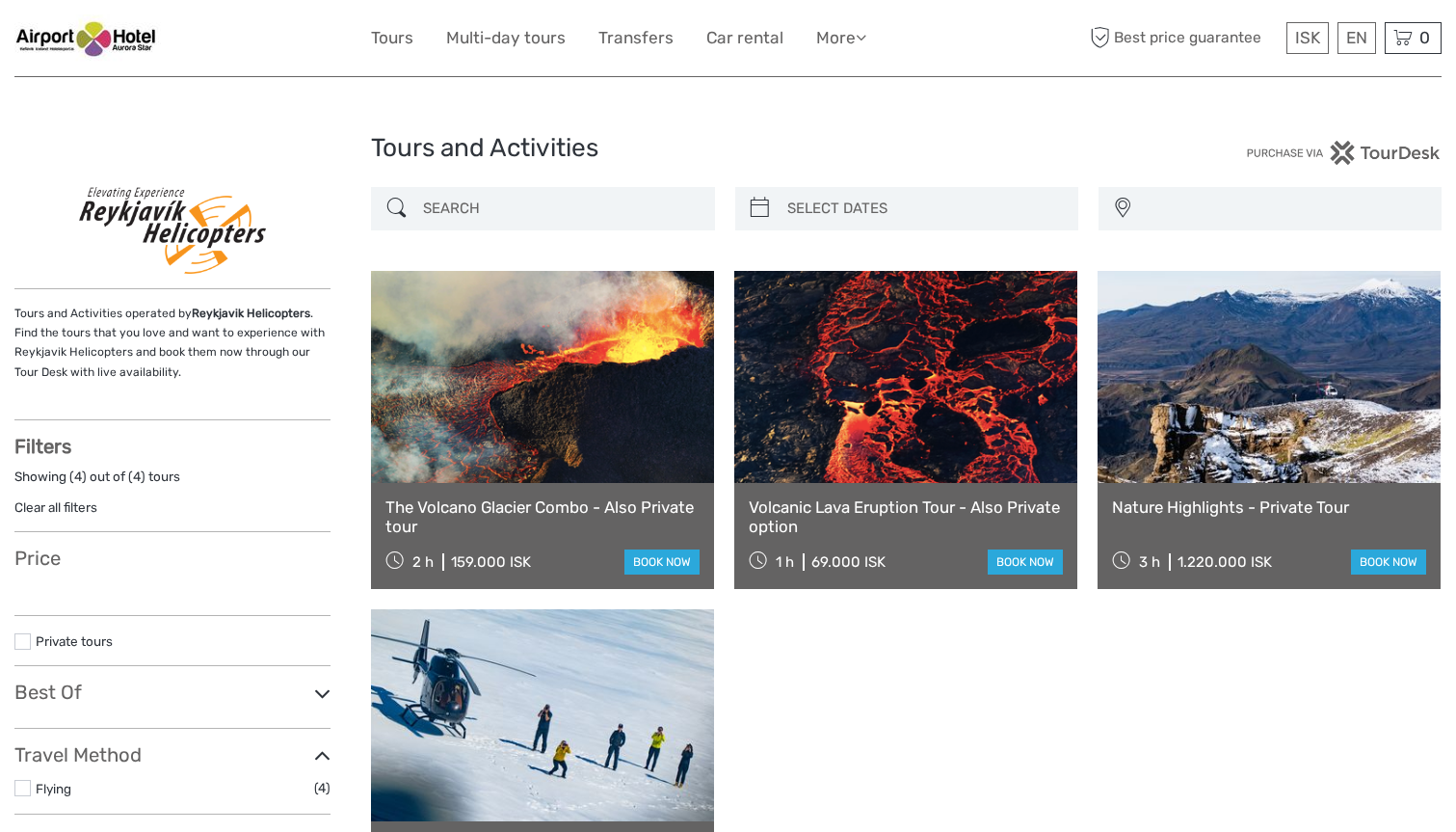 select 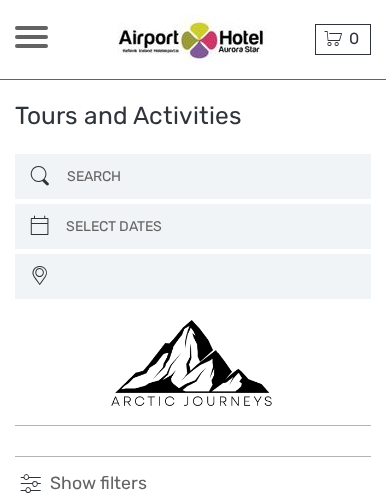 select 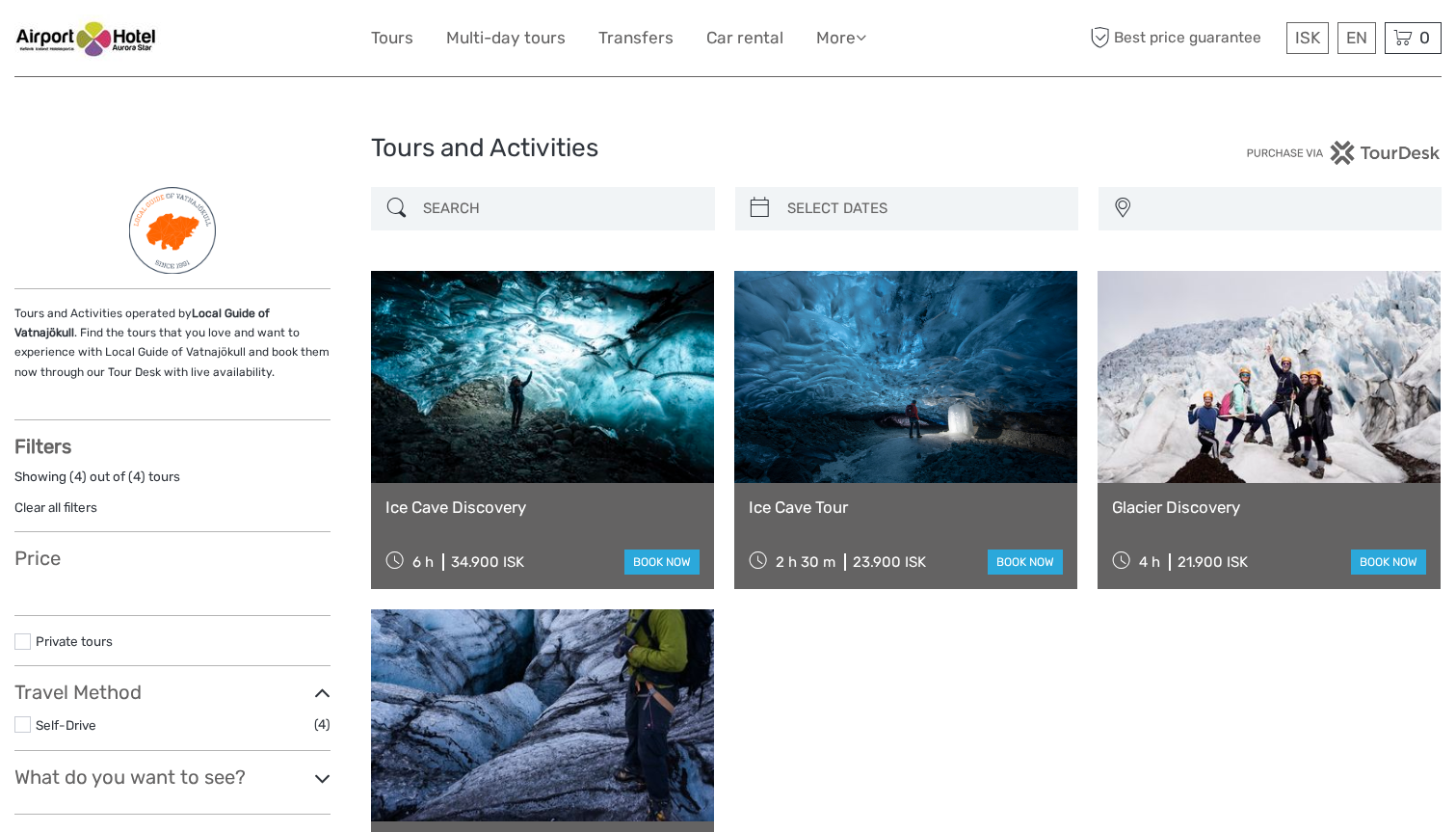select 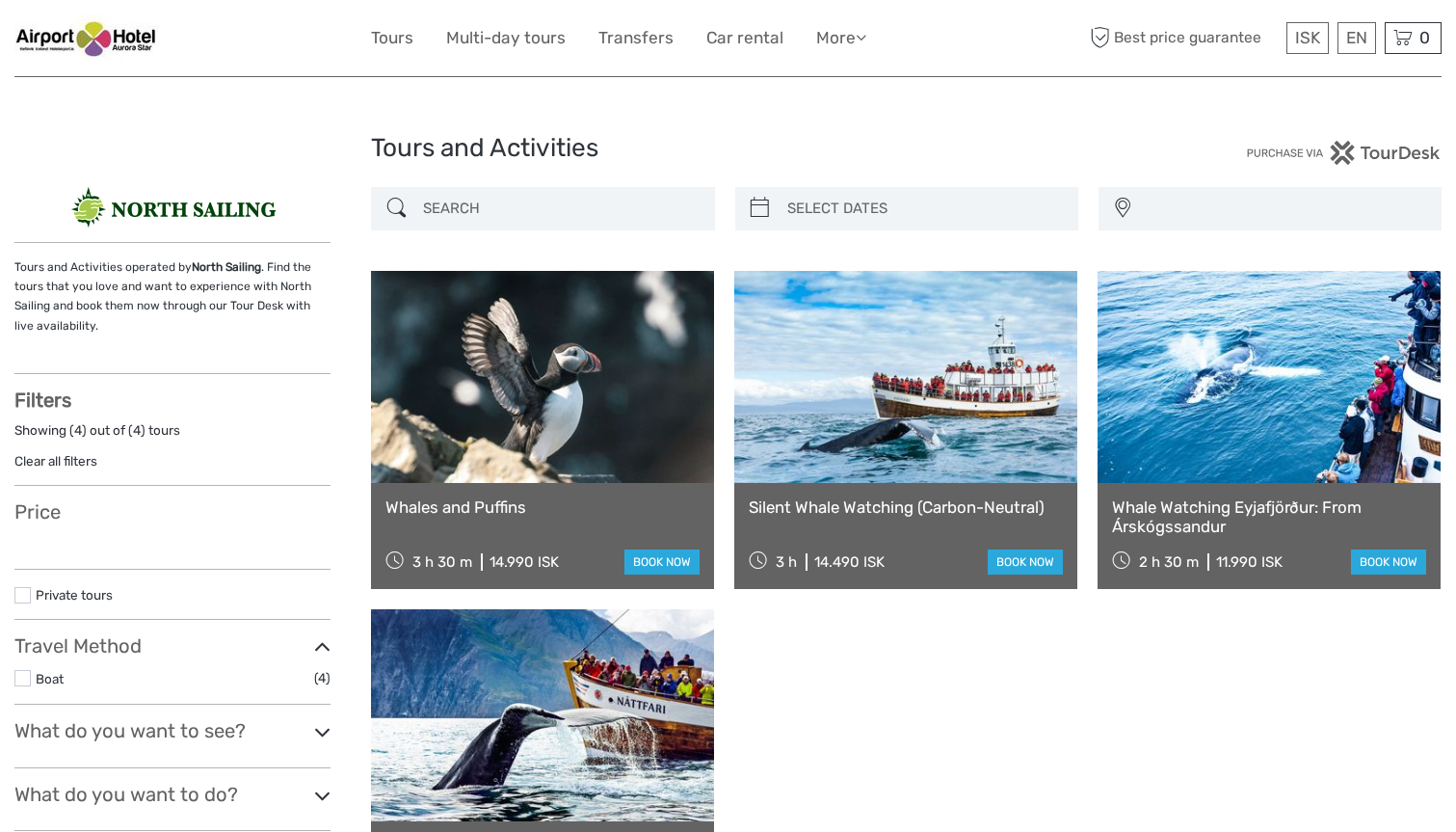 select 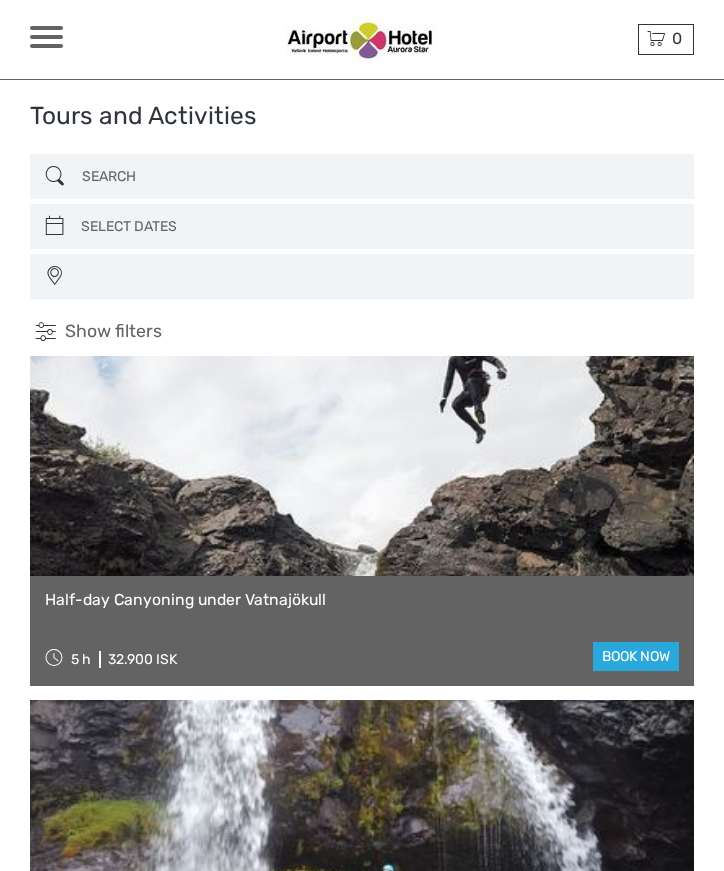 select 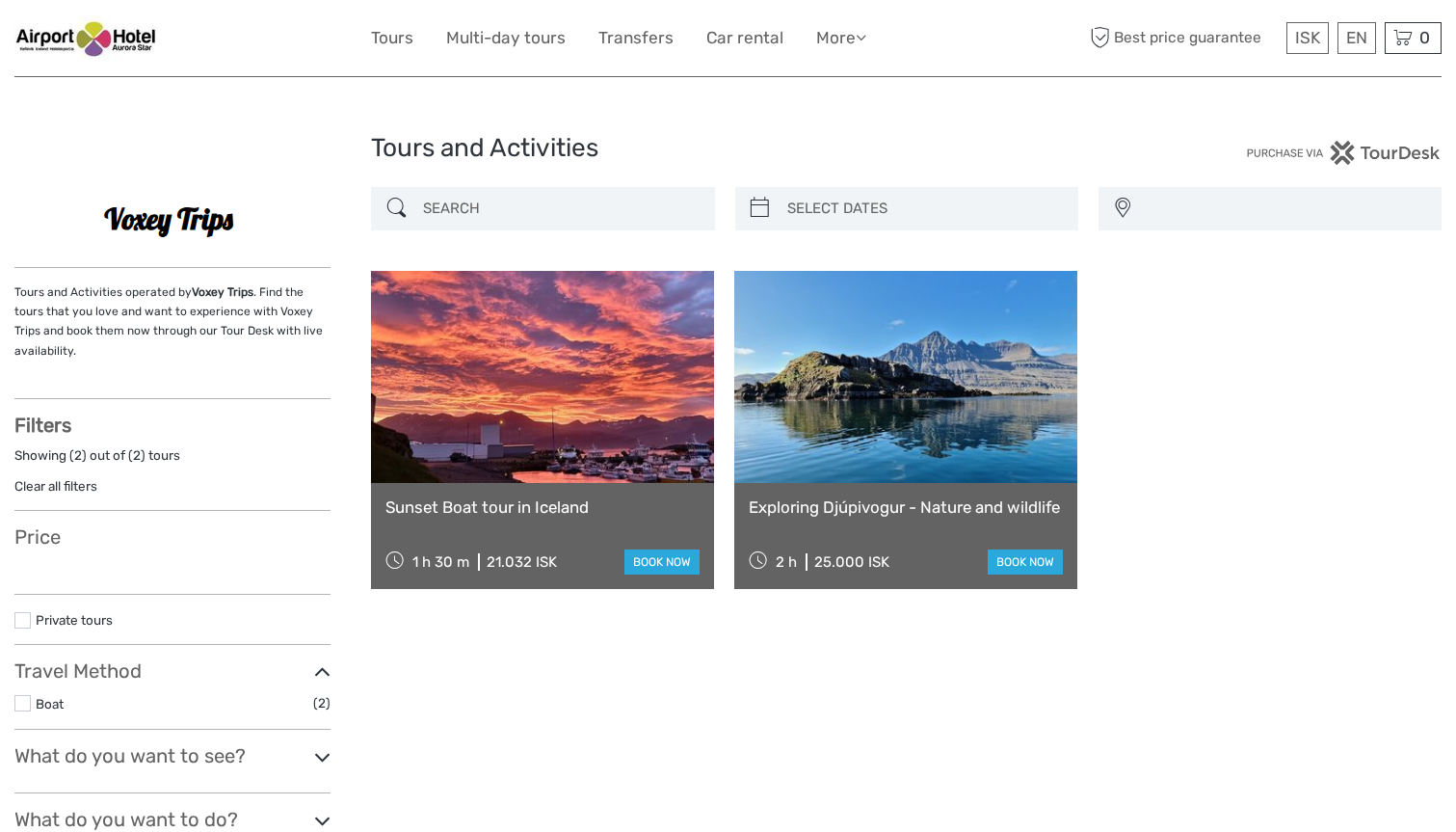 select 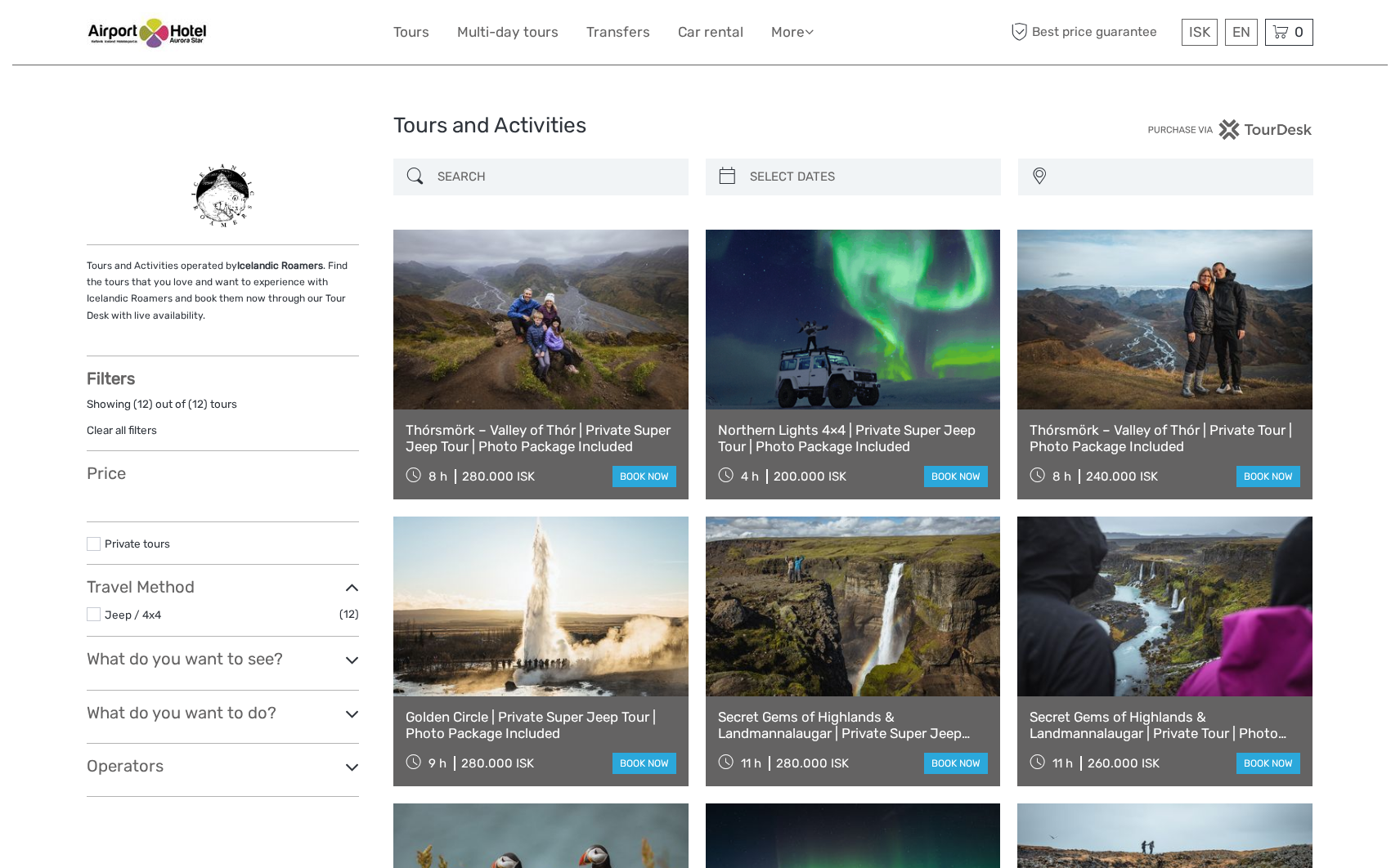 select 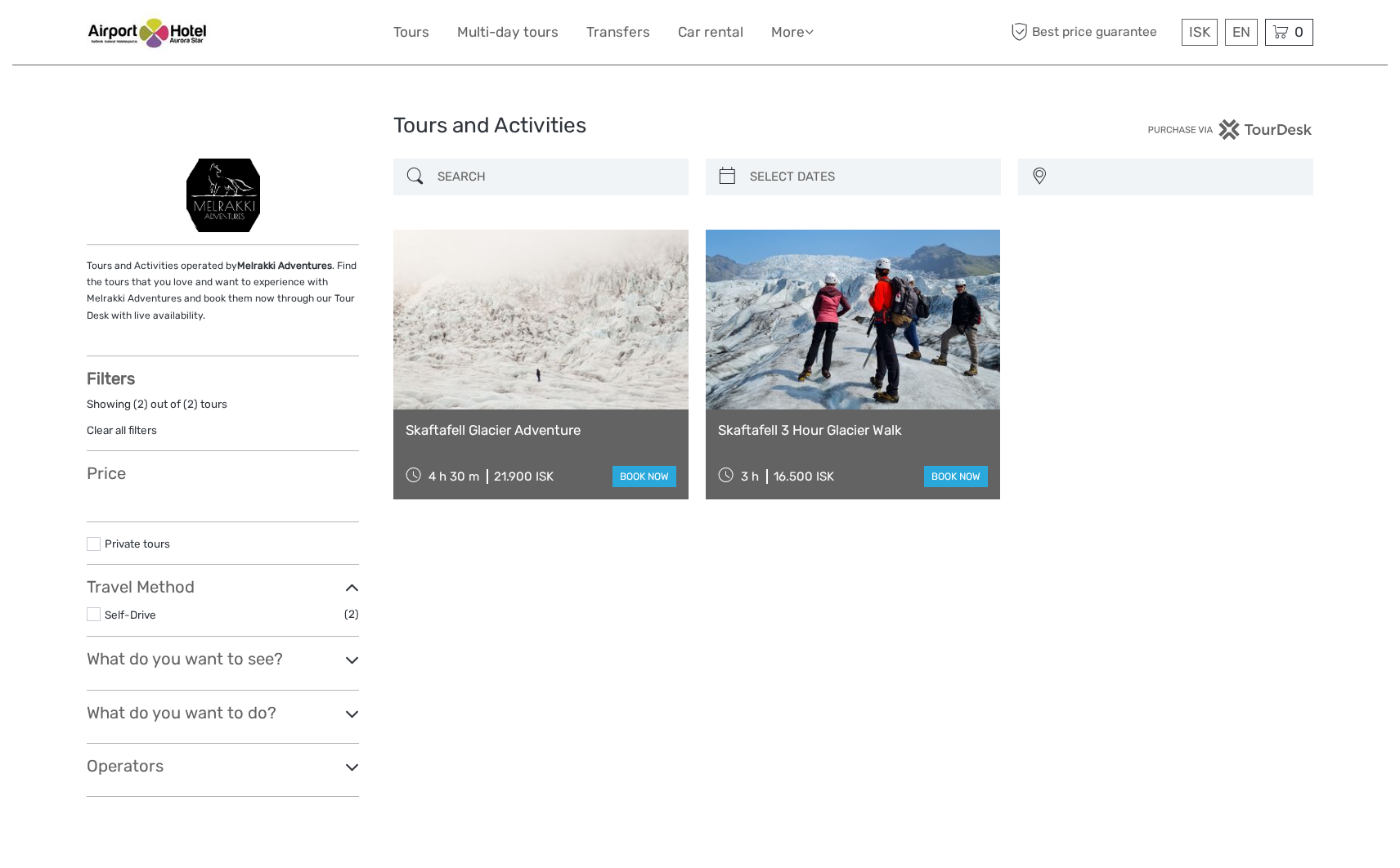 select 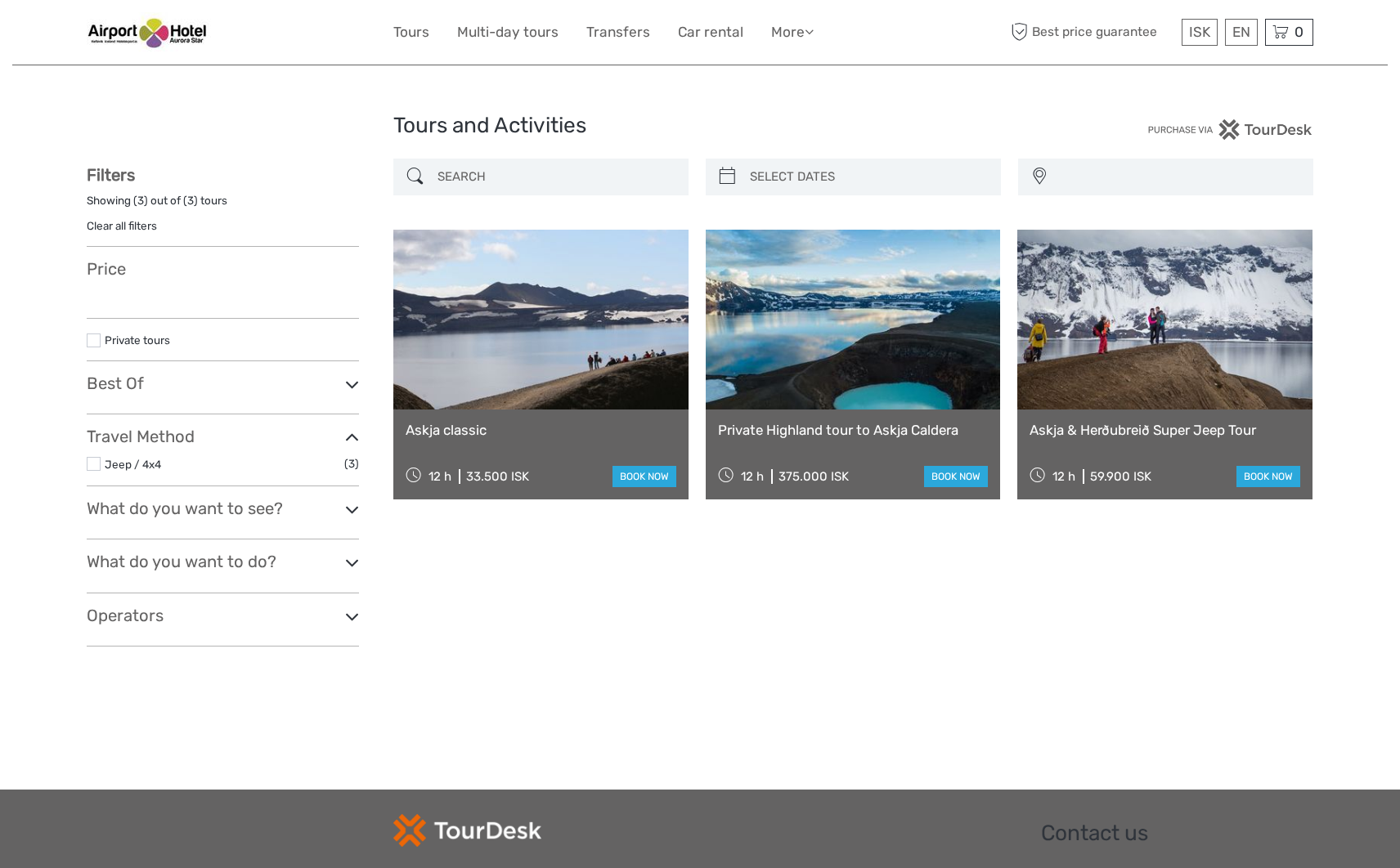 select 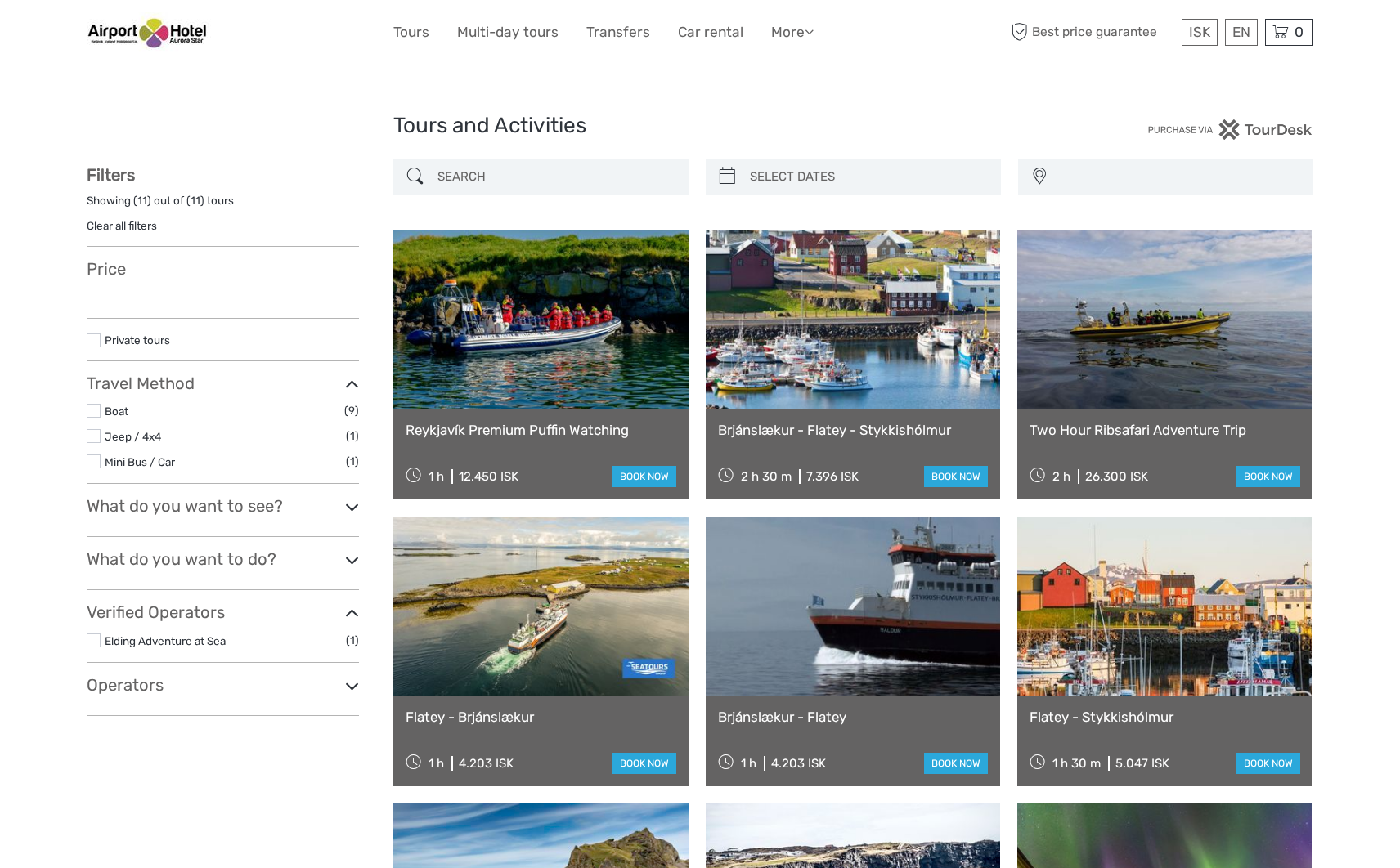 select 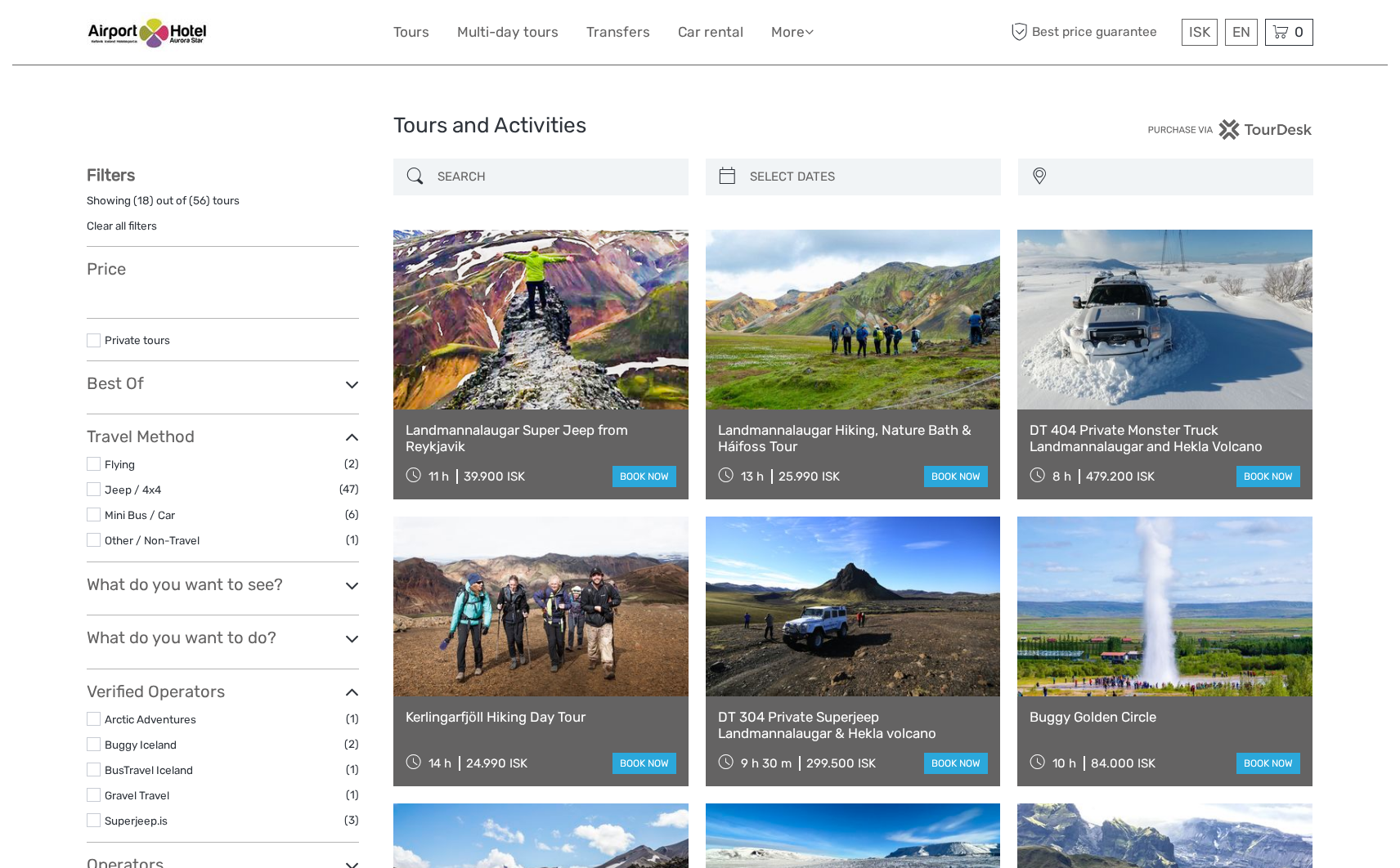 select 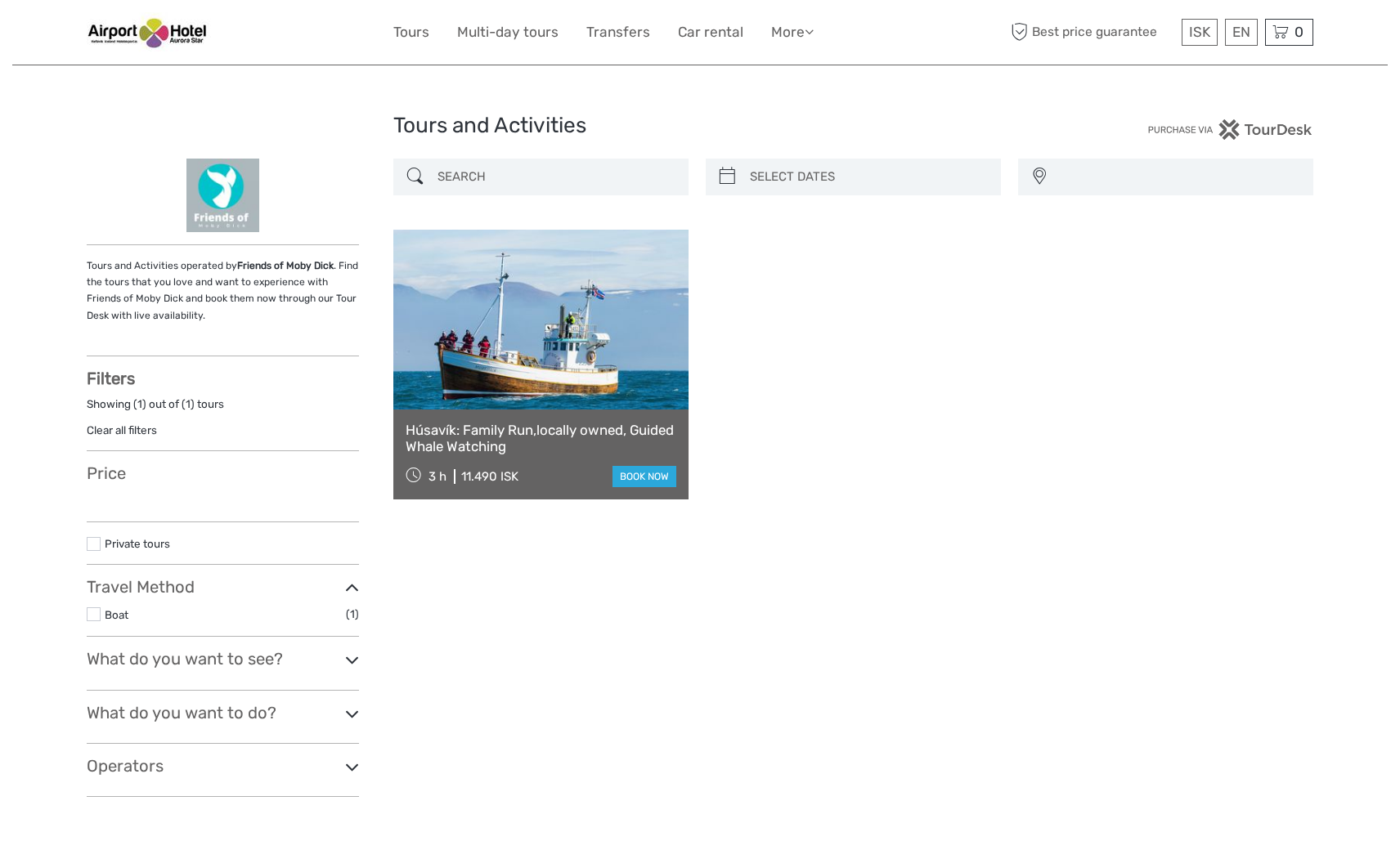 select 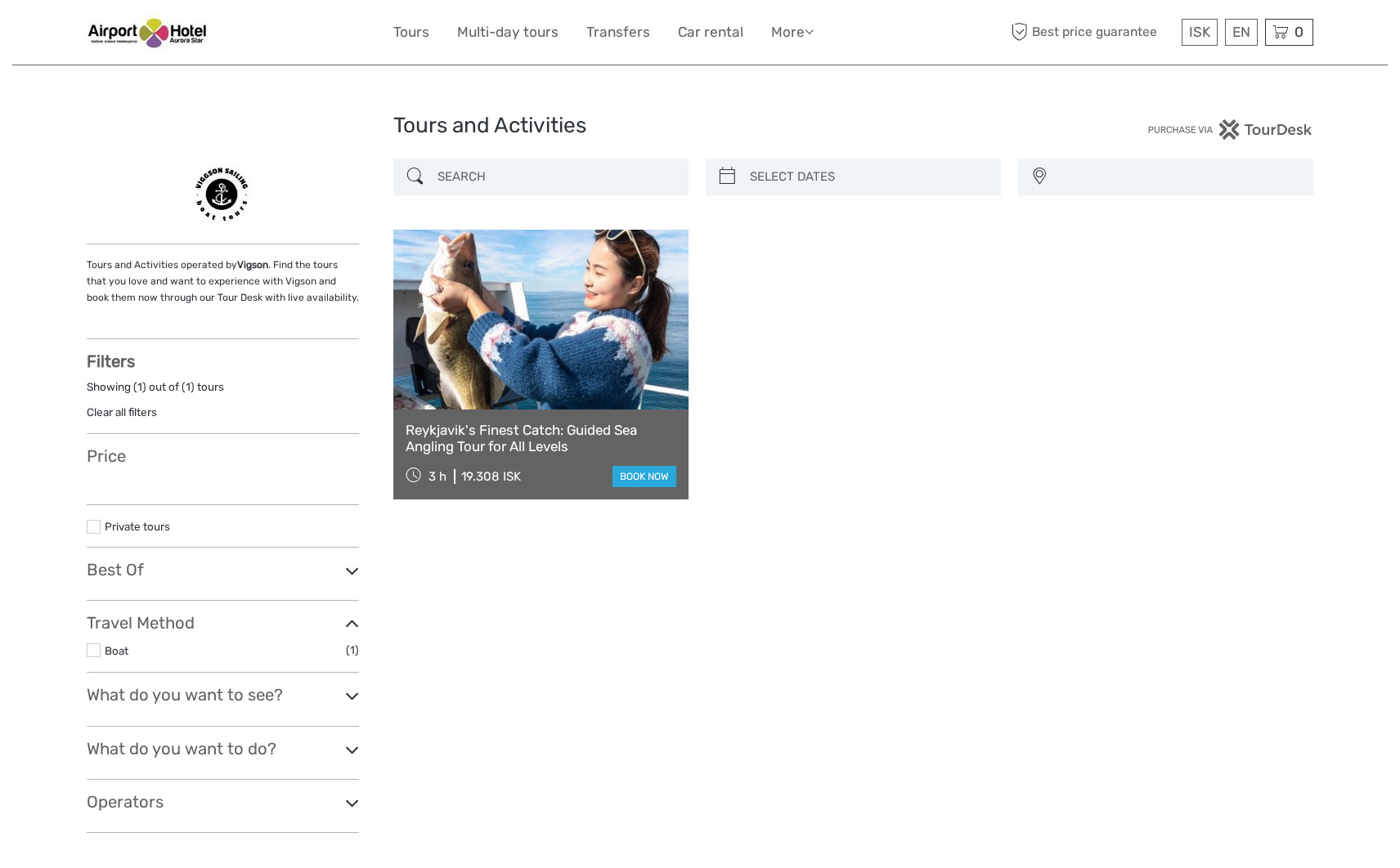 select 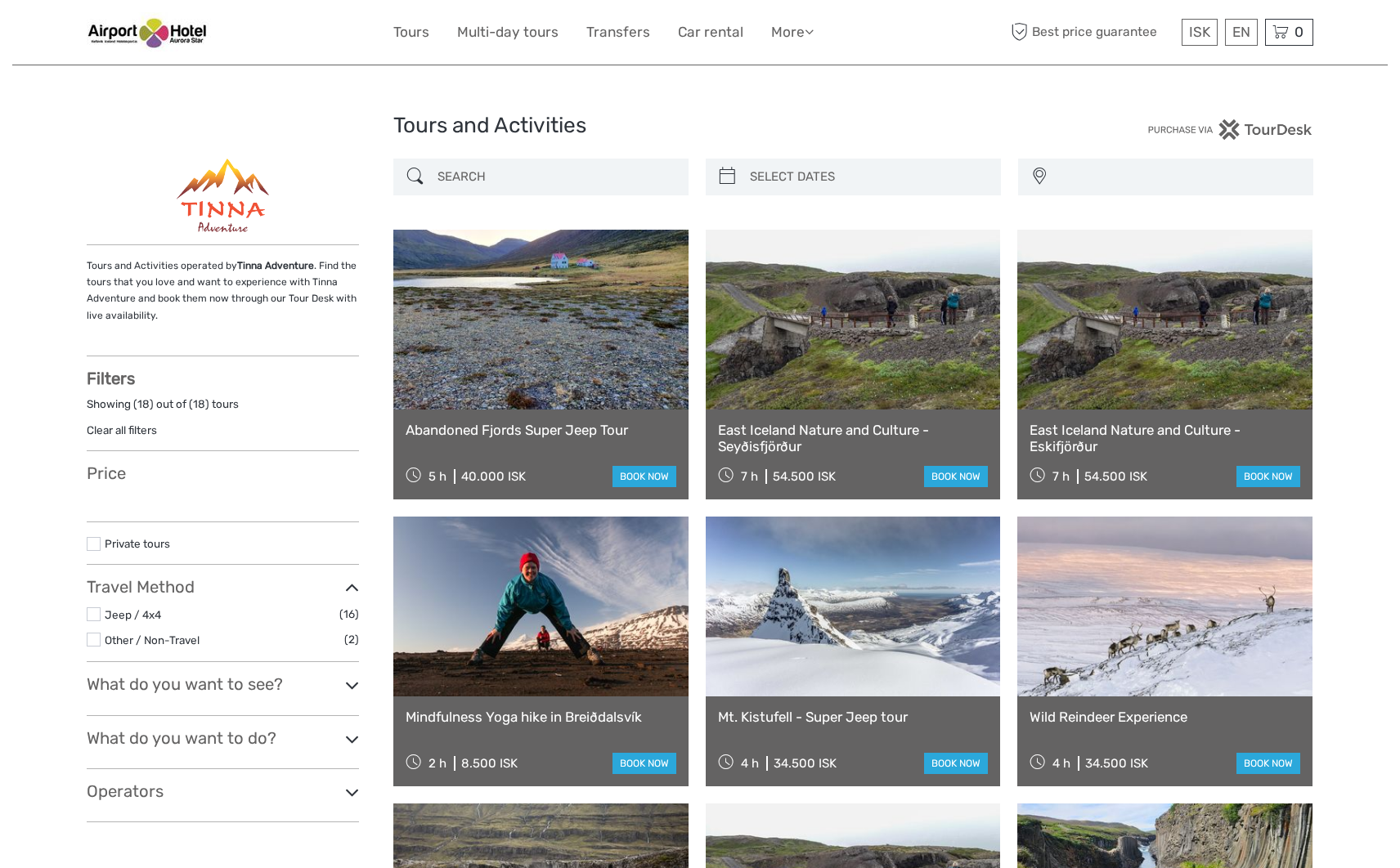 select 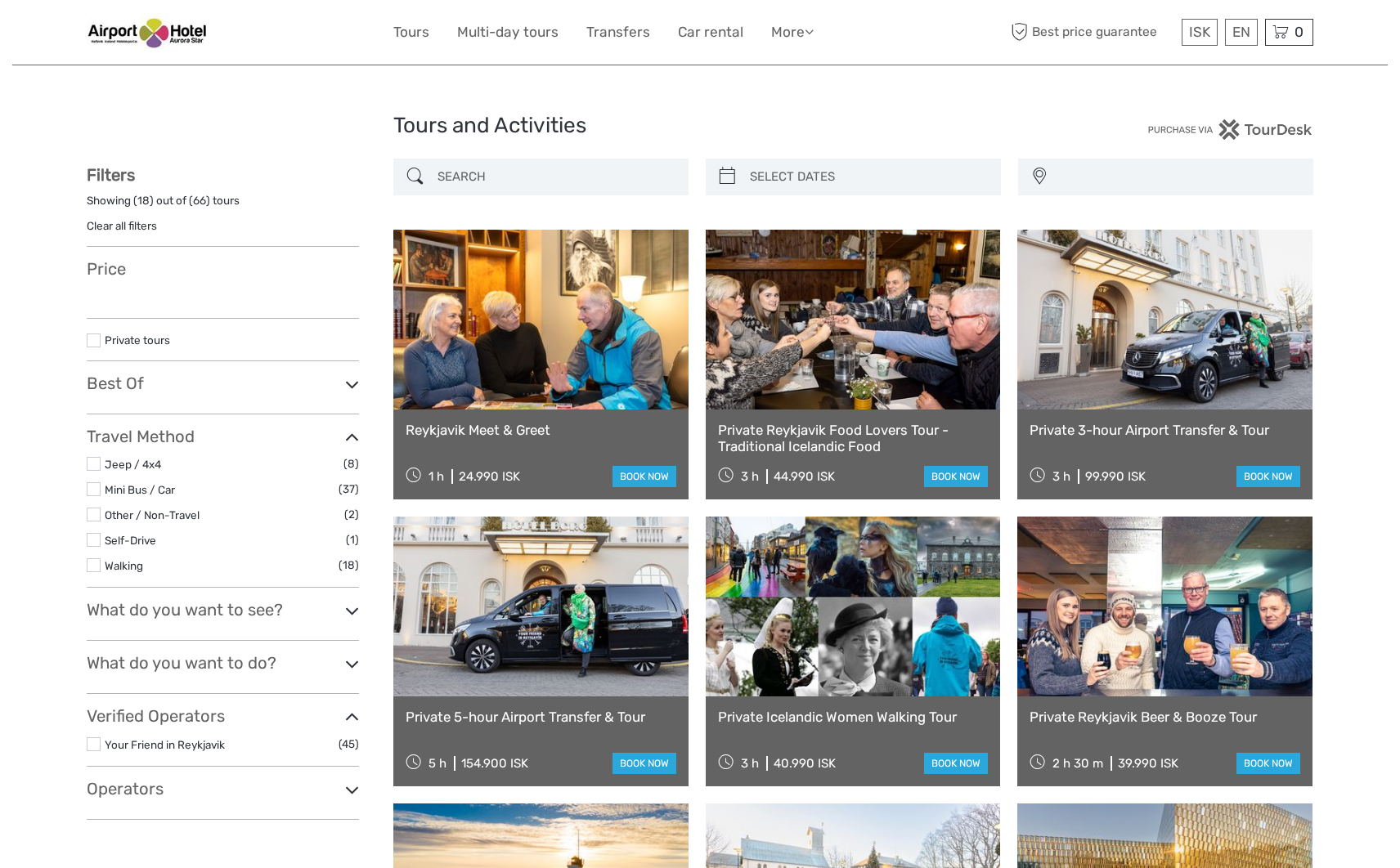 select 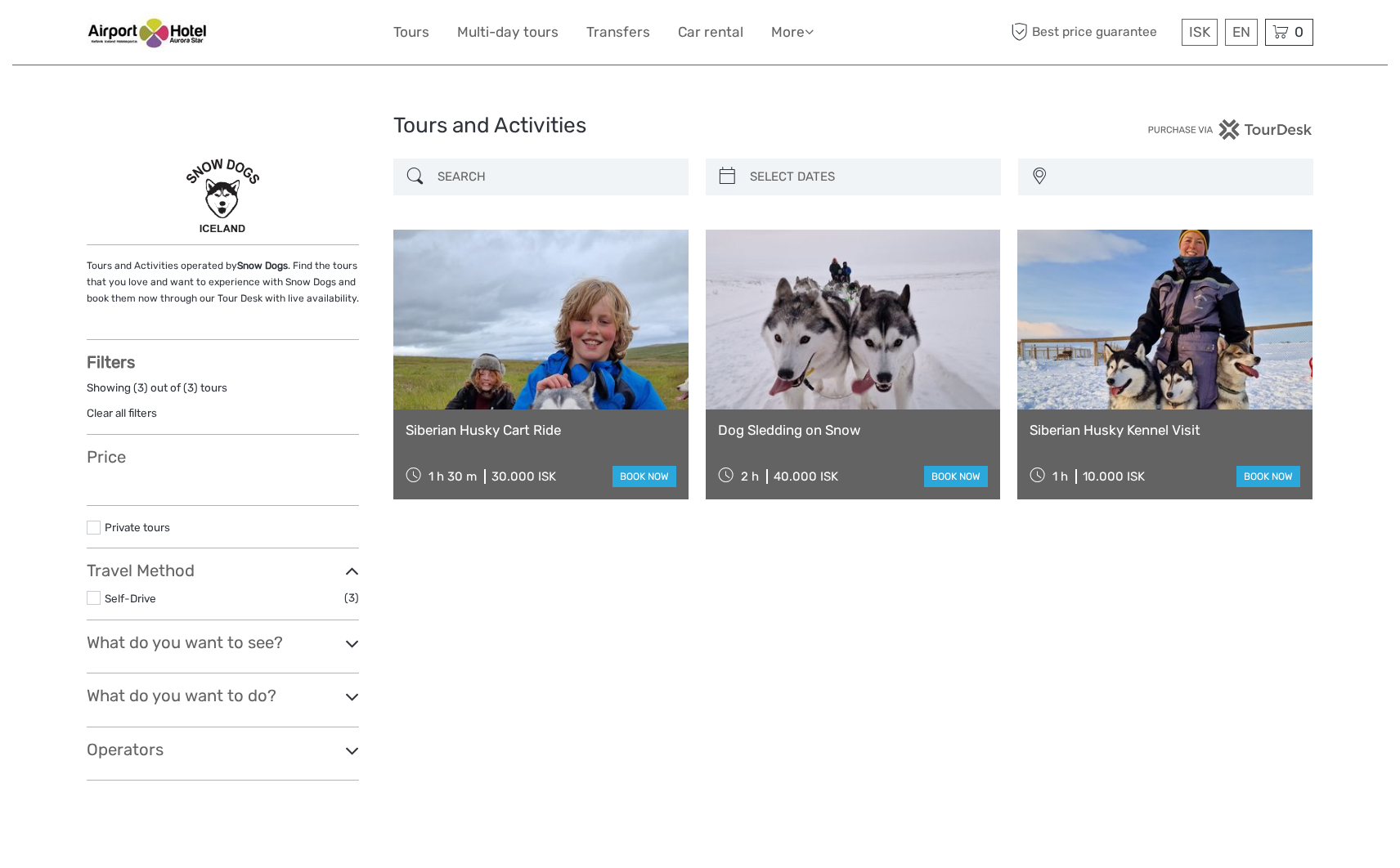 select 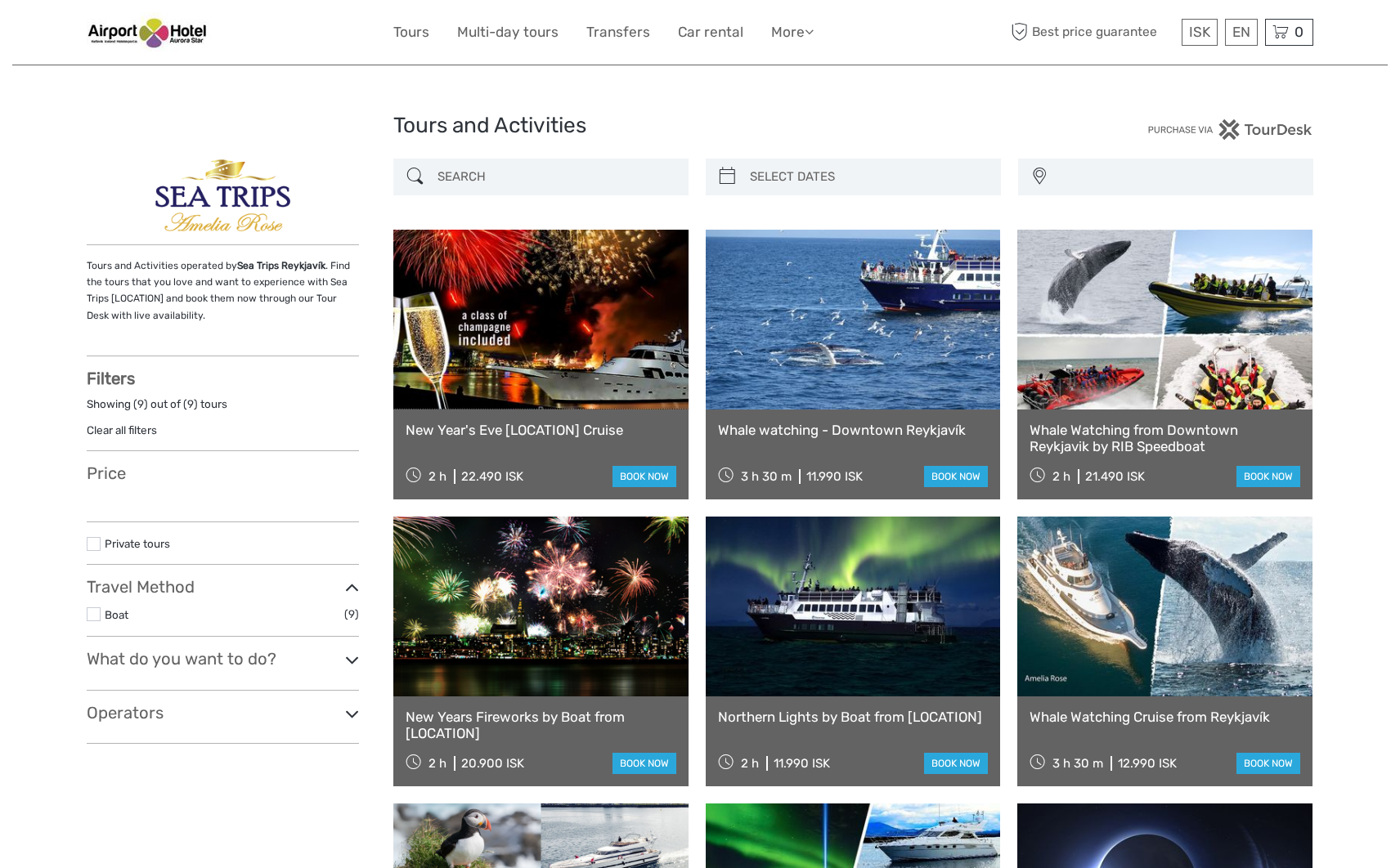 select 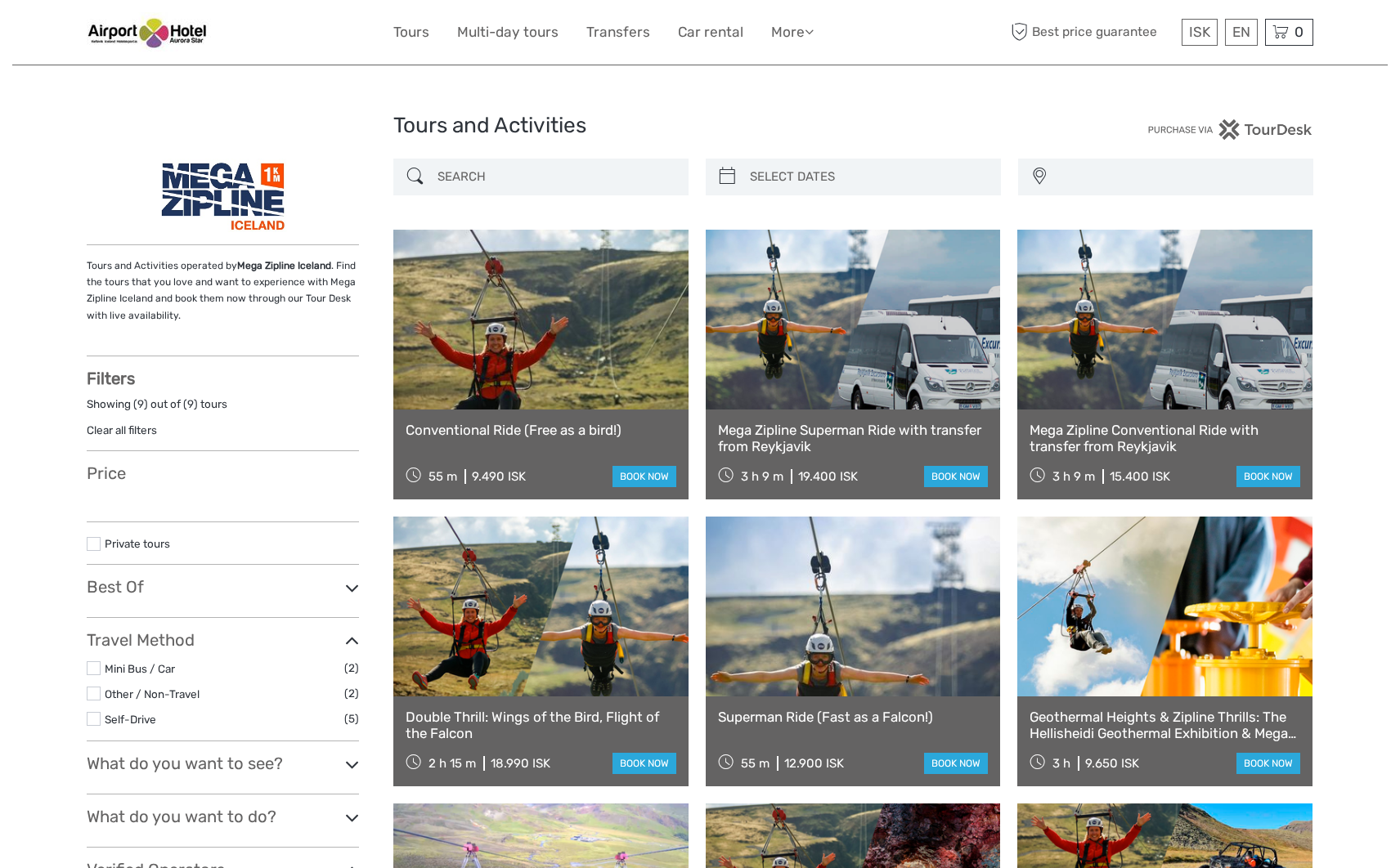 select 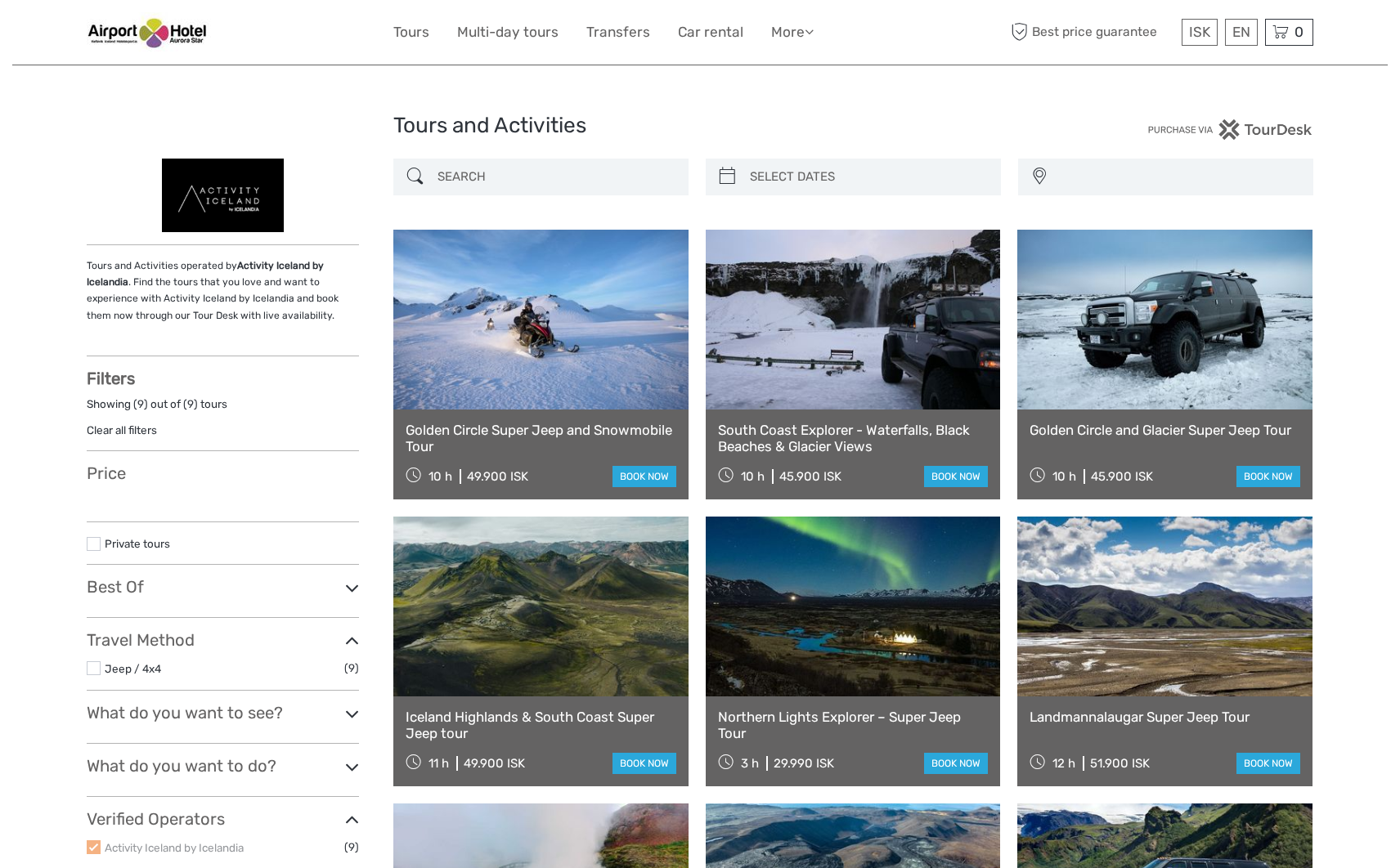 select 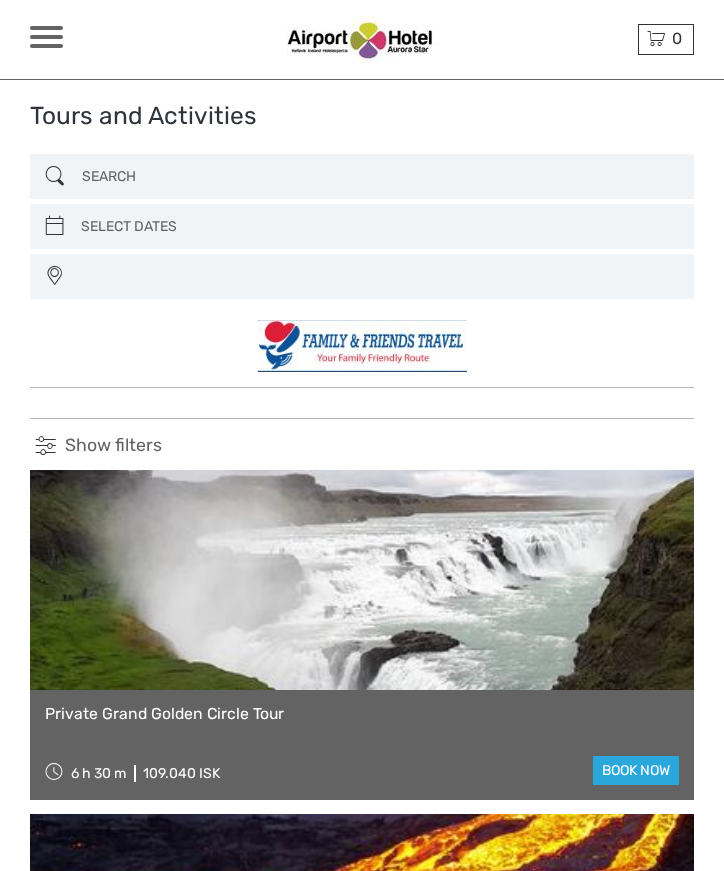 select 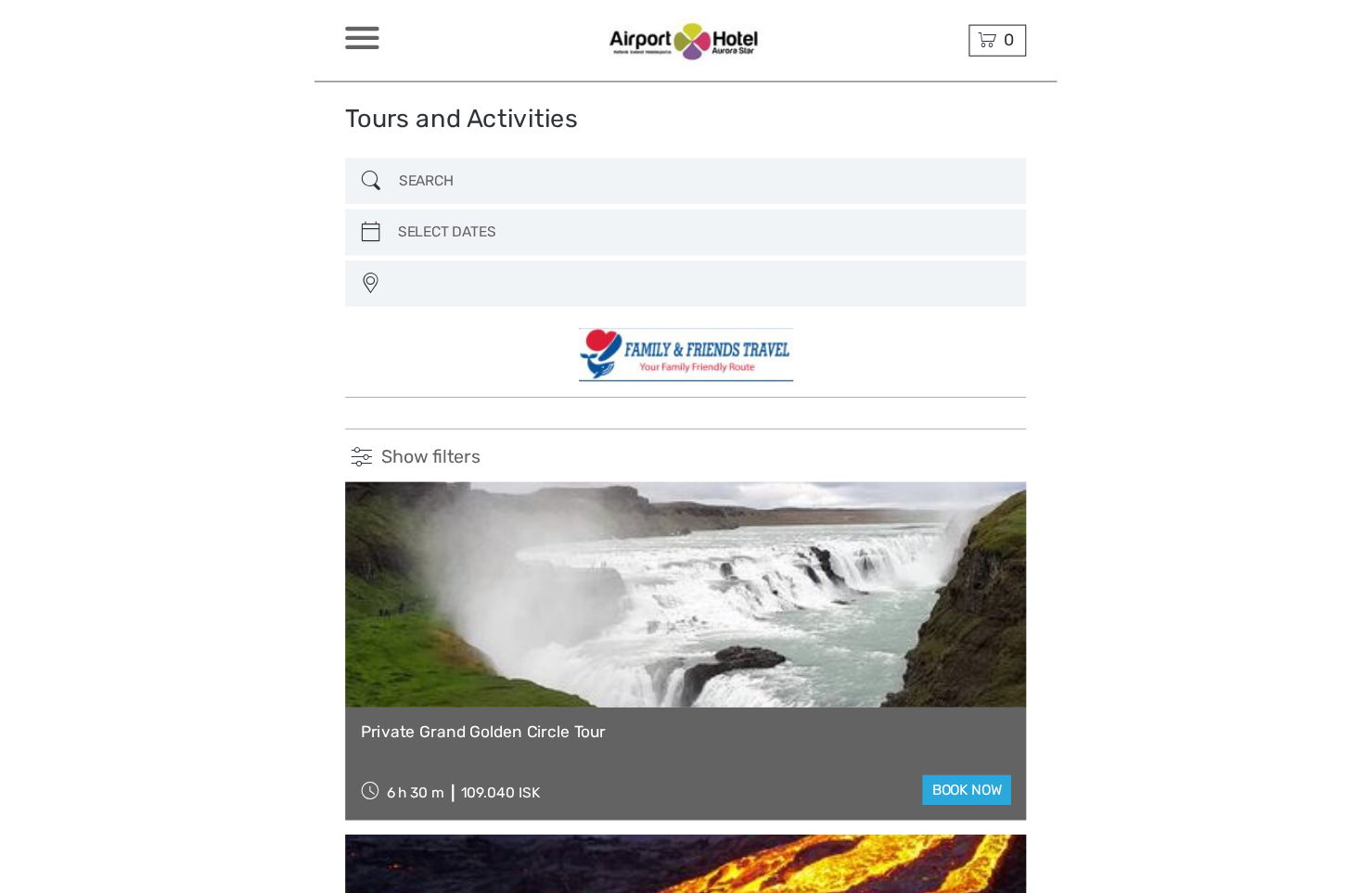 scroll, scrollTop: 0, scrollLeft: 0, axis: both 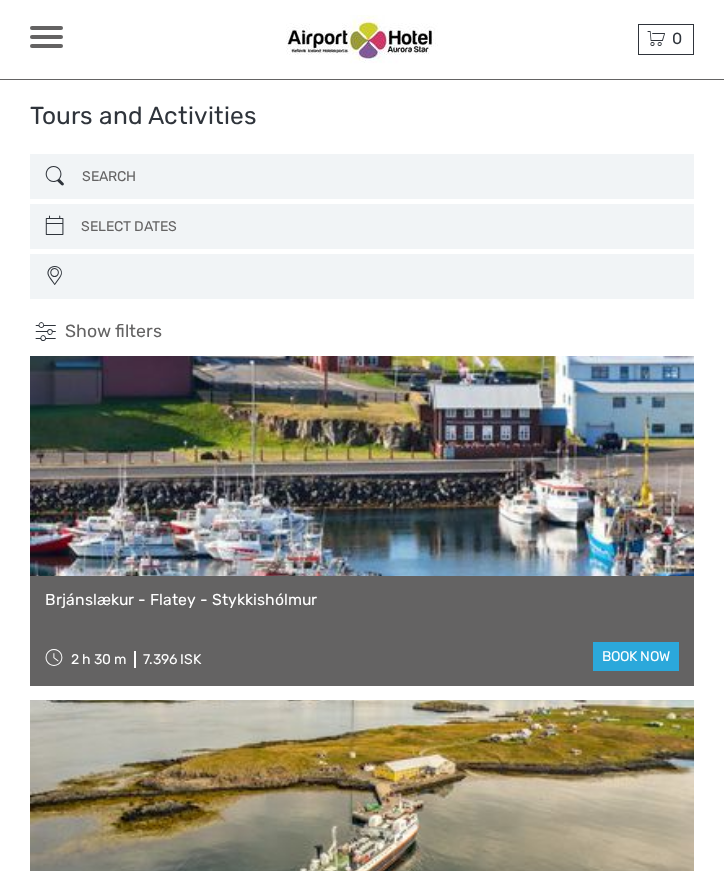 select 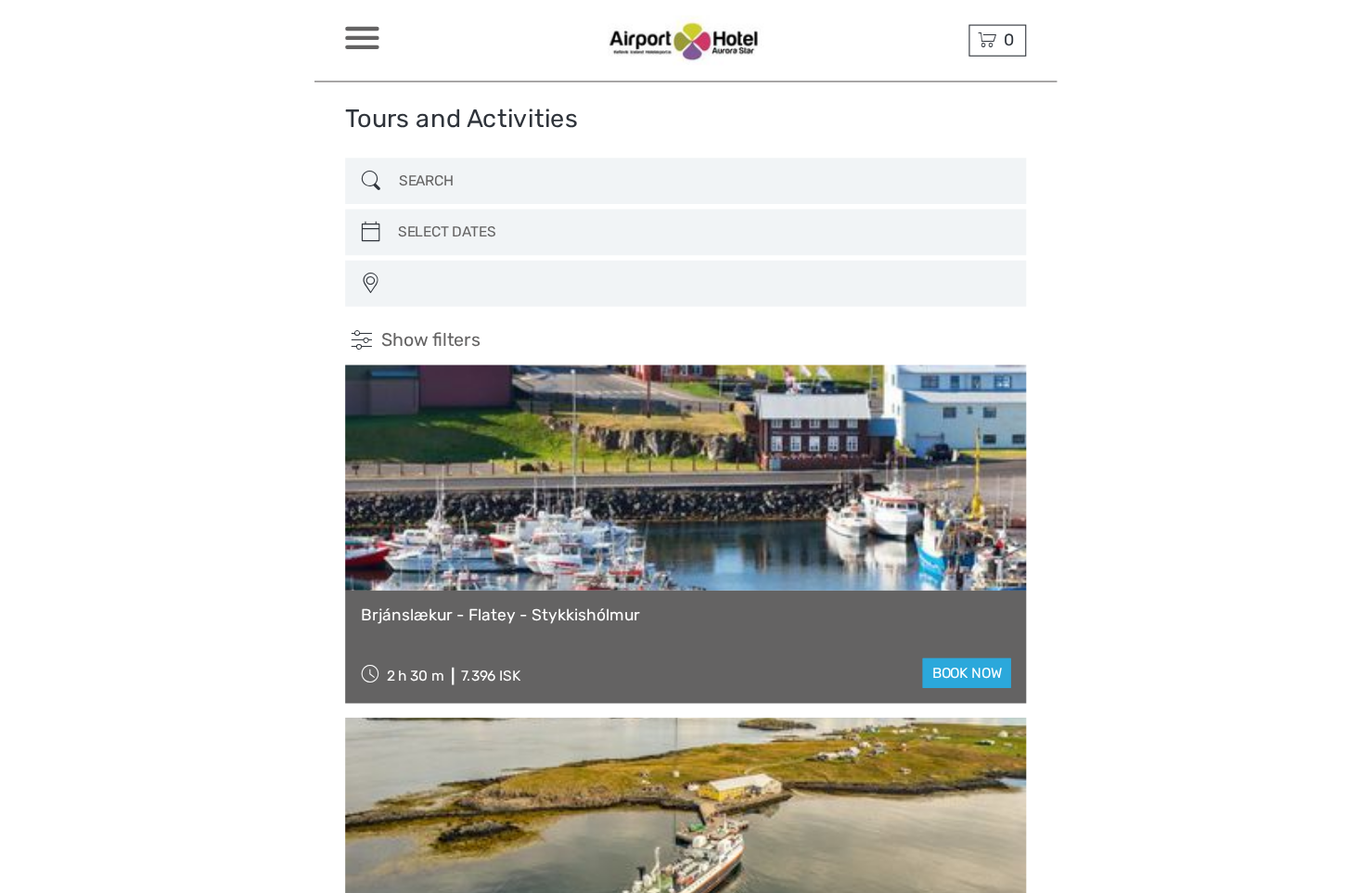scroll, scrollTop: 0, scrollLeft: 0, axis: both 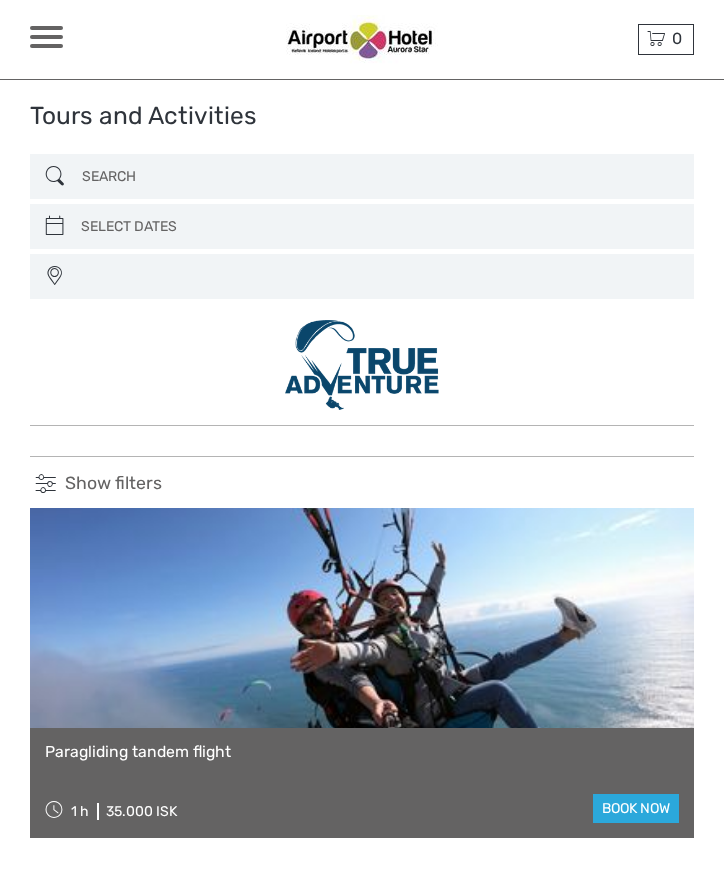 select 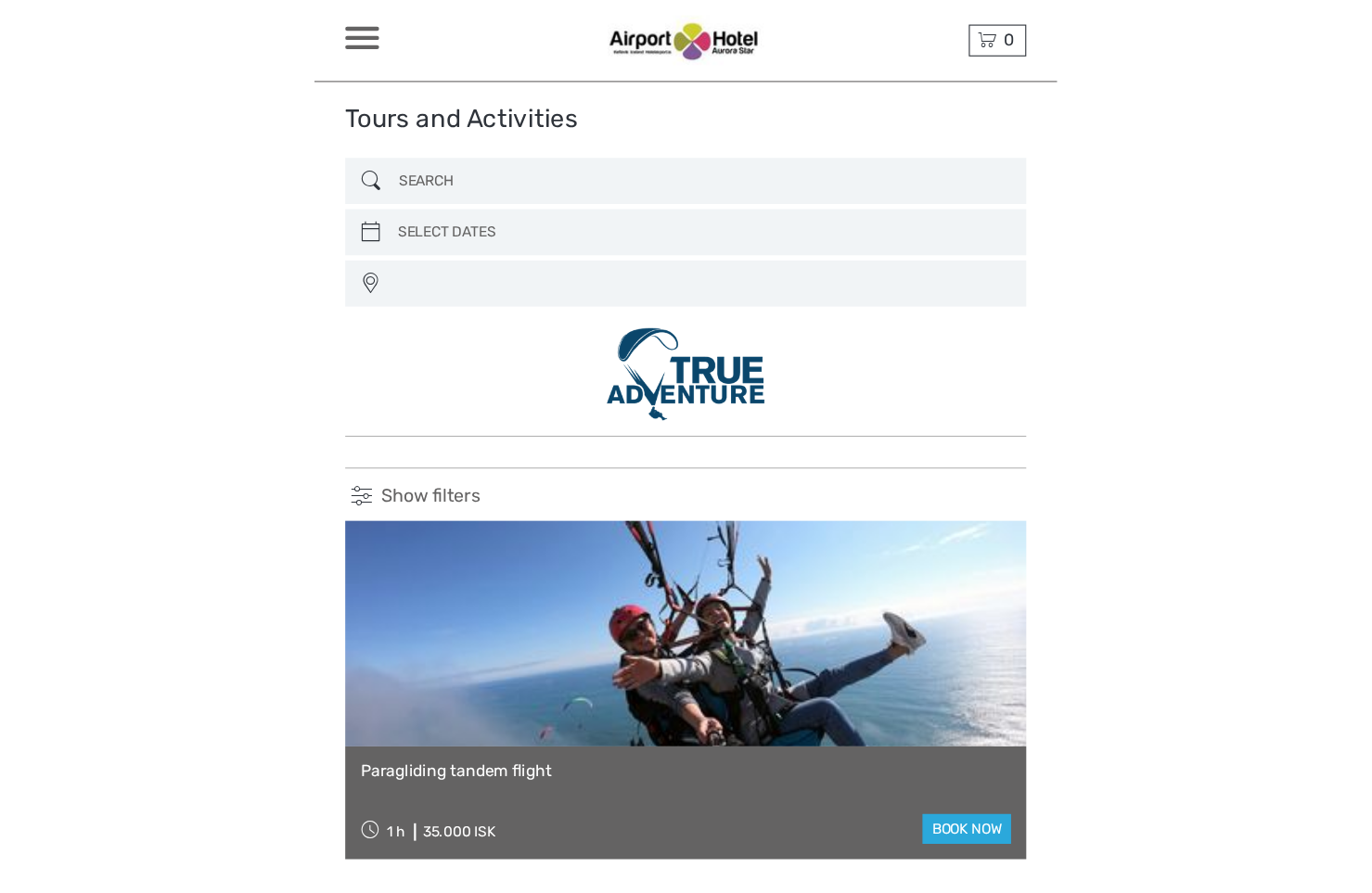 scroll, scrollTop: 0, scrollLeft: 0, axis: both 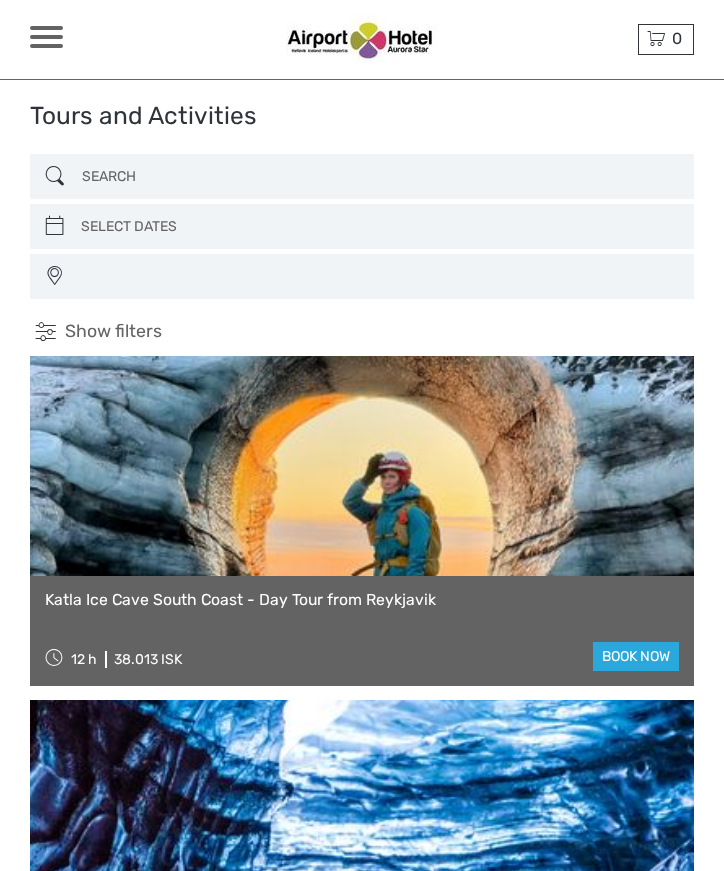 select 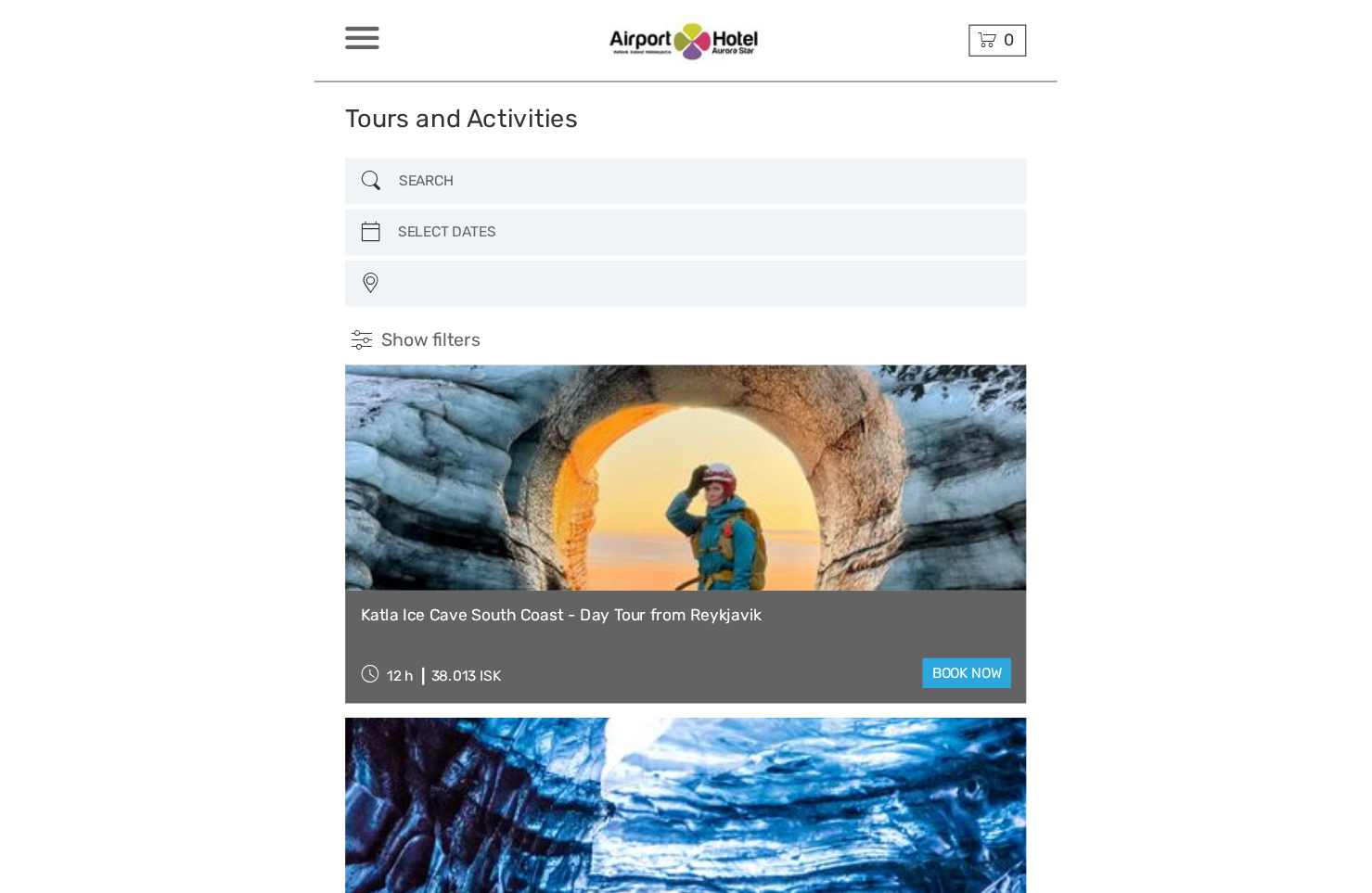 scroll, scrollTop: 0, scrollLeft: 0, axis: both 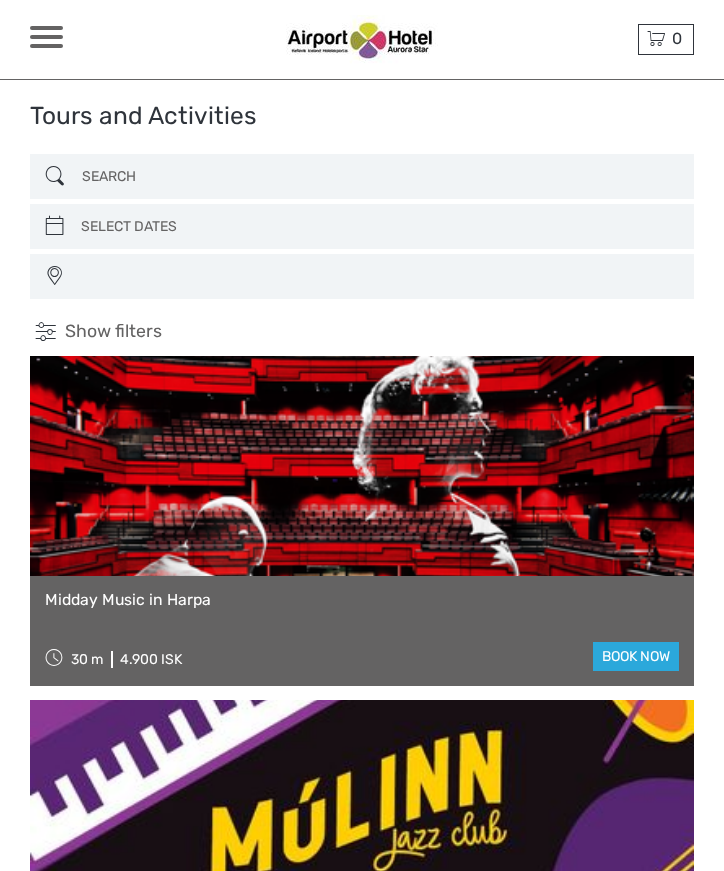 select 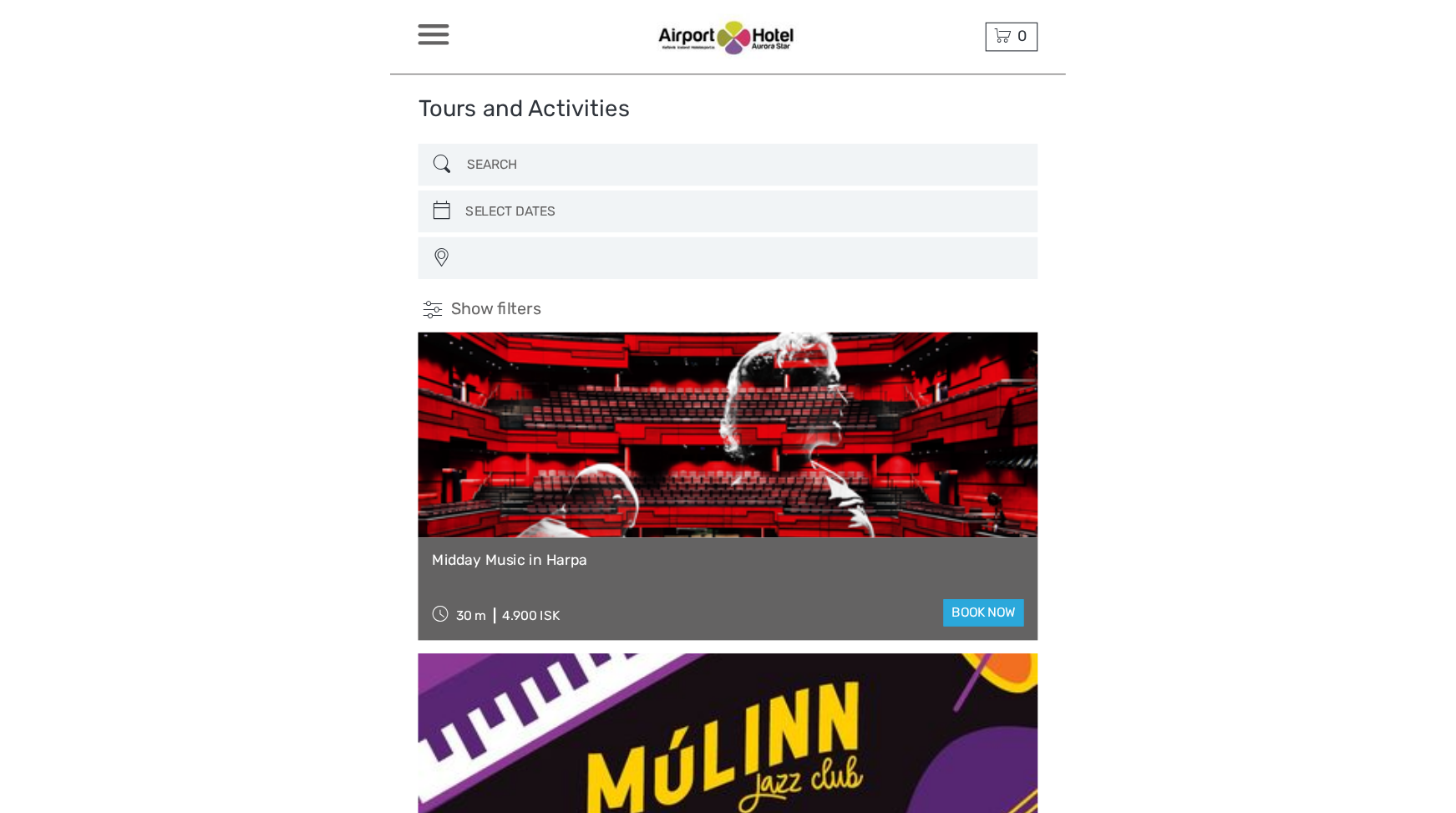 scroll, scrollTop: 0, scrollLeft: 0, axis: both 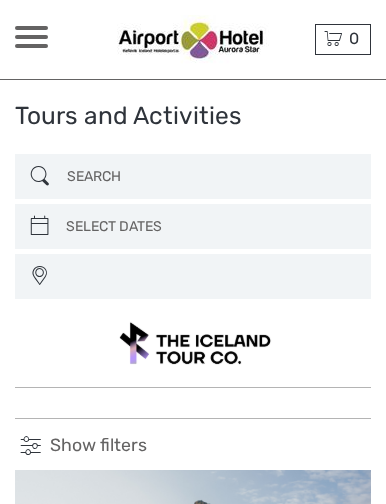 select 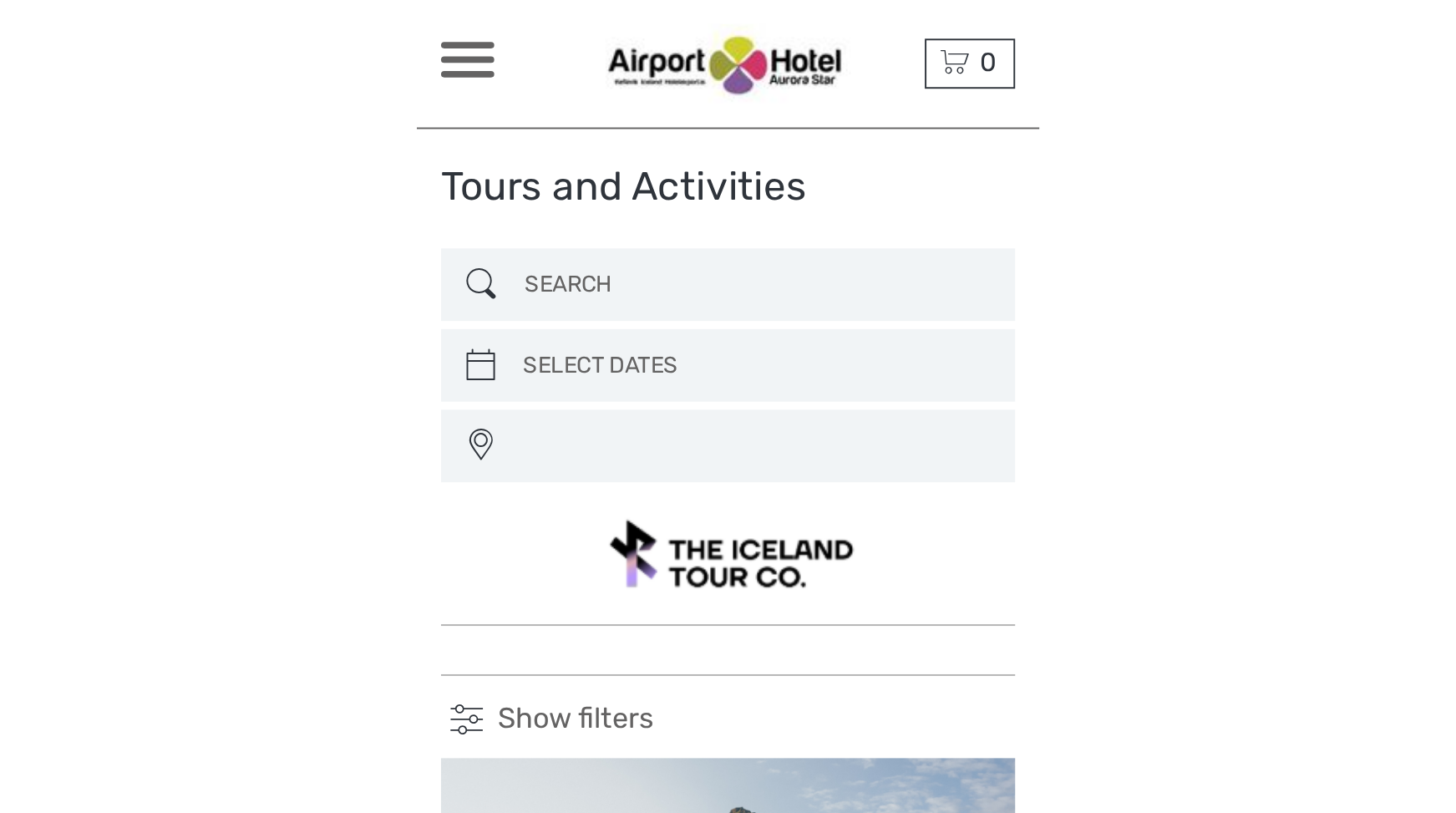 scroll, scrollTop: 0, scrollLeft: 0, axis: both 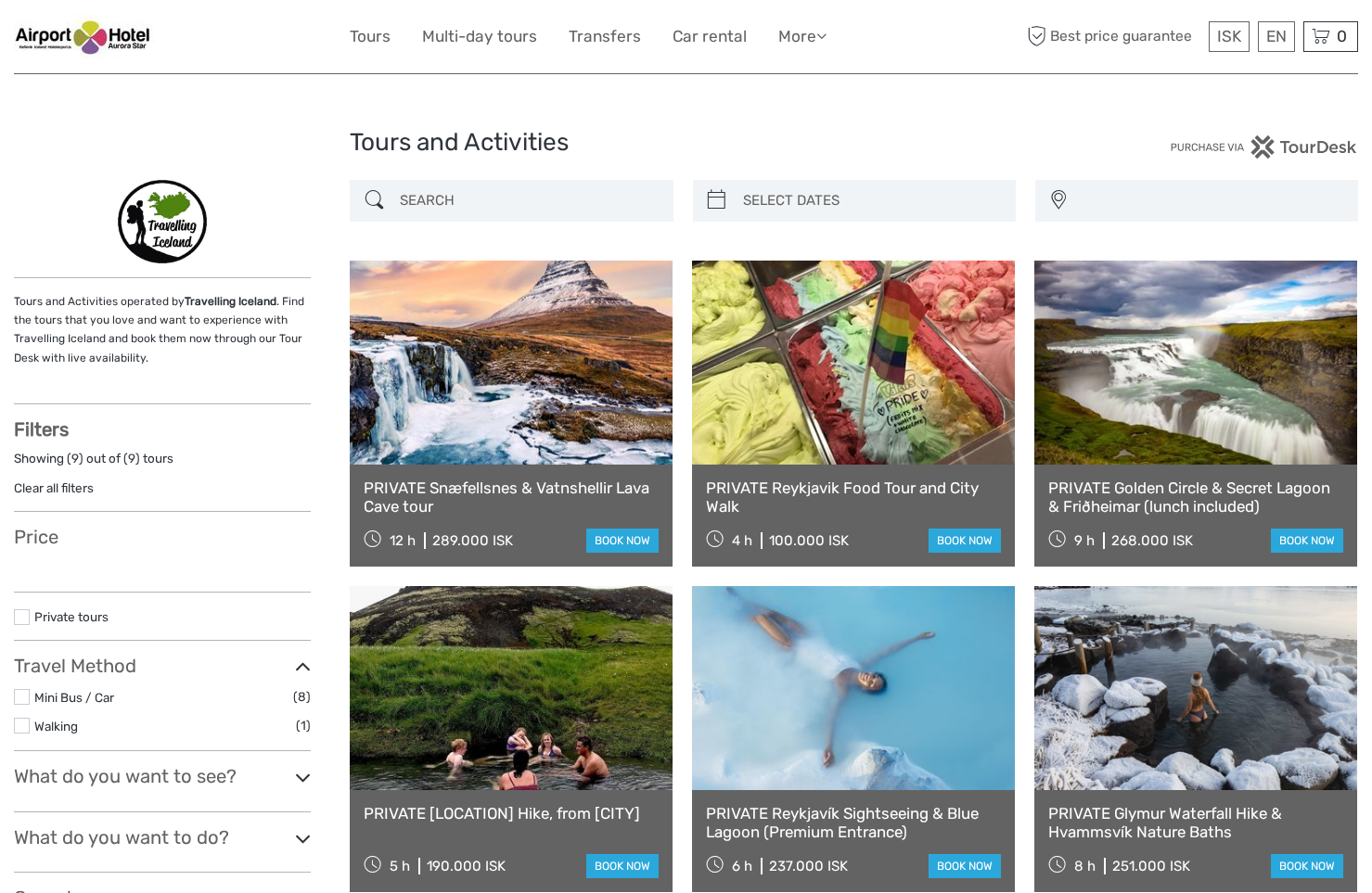 select 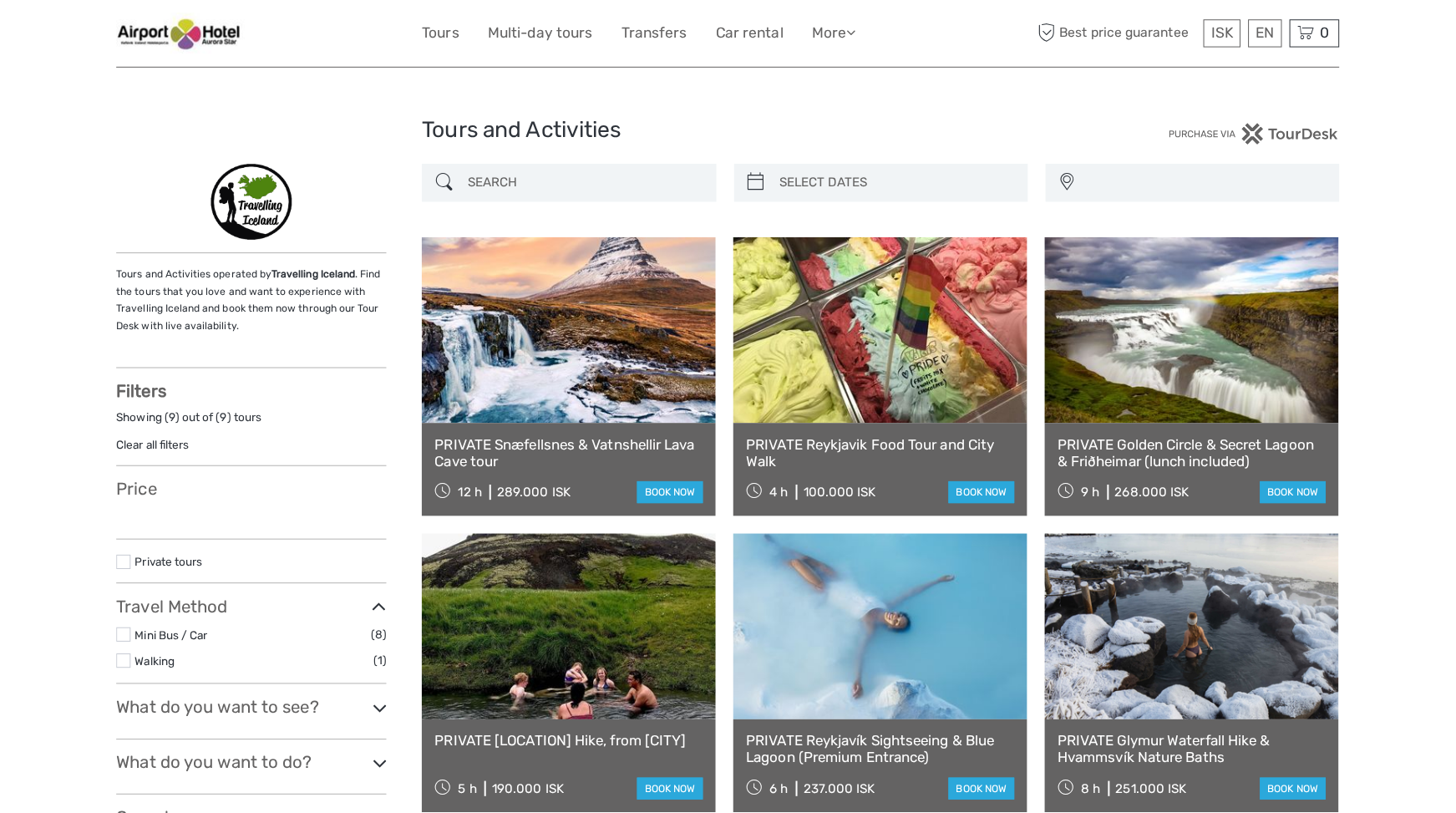 scroll, scrollTop: 0, scrollLeft: 0, axis: both 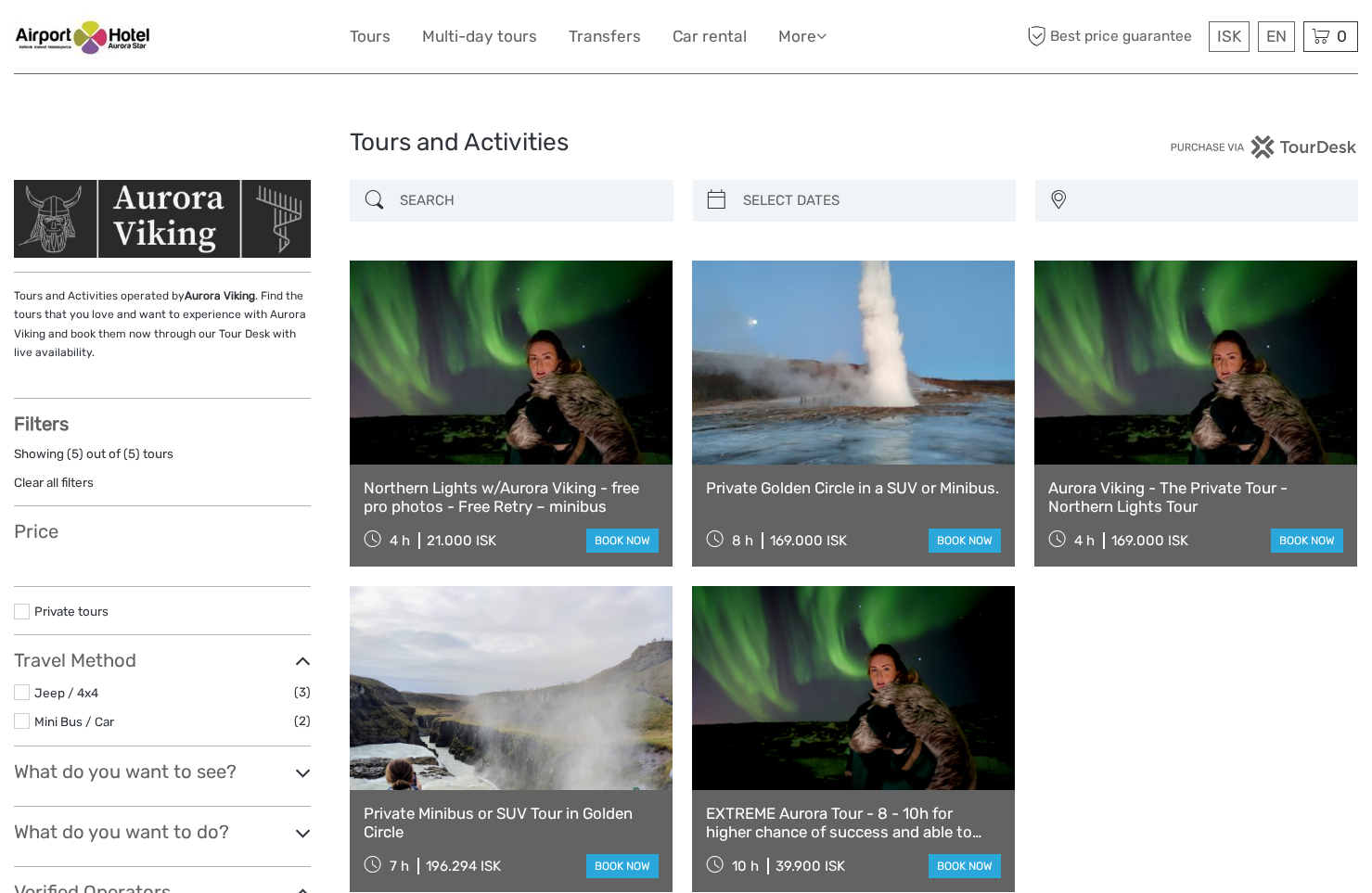 select 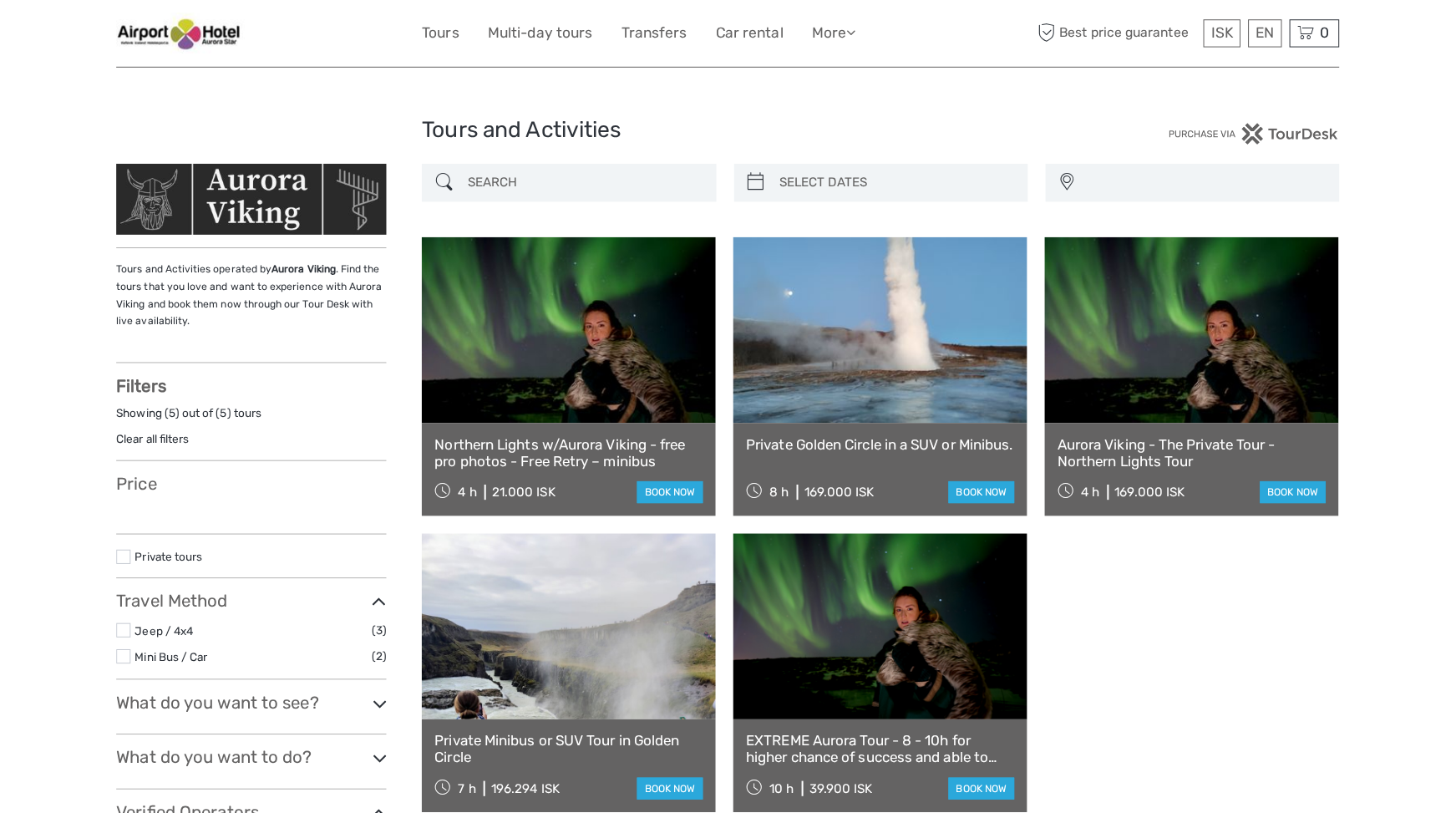 scroll, scrollTop: 0, scrollLeft: 0, axis: both 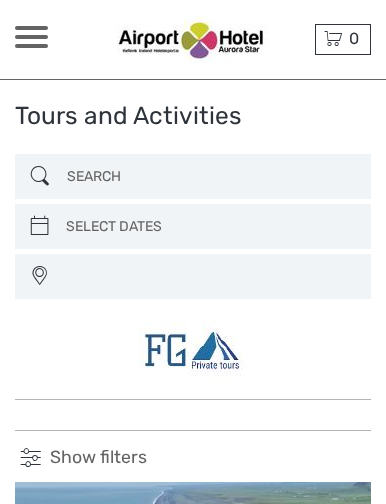select 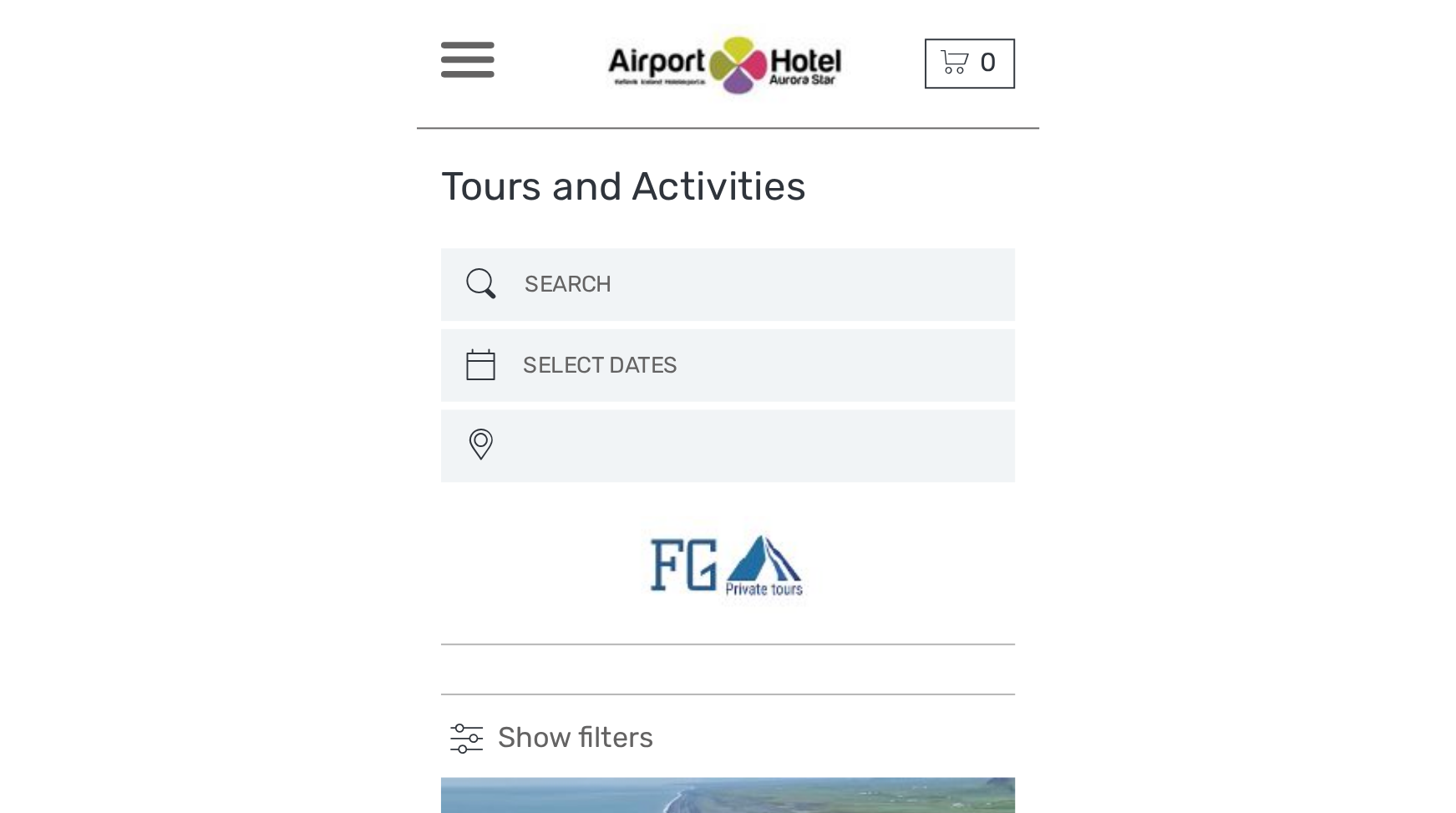 scroll, scrollTop: 0, scrollLeft: 0, axis: both 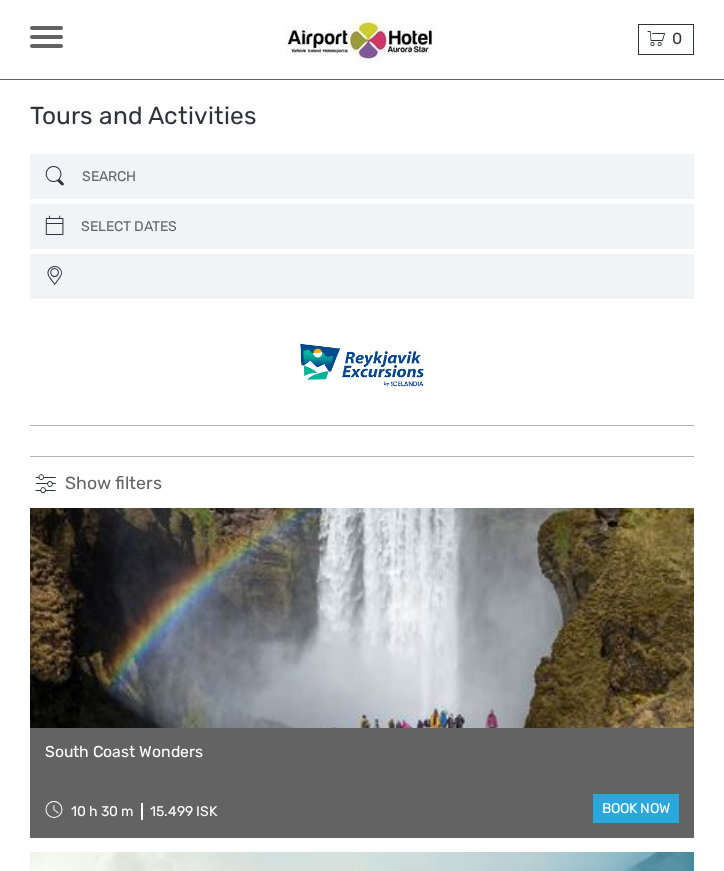 select 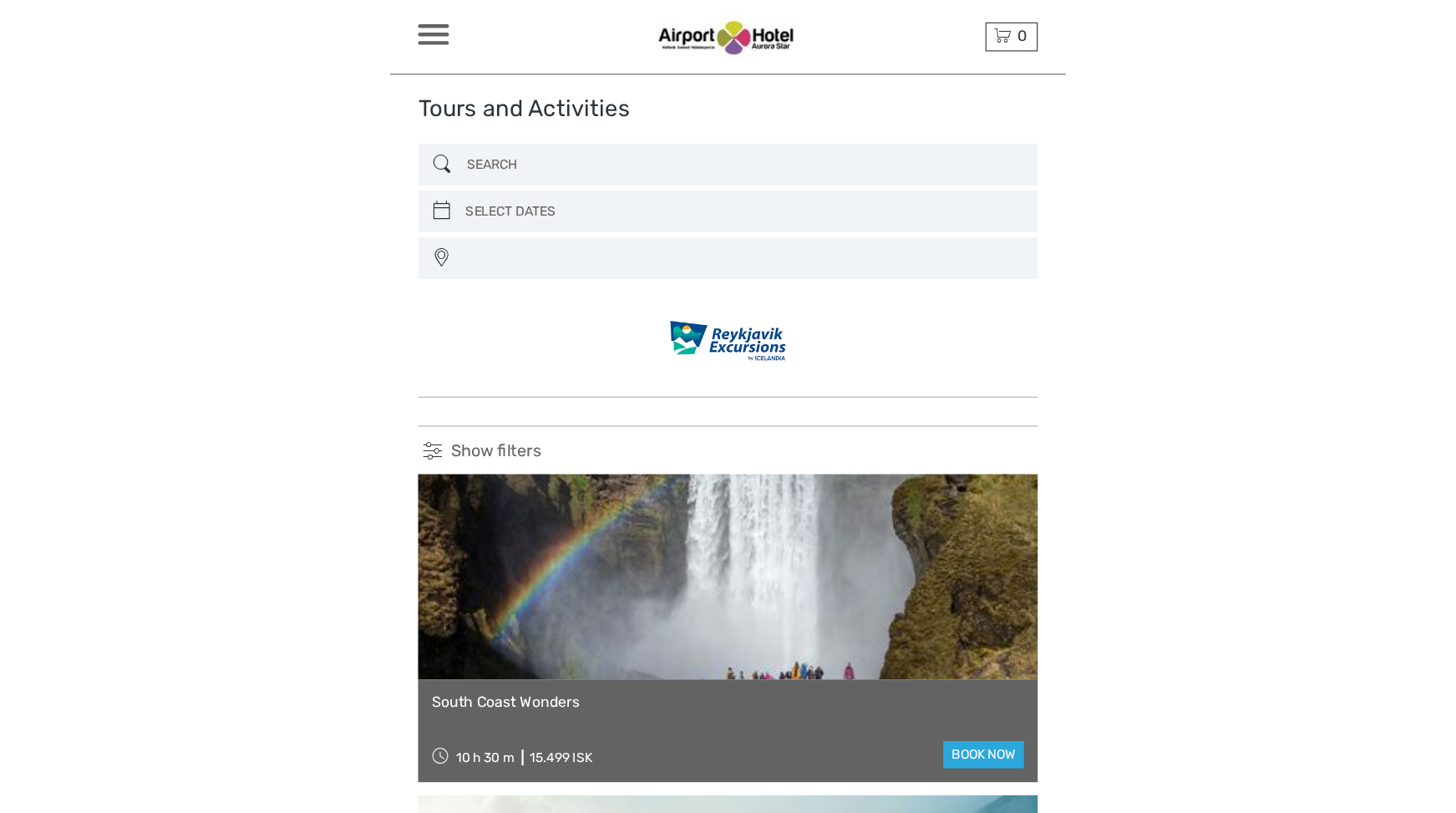 scroll, scrollTop: 0, scrollLeft: 0, axis: both 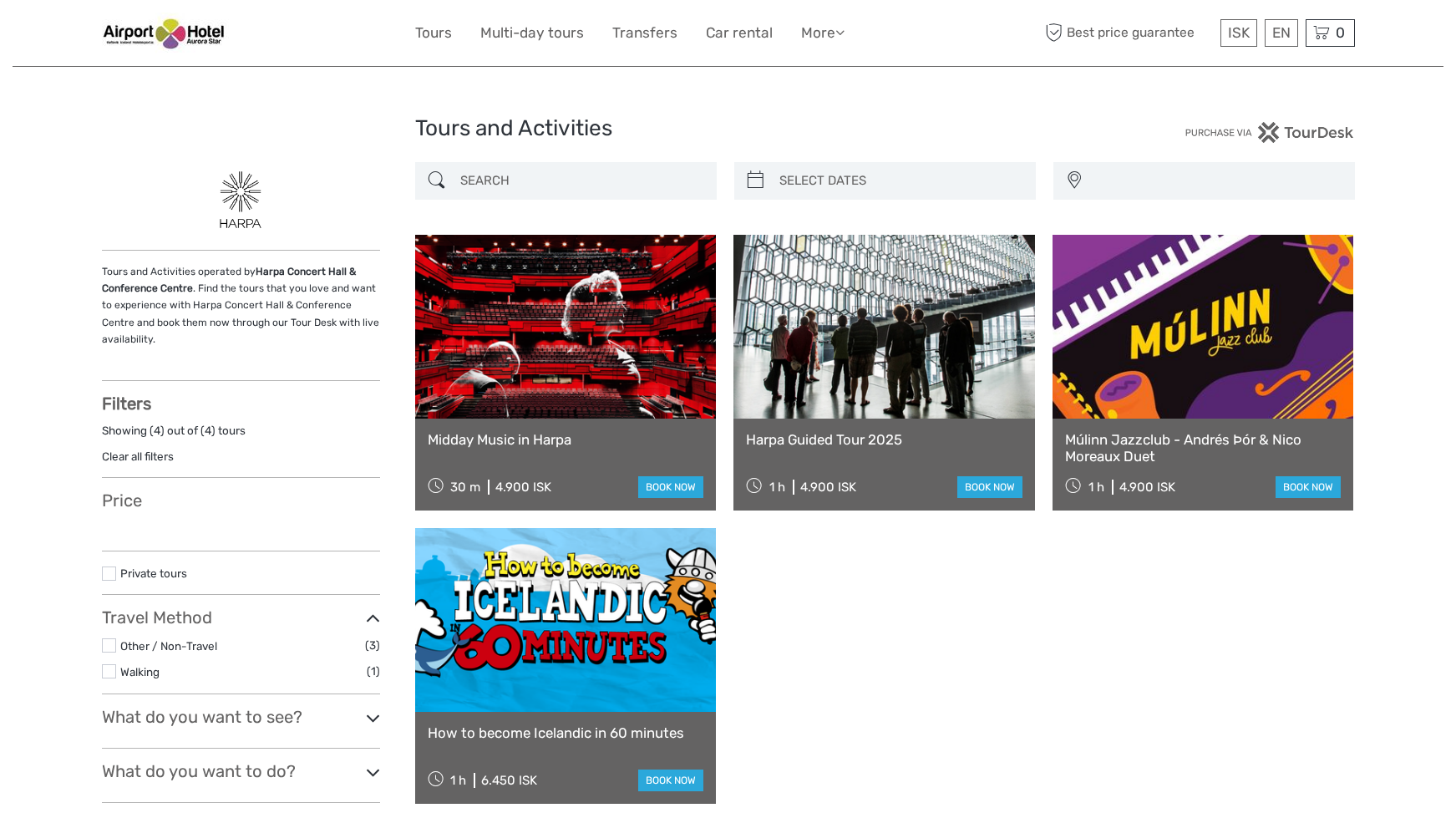 select 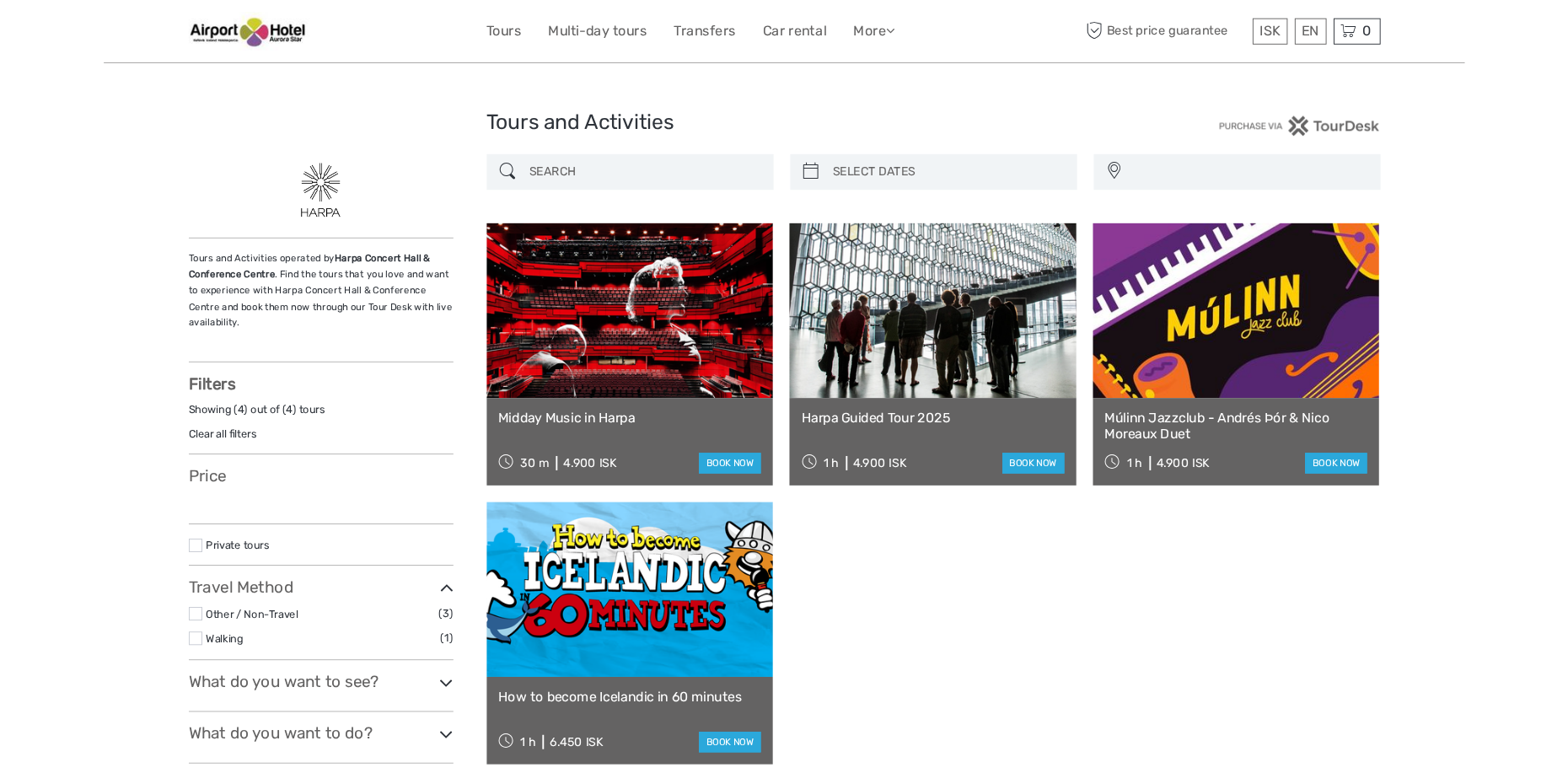 scroll, scrollTop: 0, scrollLeft: 0, axis: both 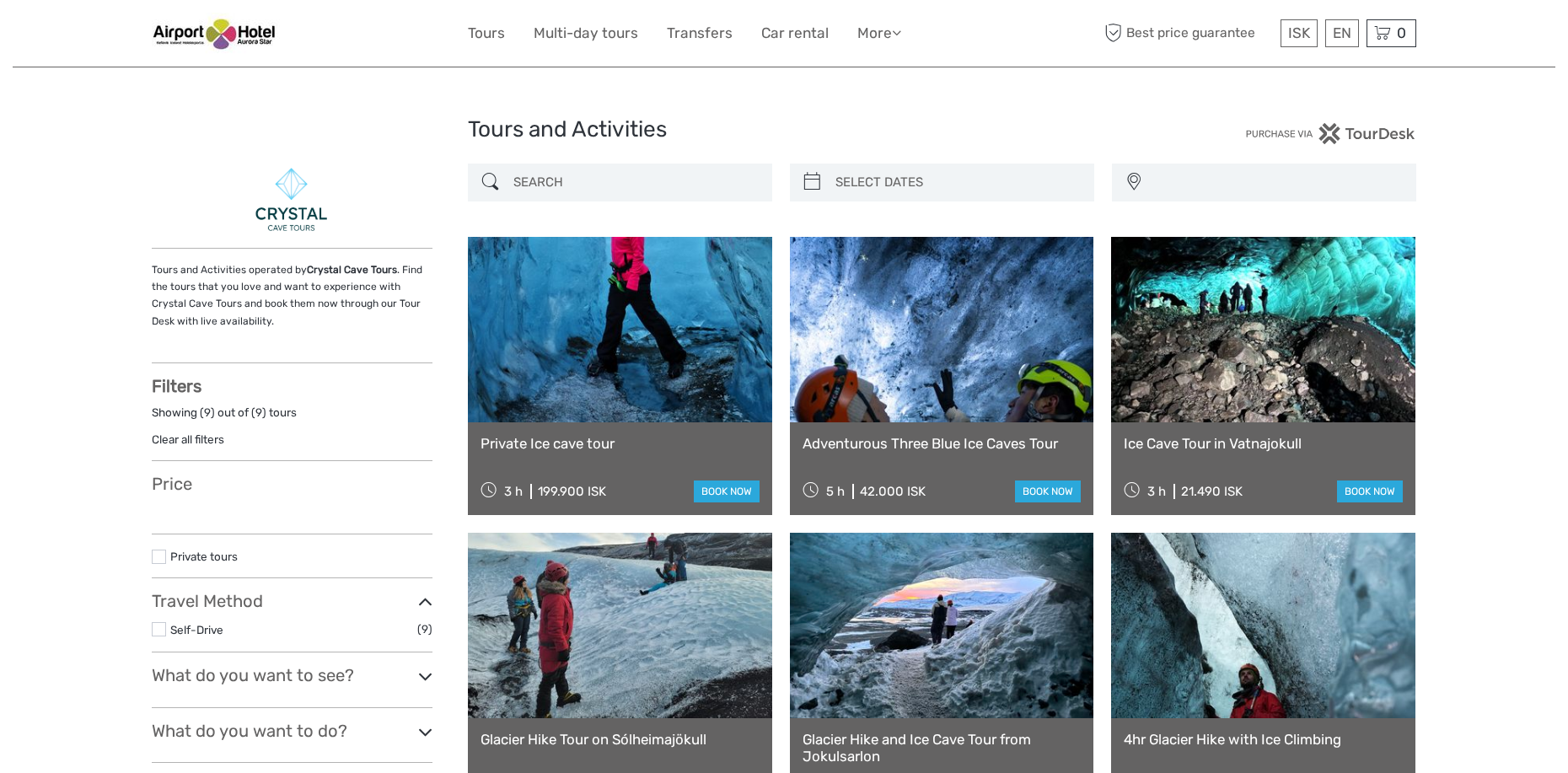 select 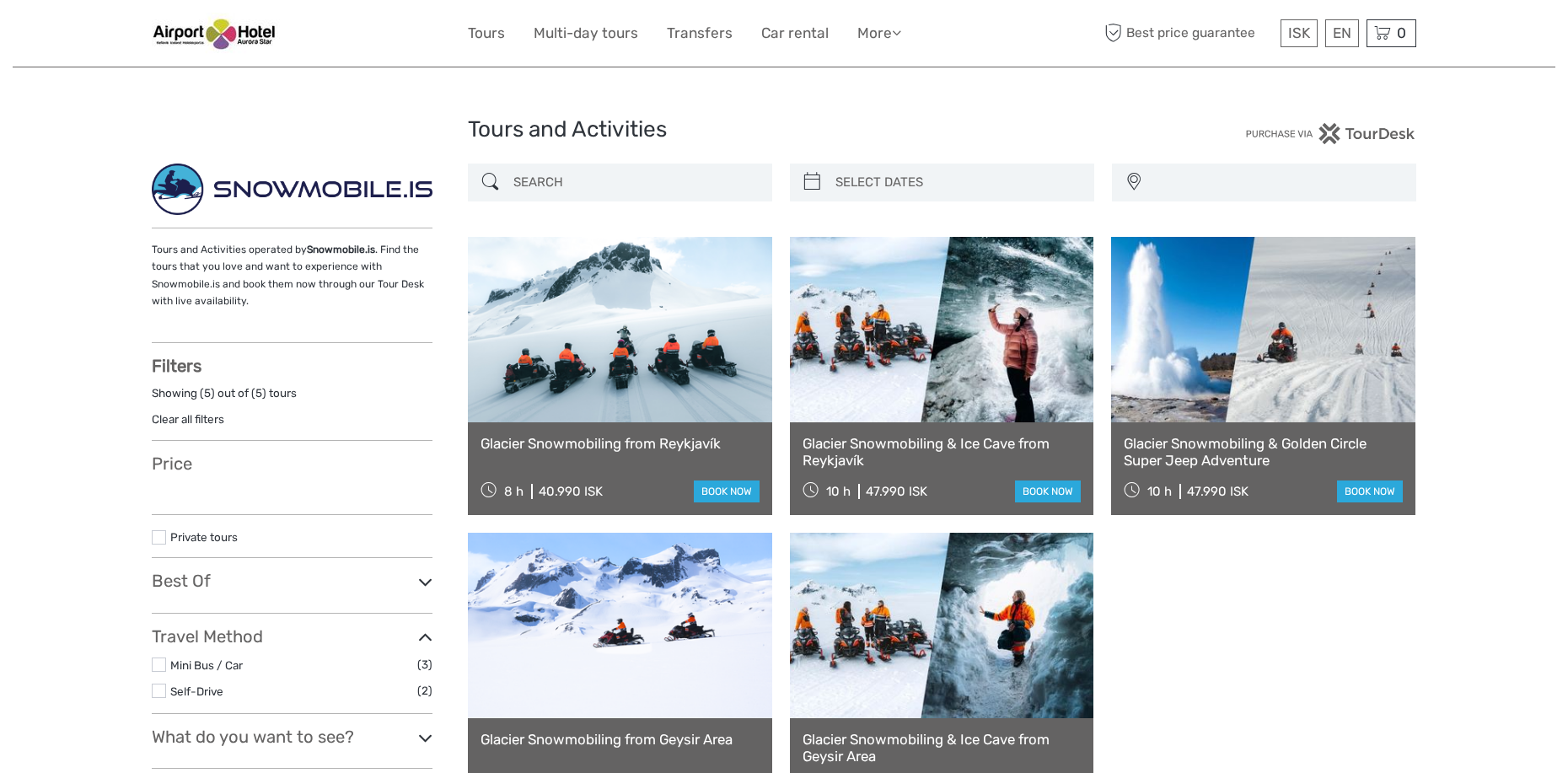select 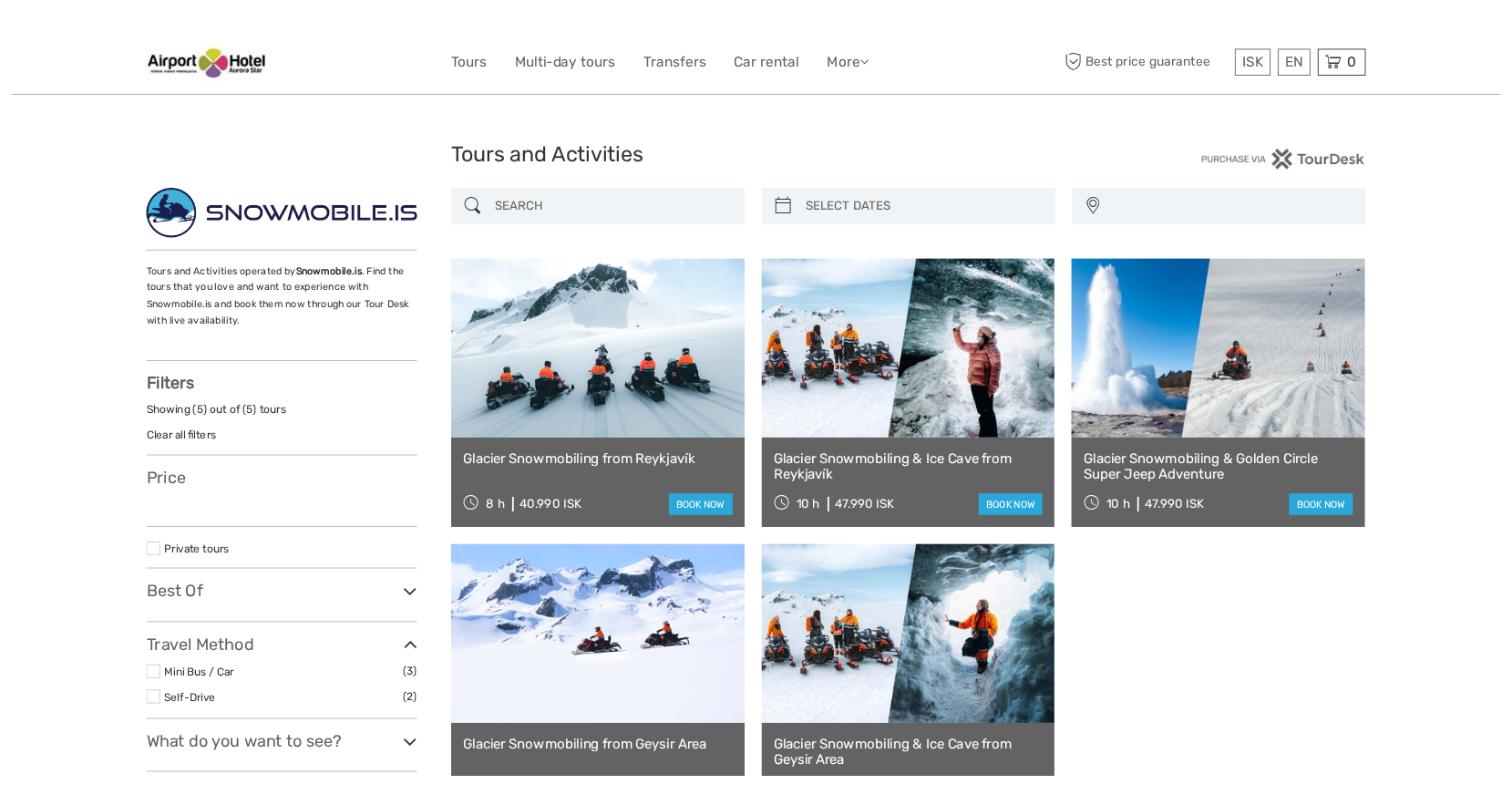 scroll, scrollTop: 0, scrollLeft: 0, axis: both 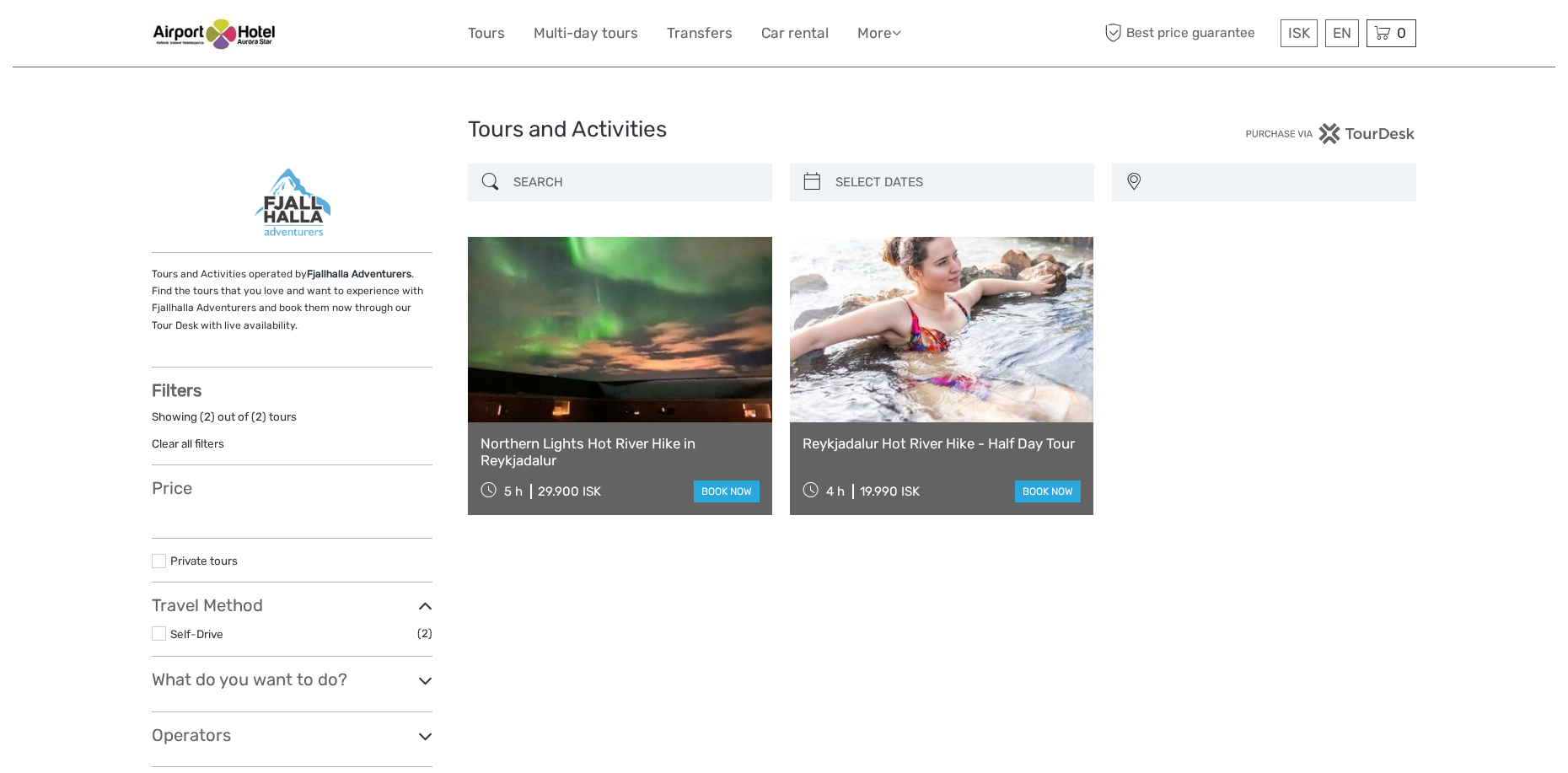 select 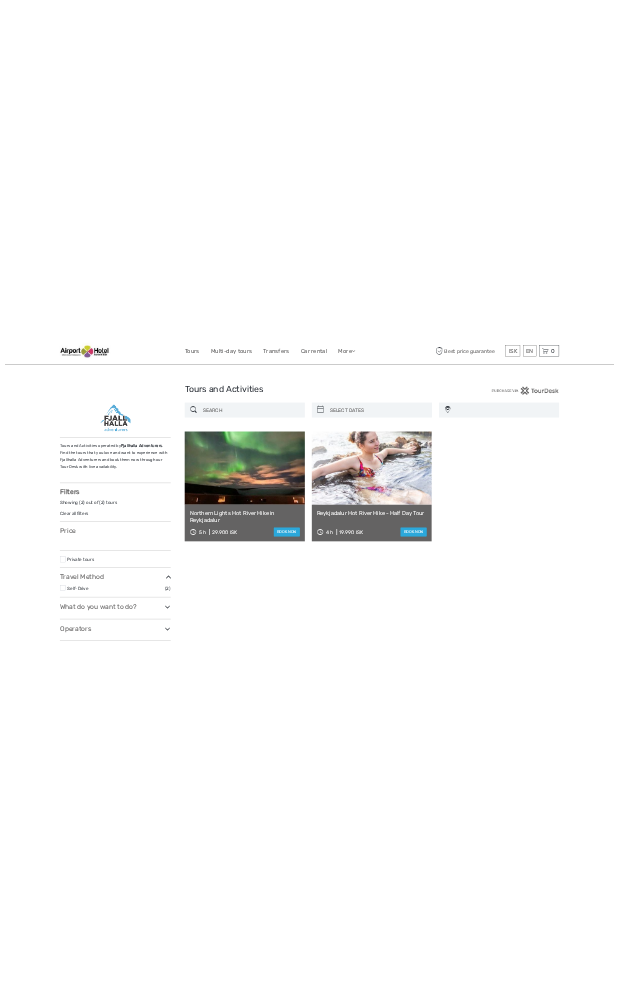 scroll, scrollTop: 0, scrollLeft: 0, axis: both 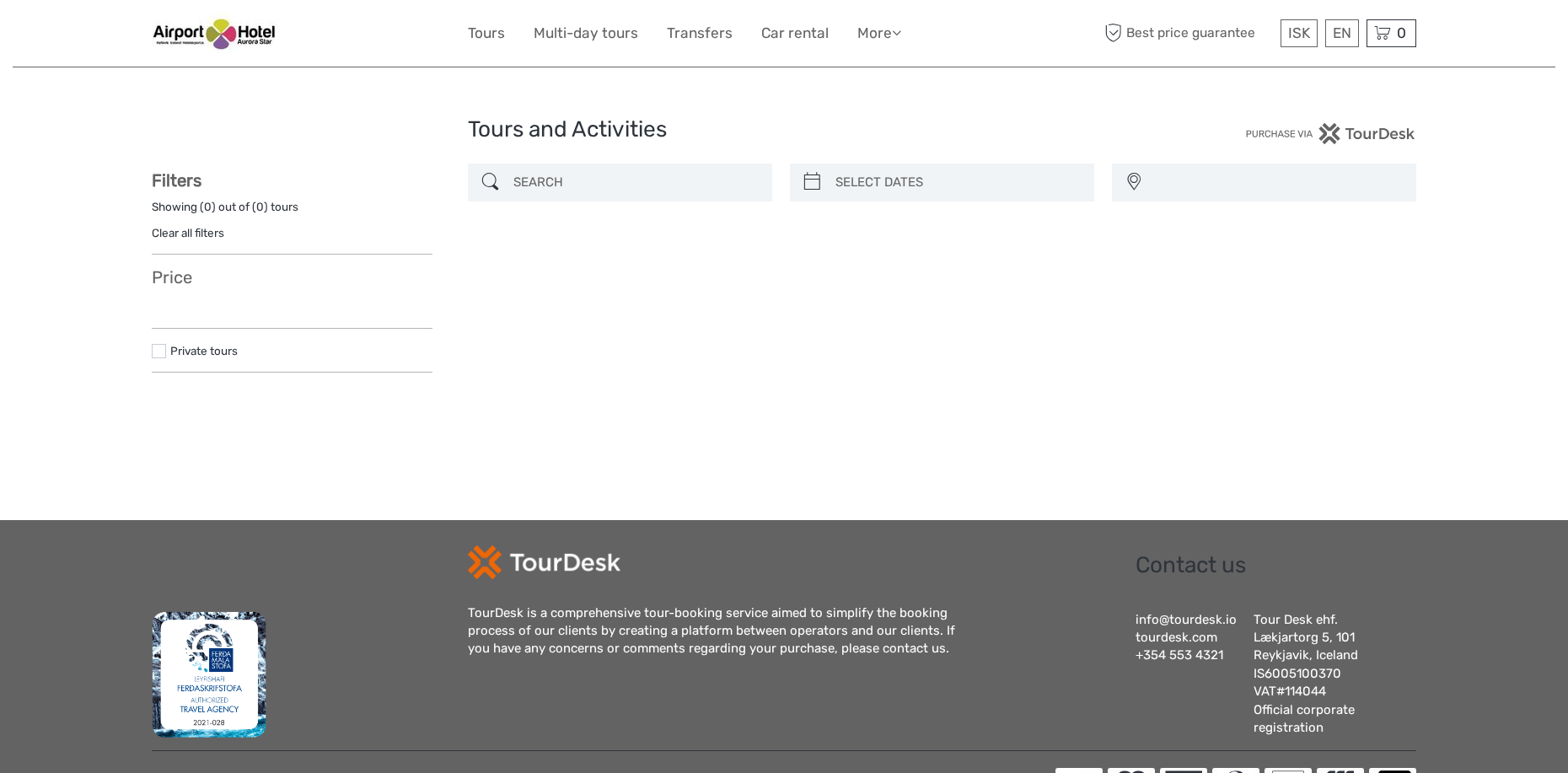 select 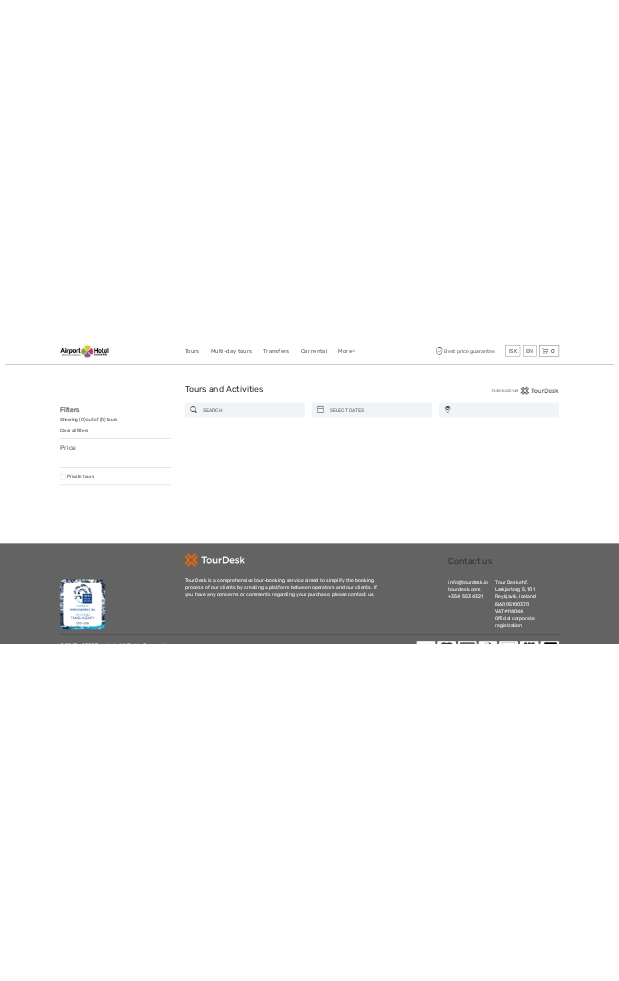scroll, scrollTop: 0, scrollLeft: 0, axis: both 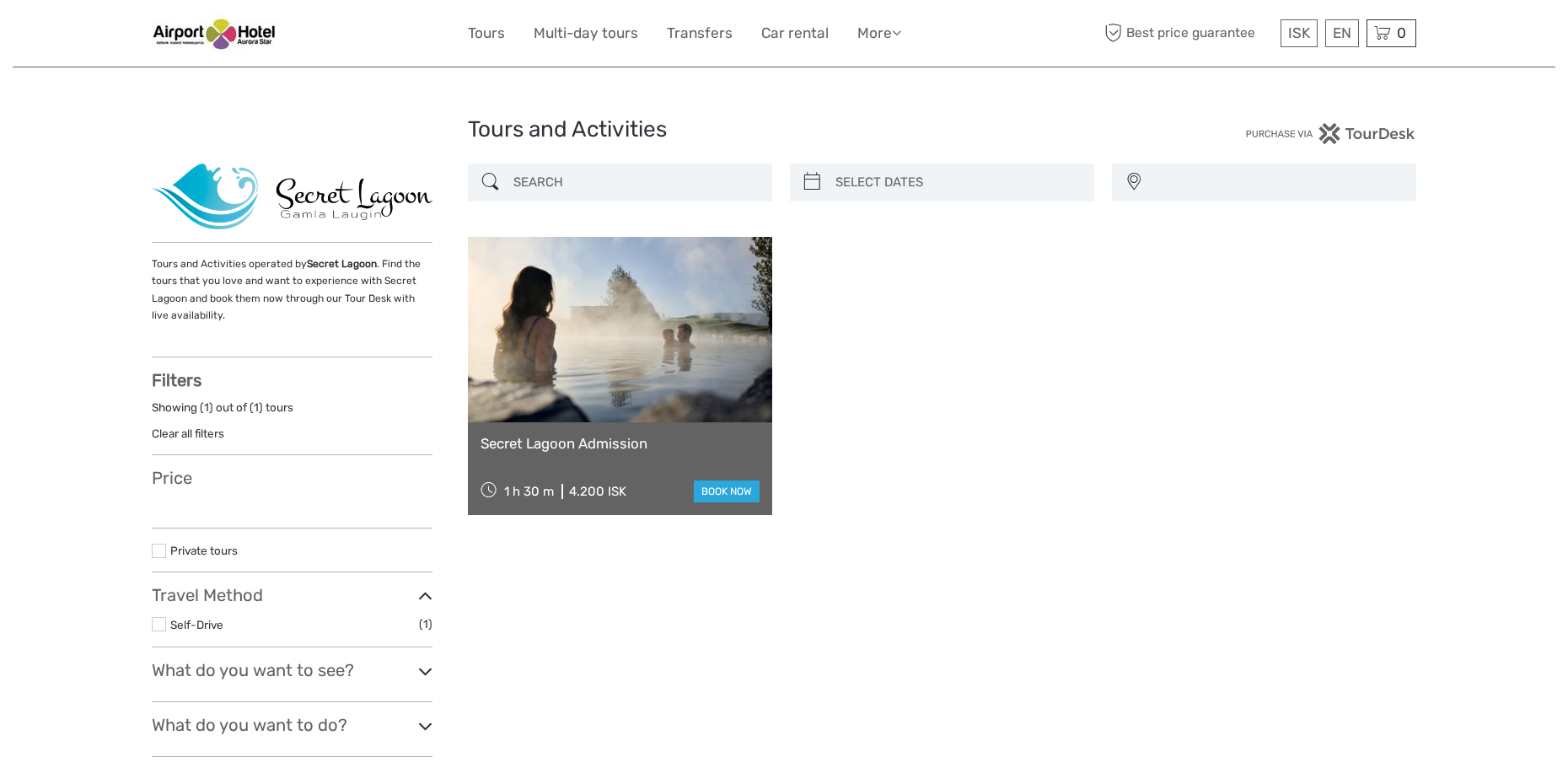 select 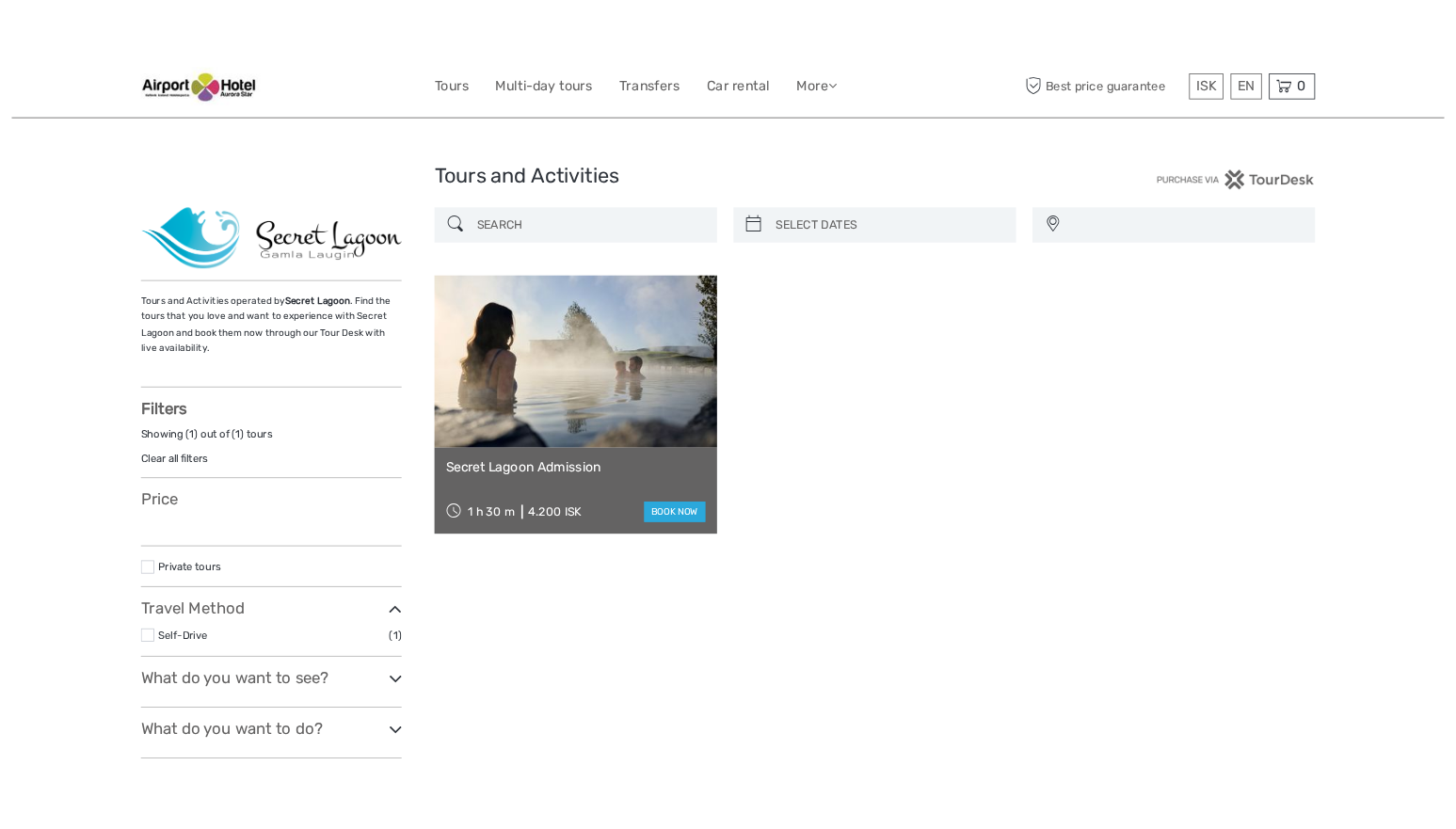 scroll, scrollTop: 0, scrollLeft: 0, axis: both 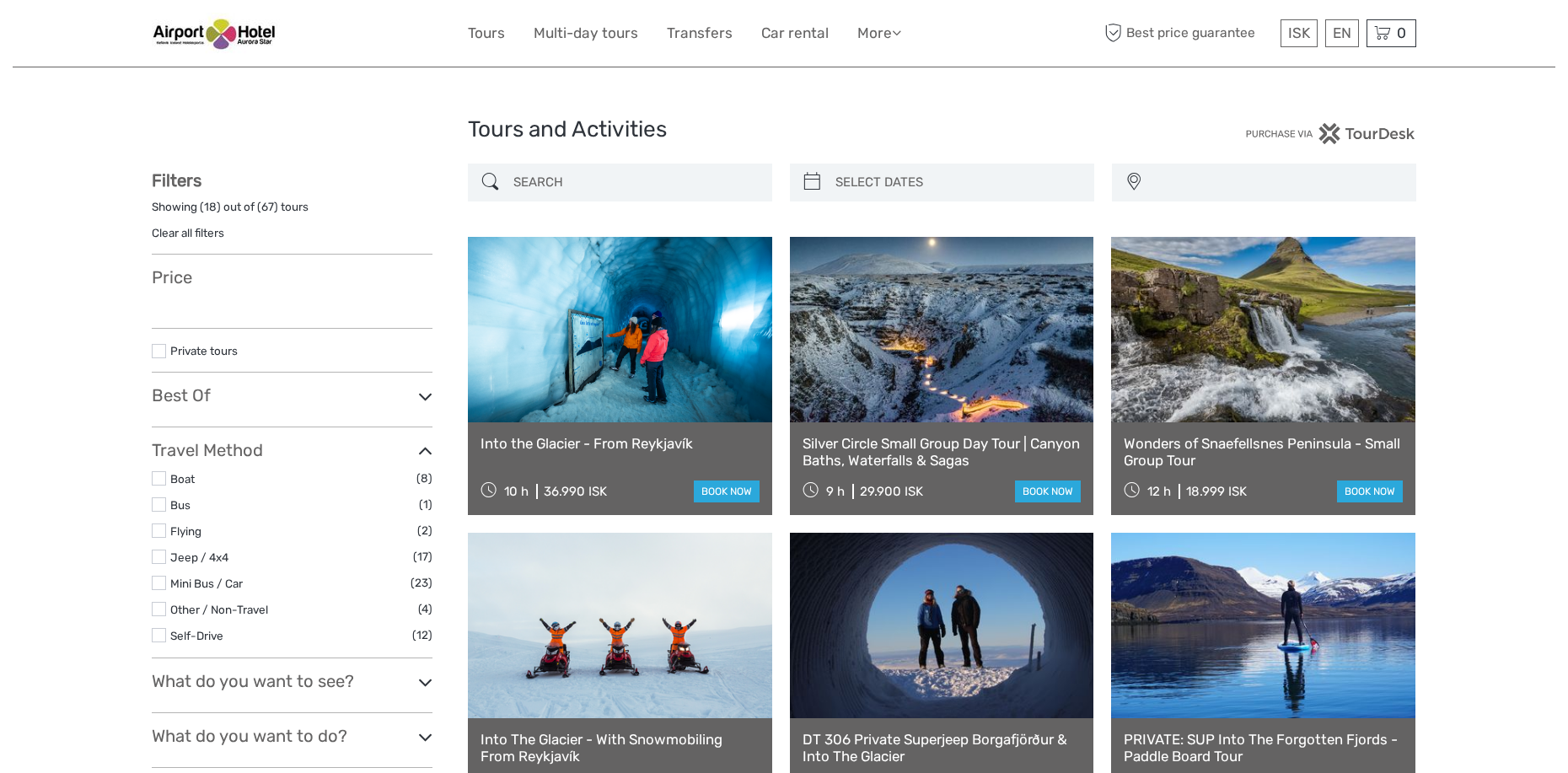 select 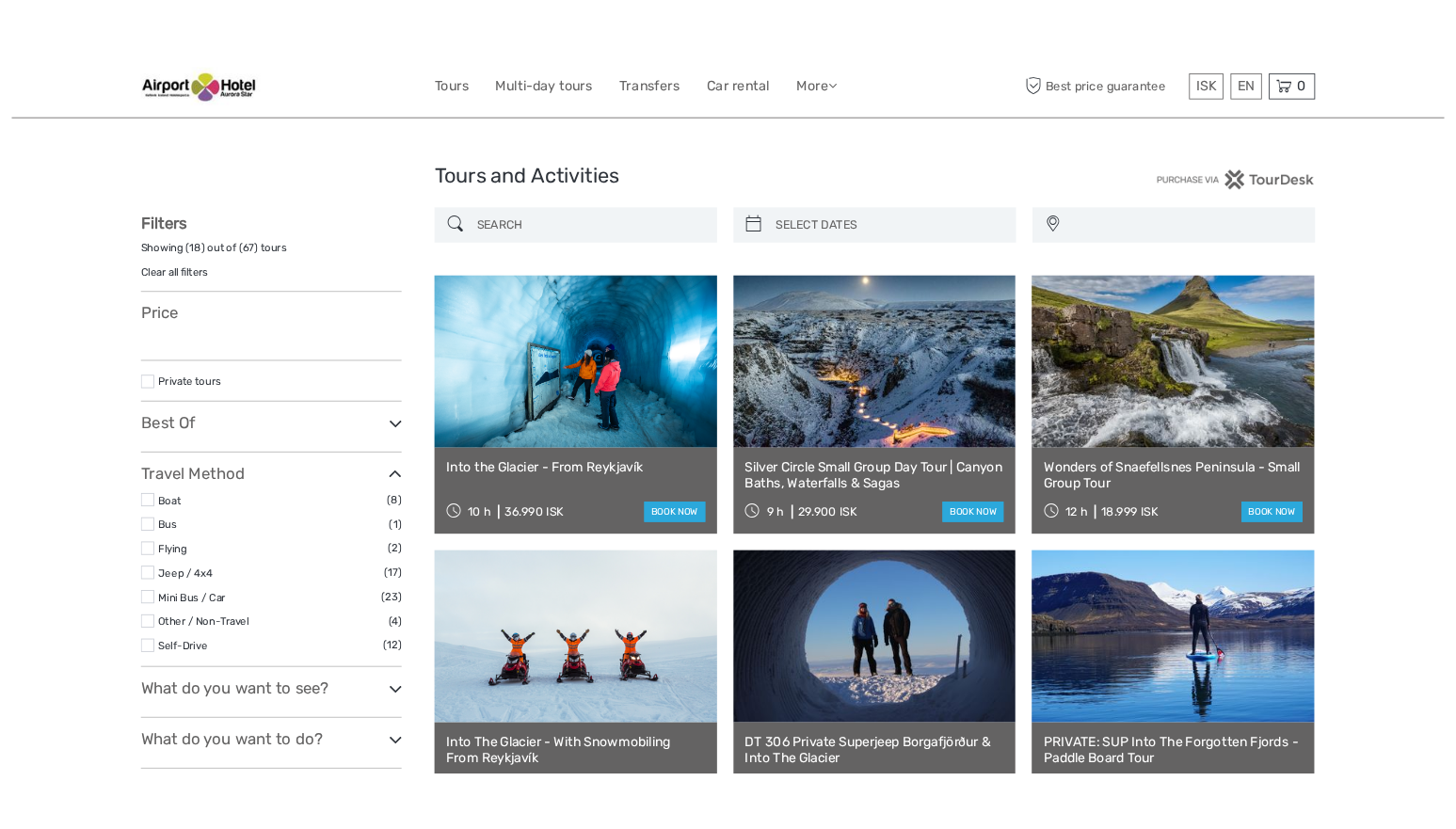 scroll, scrollTop: 0, scrollLeft: 0, axis: both 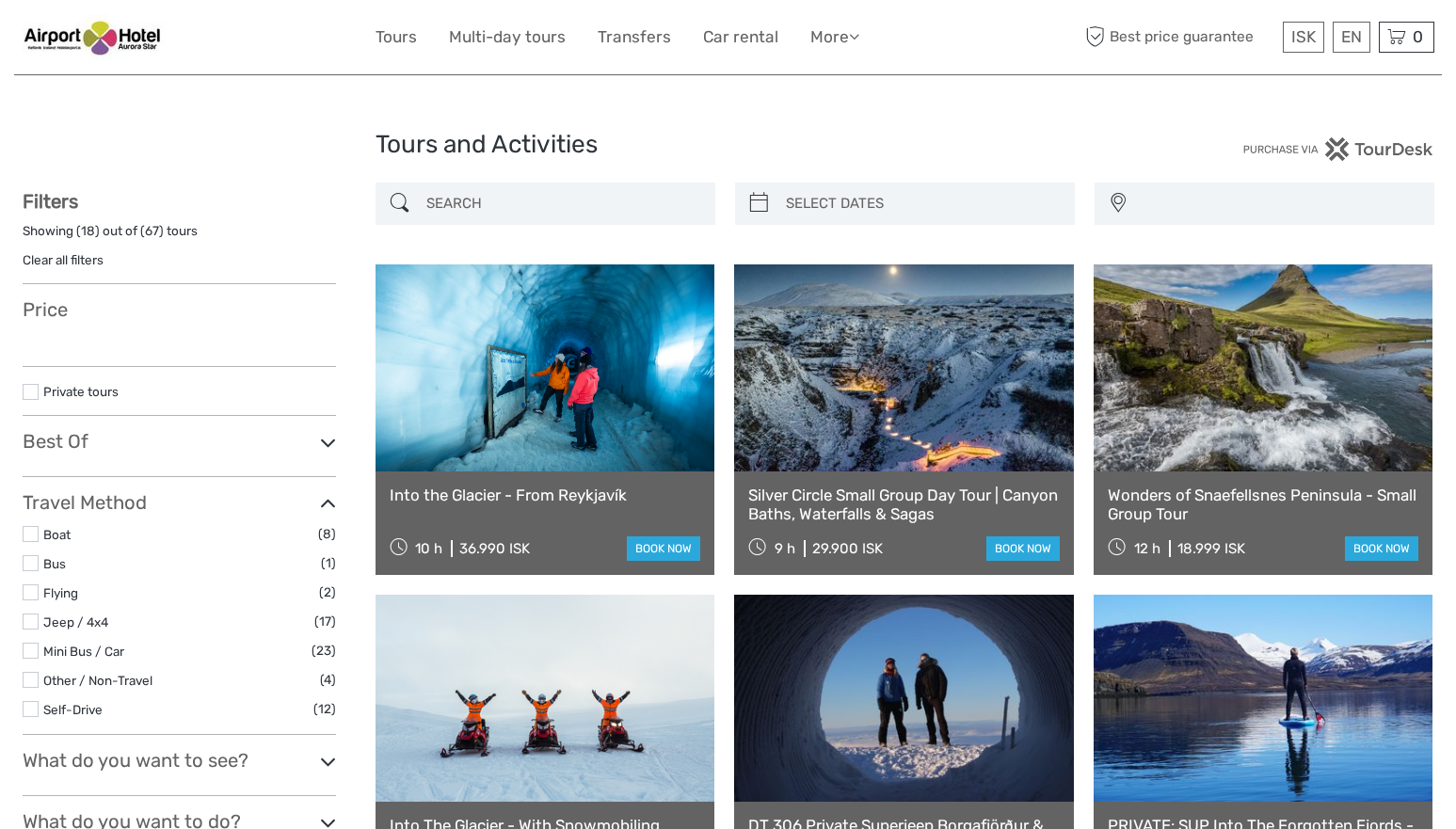 select 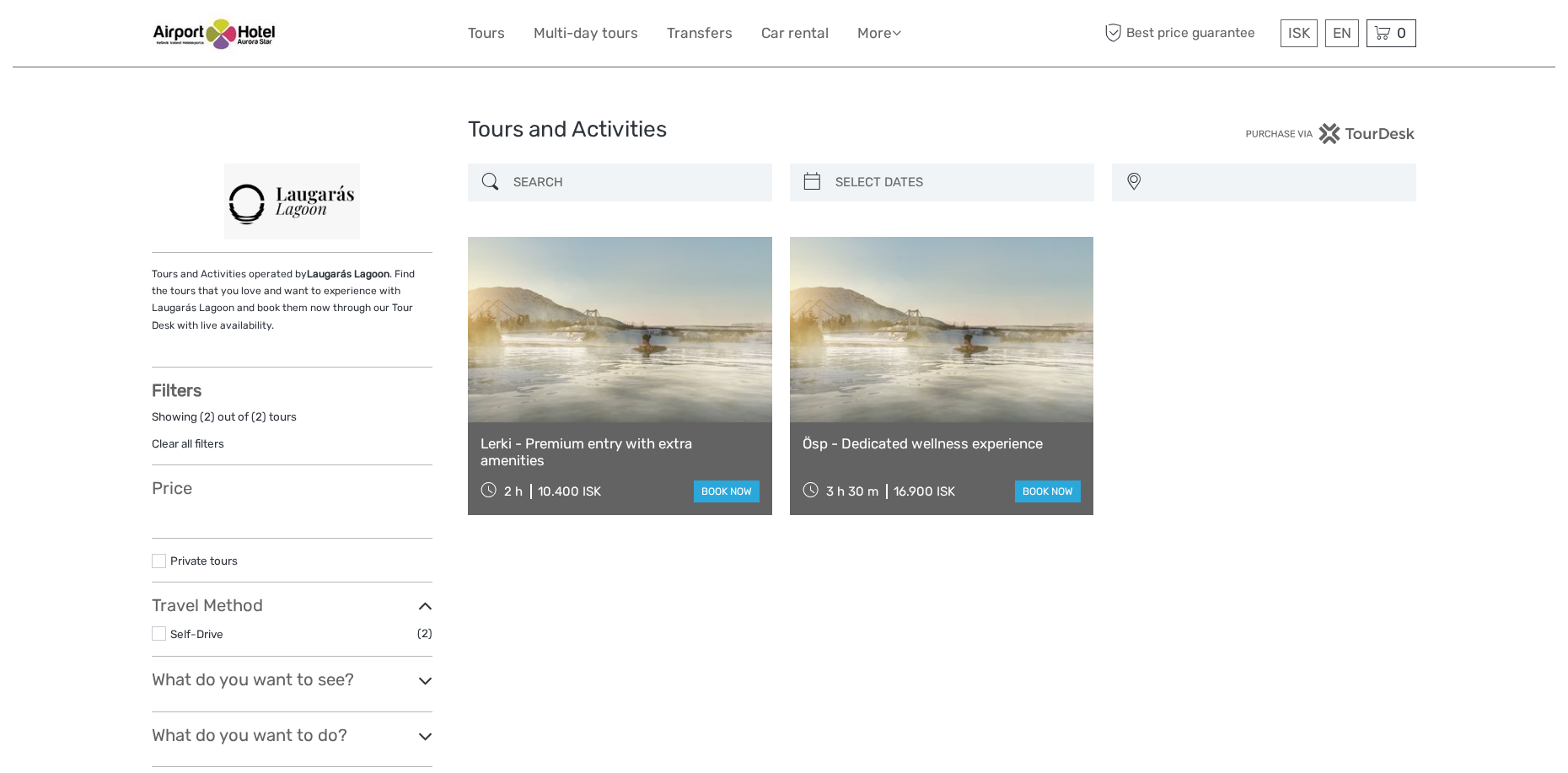 select 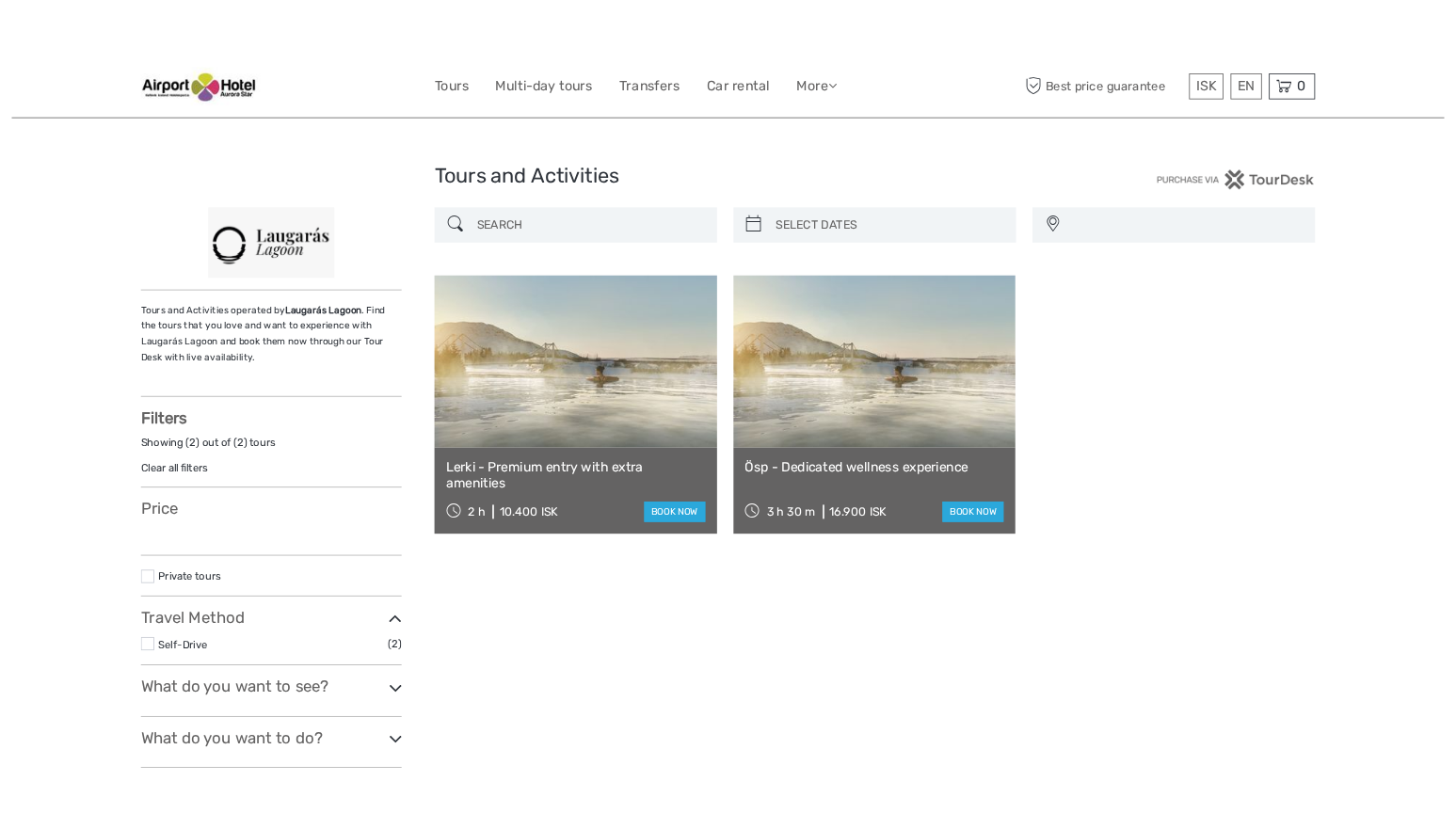 scroll, scrollTop: 0, scrollLeft: 0, axis: both 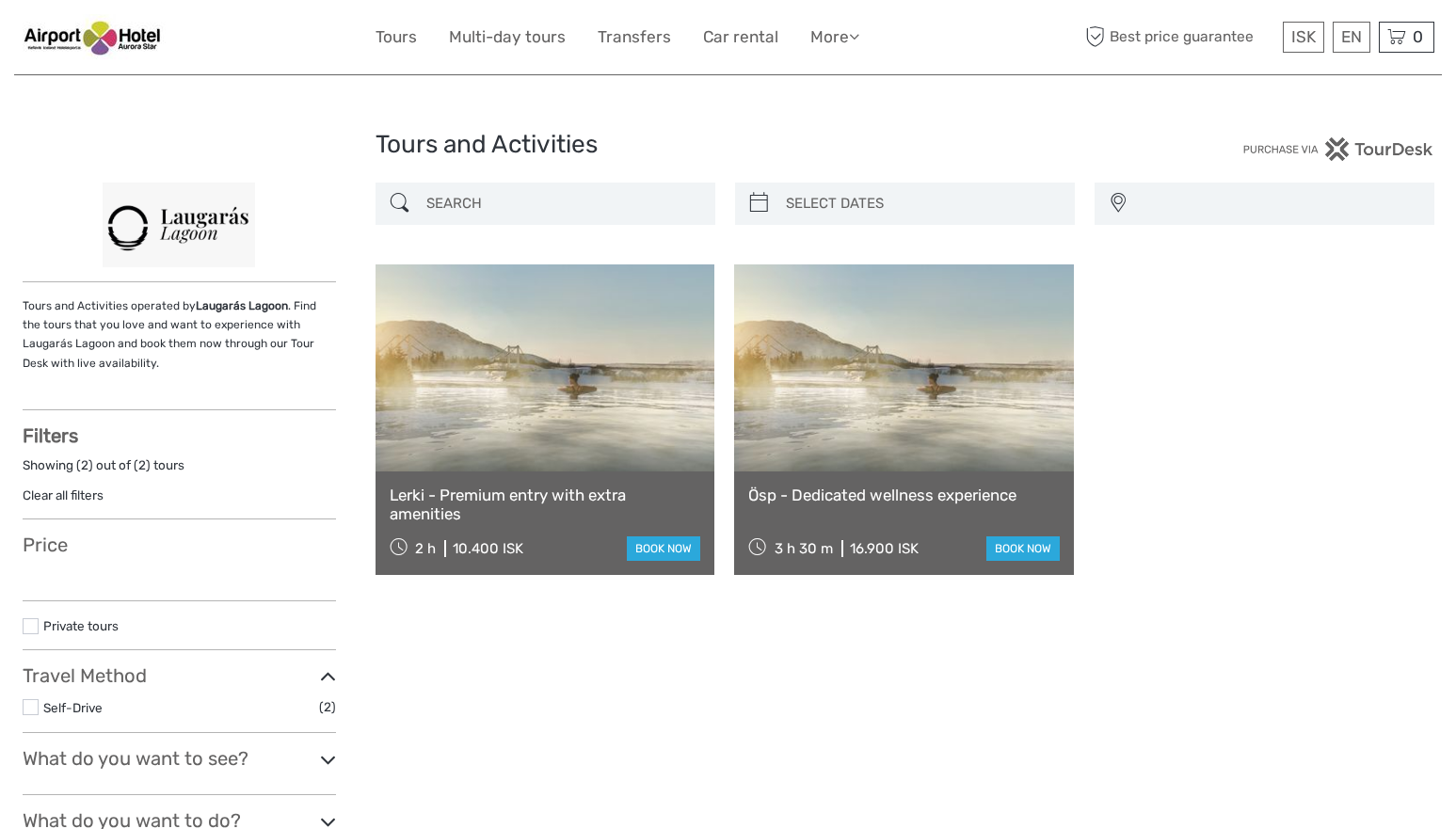 select 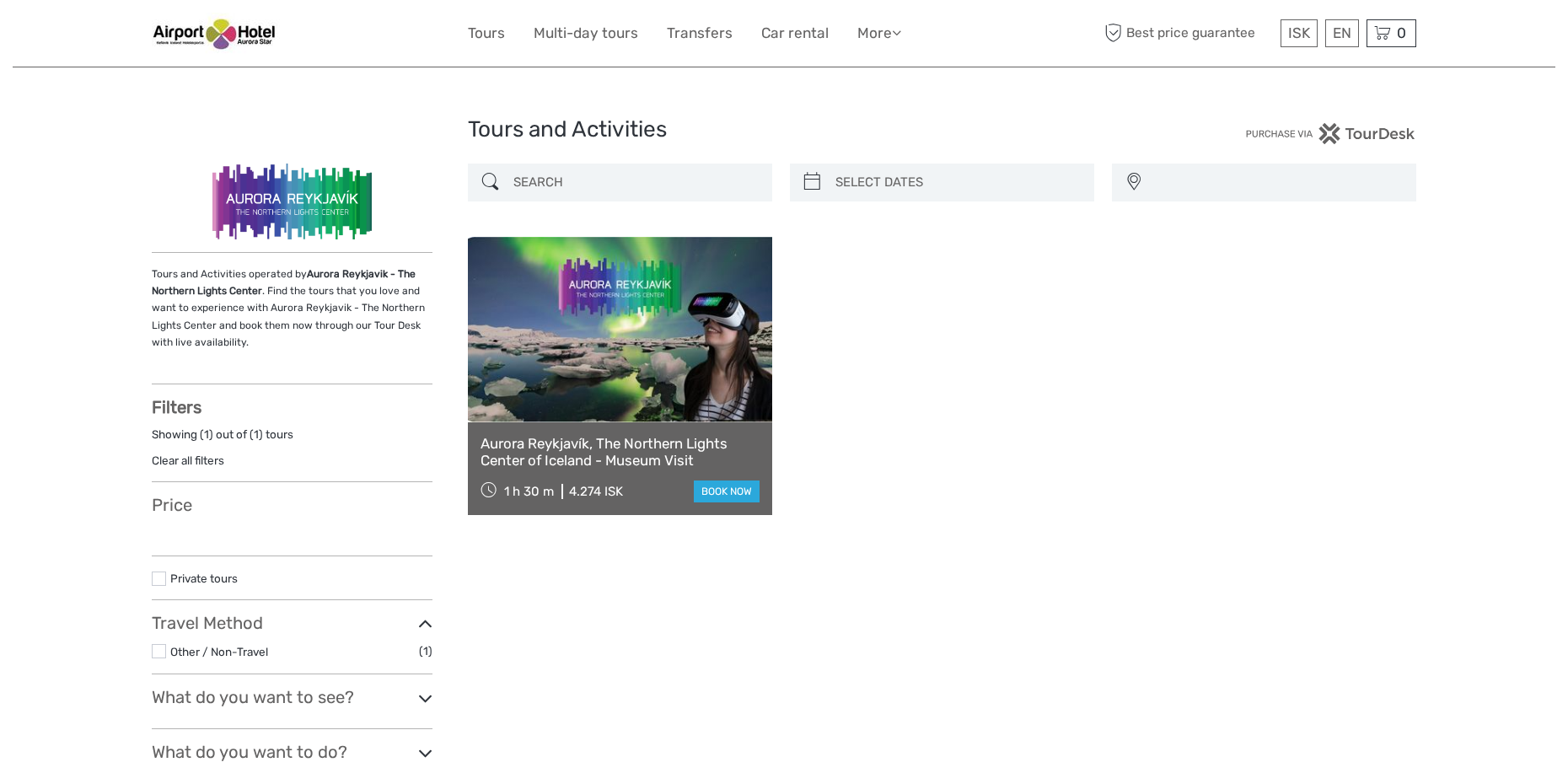select 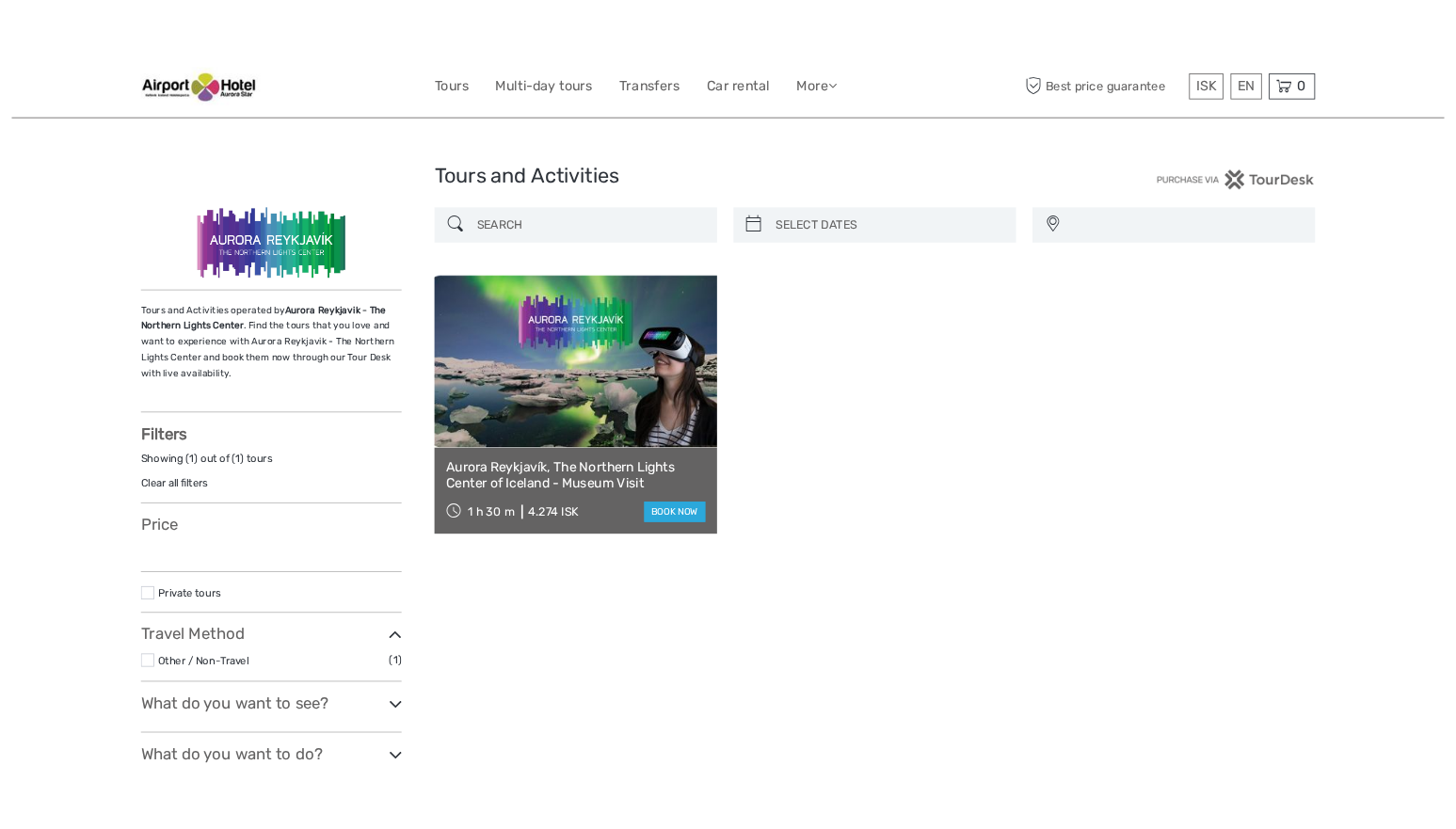 scroll, scrollTop: 0, scrollLeft: 0, axis: both 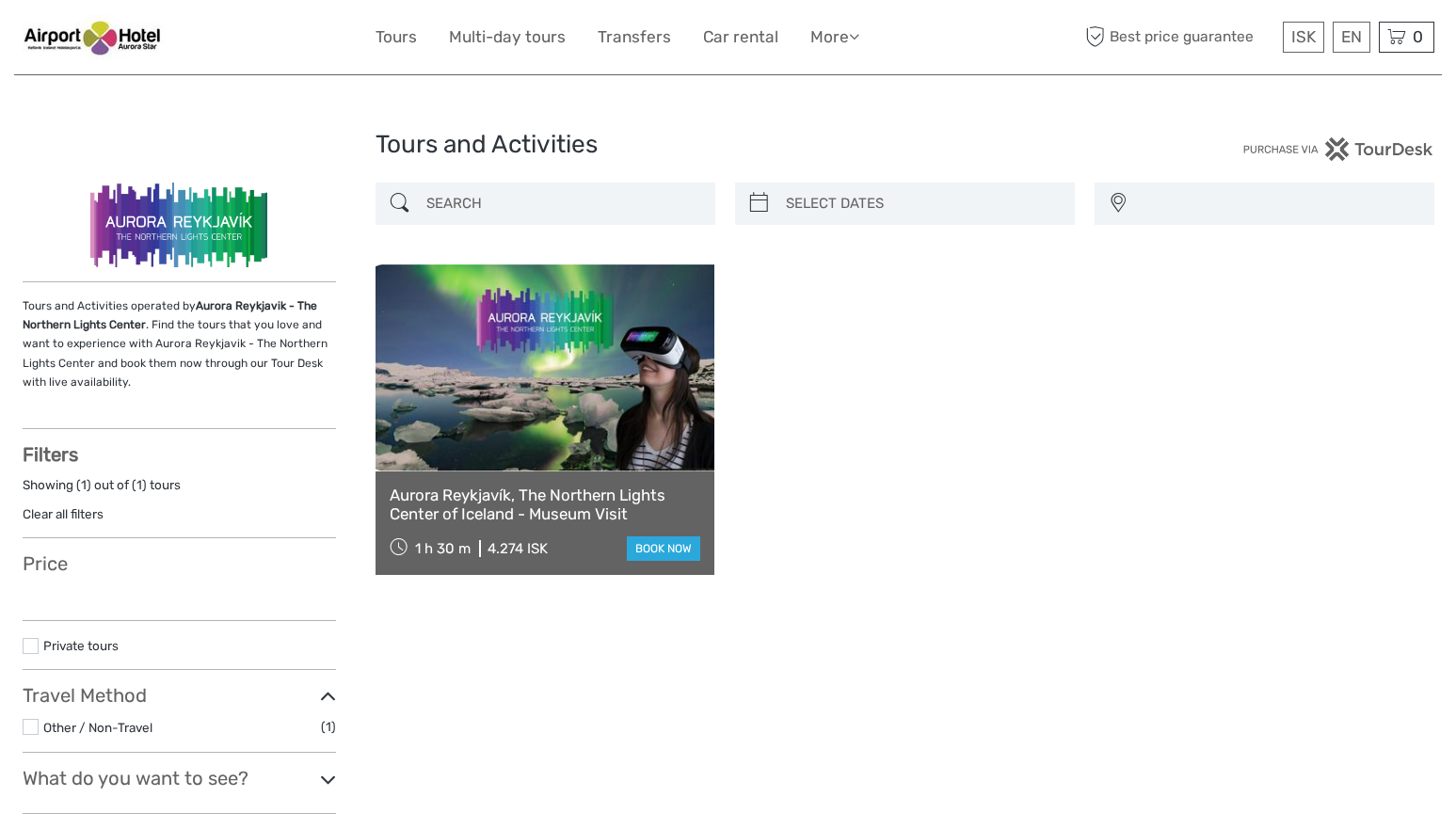 select 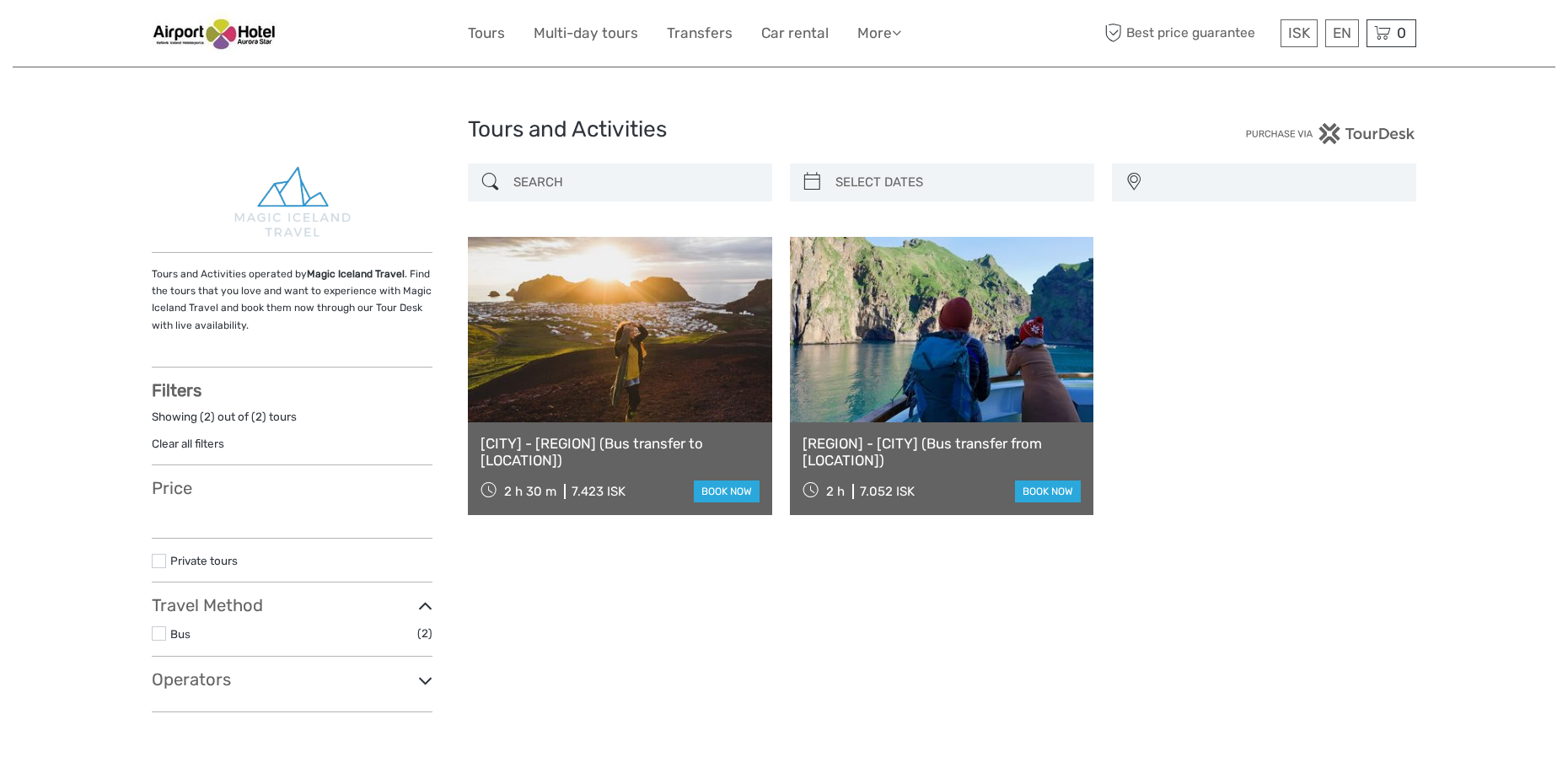 select 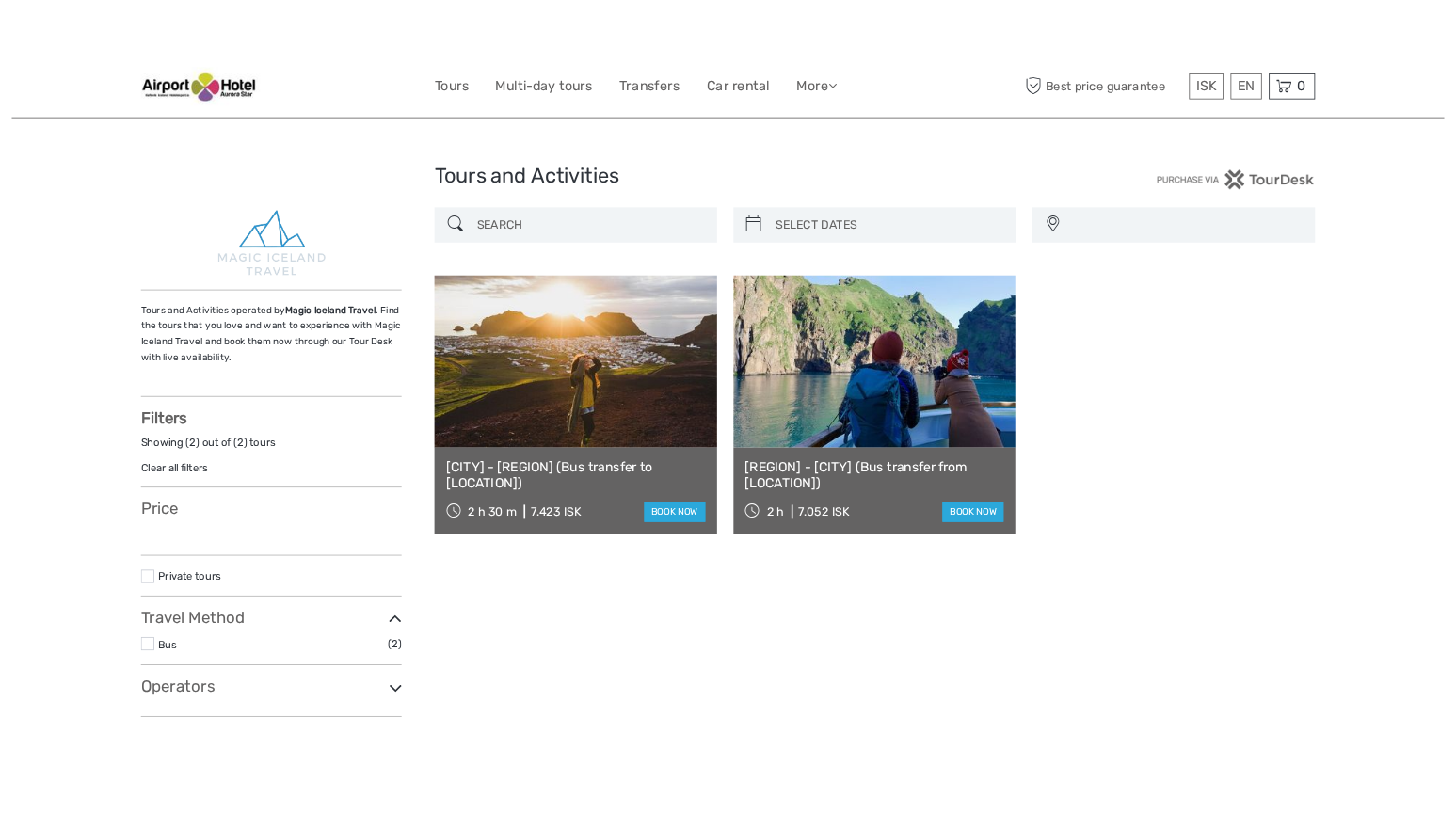 scroll, scrollTop: 0, scrollLeft: 0, axis: both 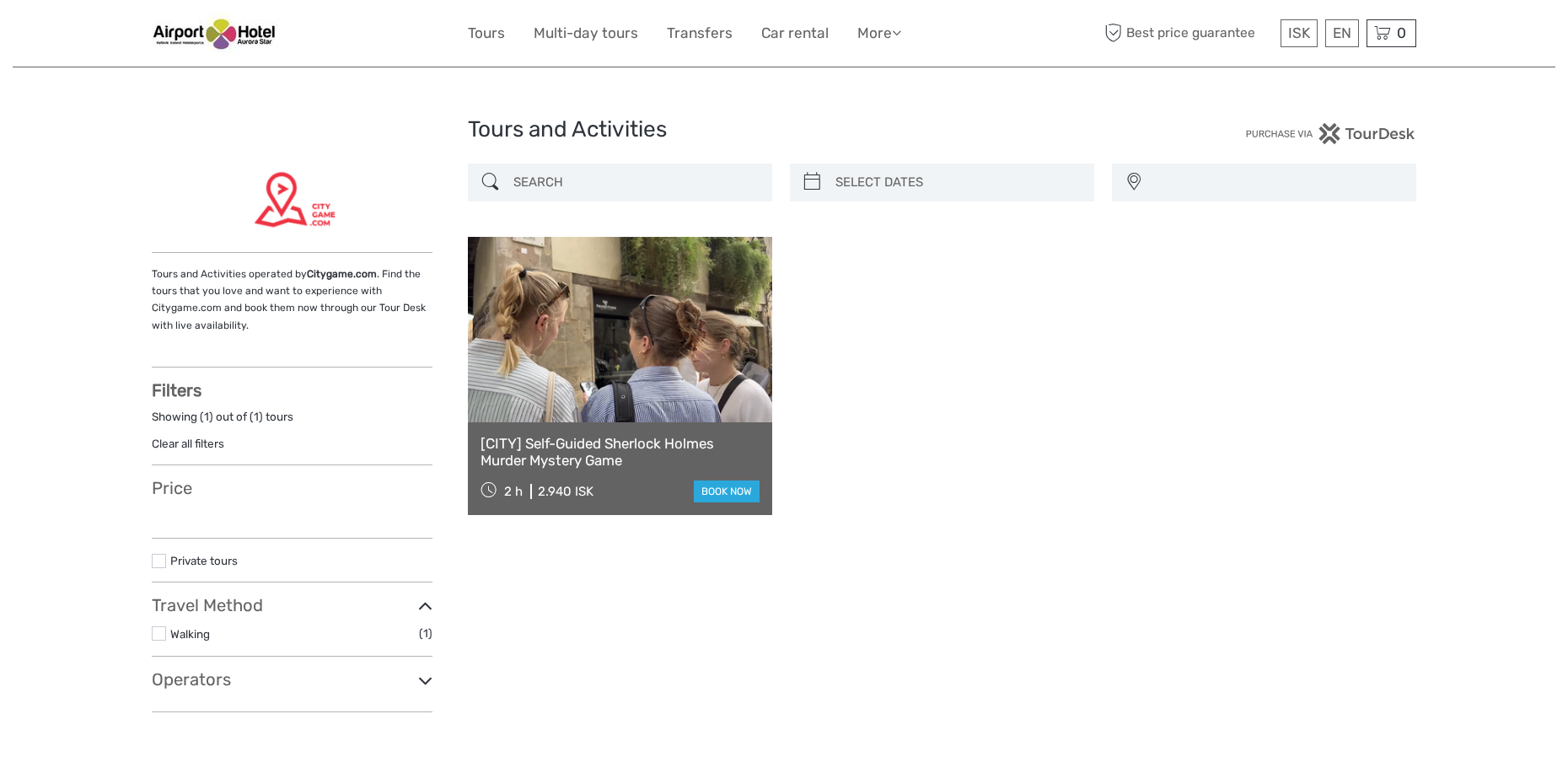 select 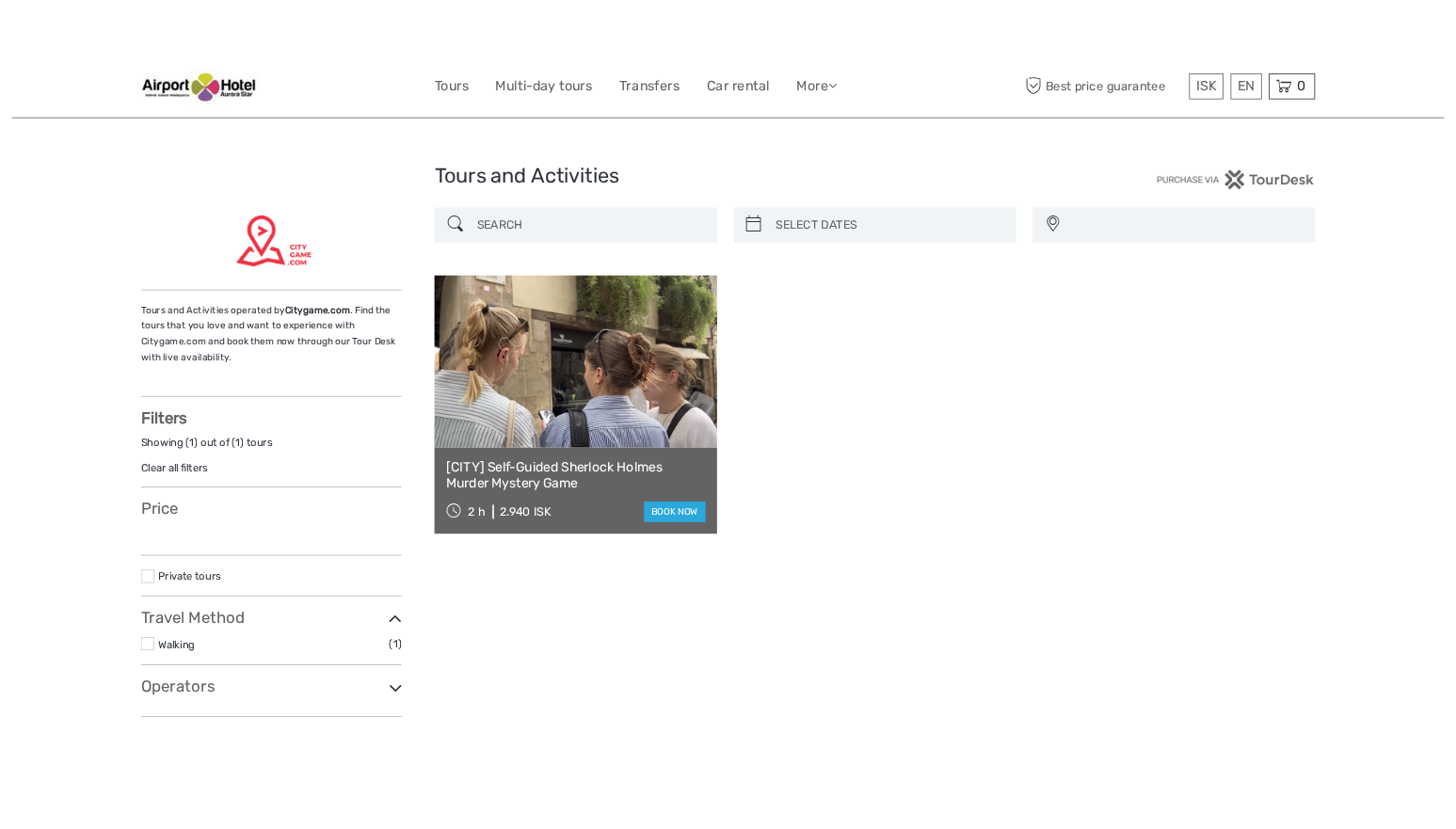 scroll, scrollTop: 0, scrollLeft: 0, axis: both 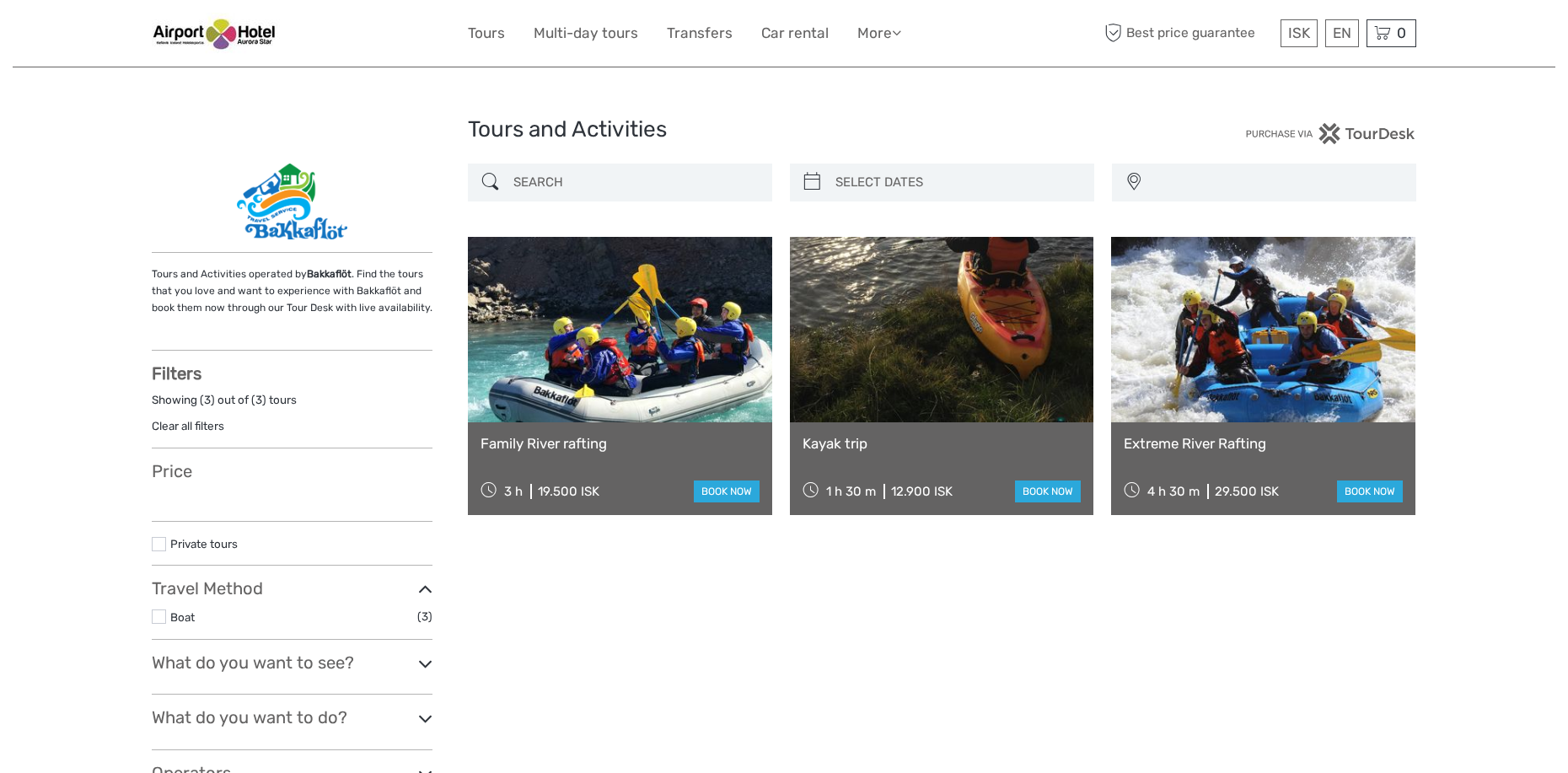 select 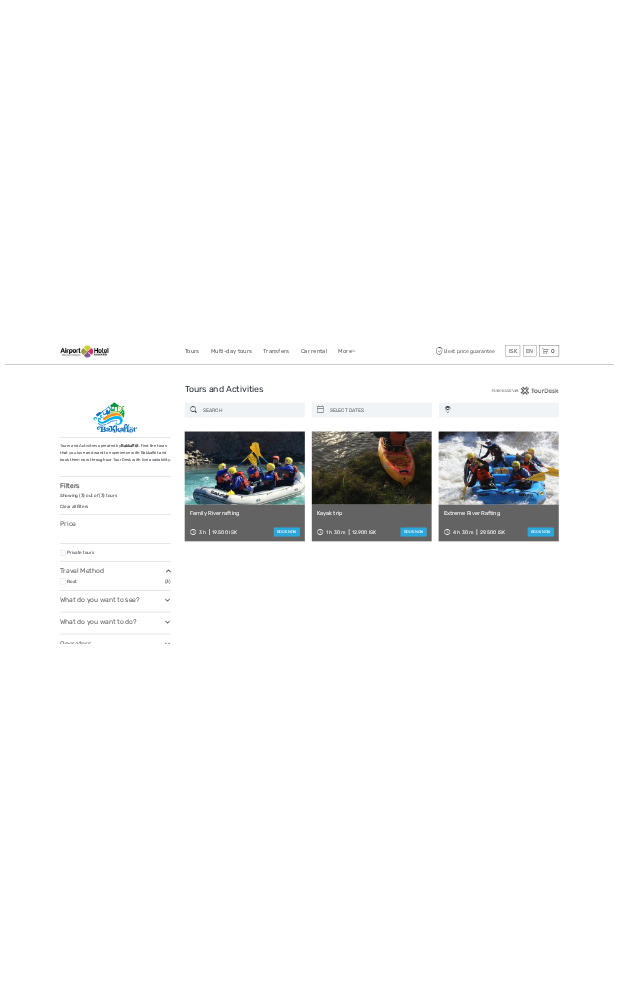 scroll, scrollTop: 0, scrollLeft: 0, axis: both 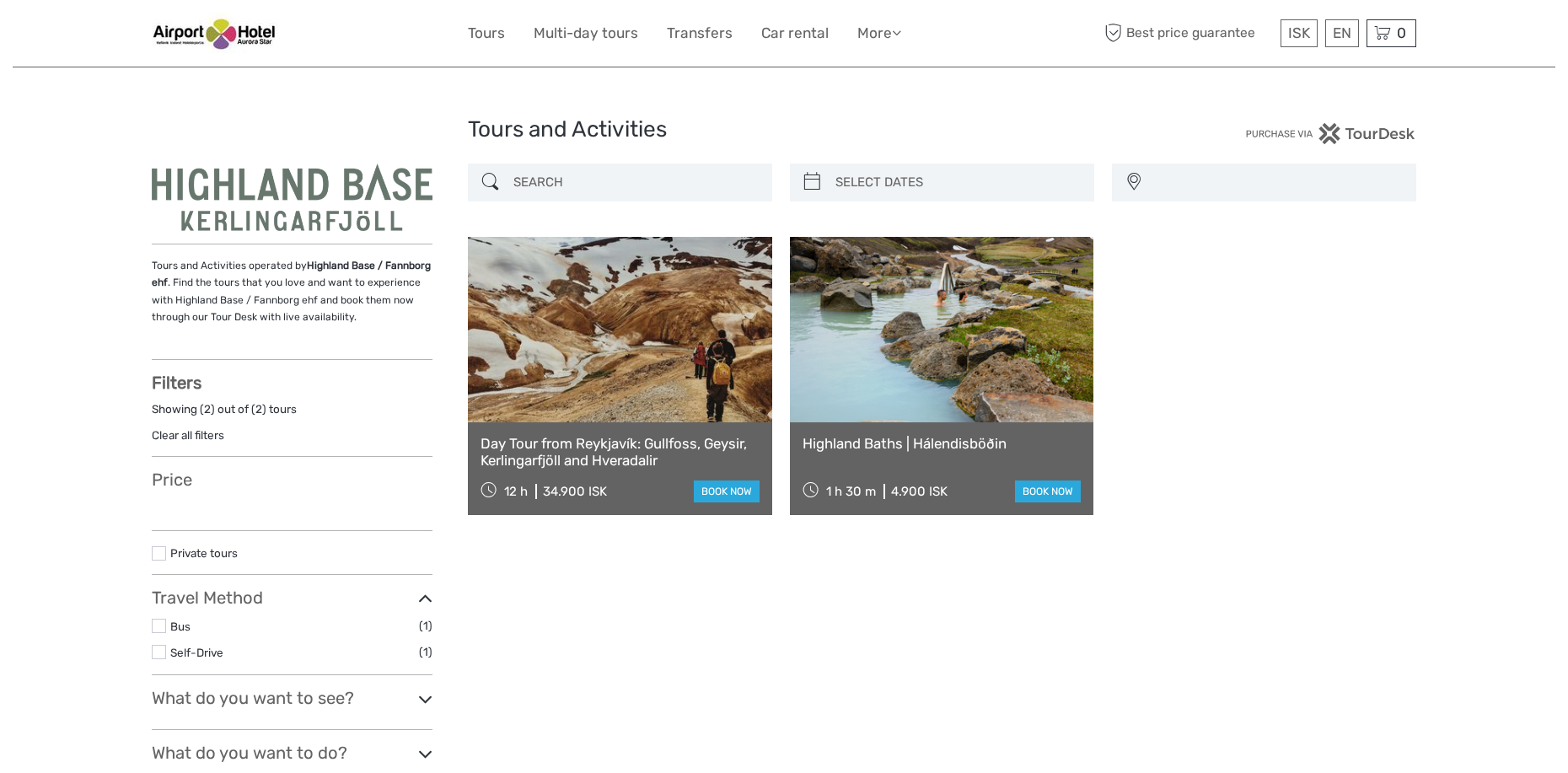 select 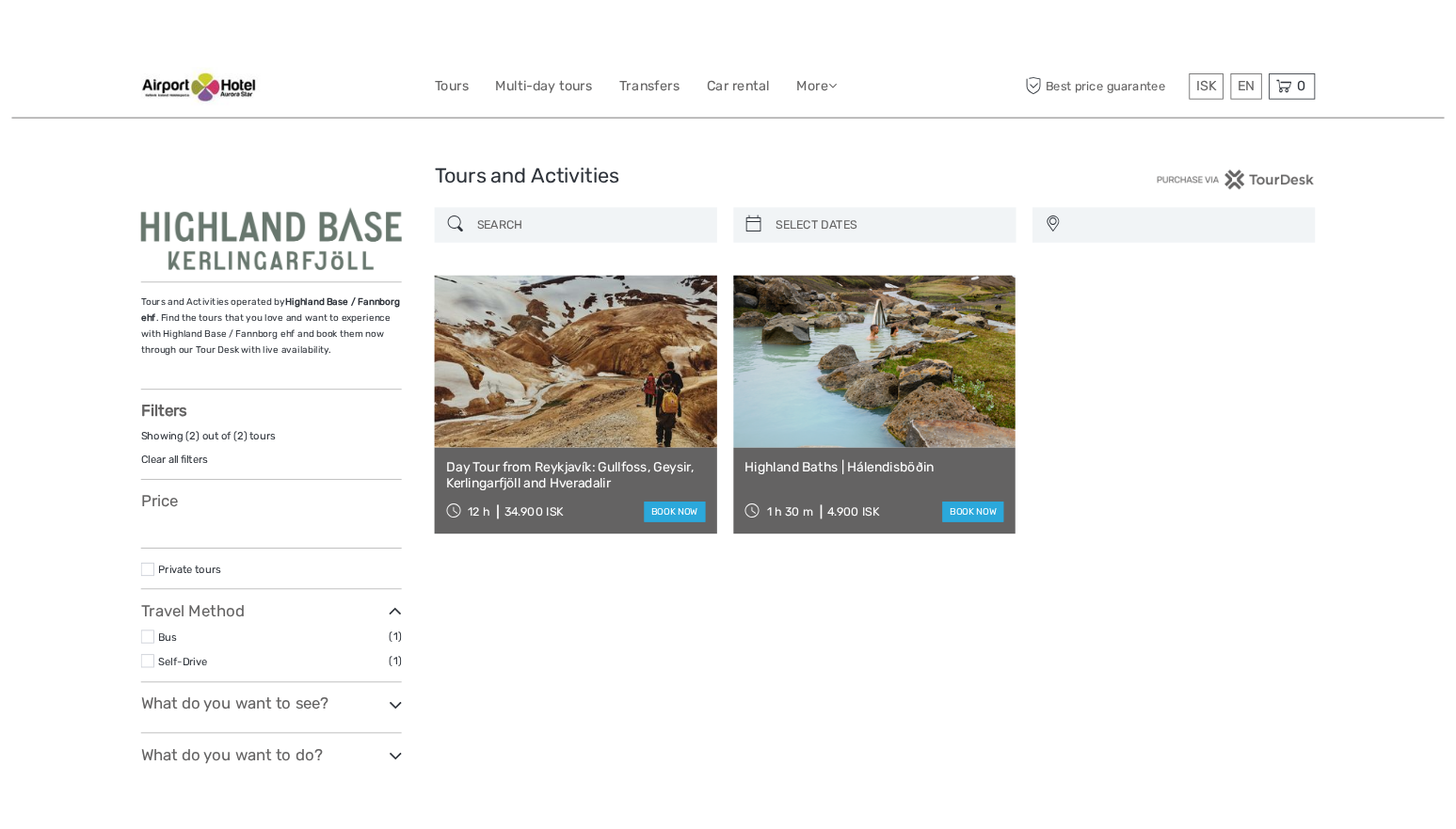 scroll, scrollTop: 0, scrollLeft: 0, axis: both 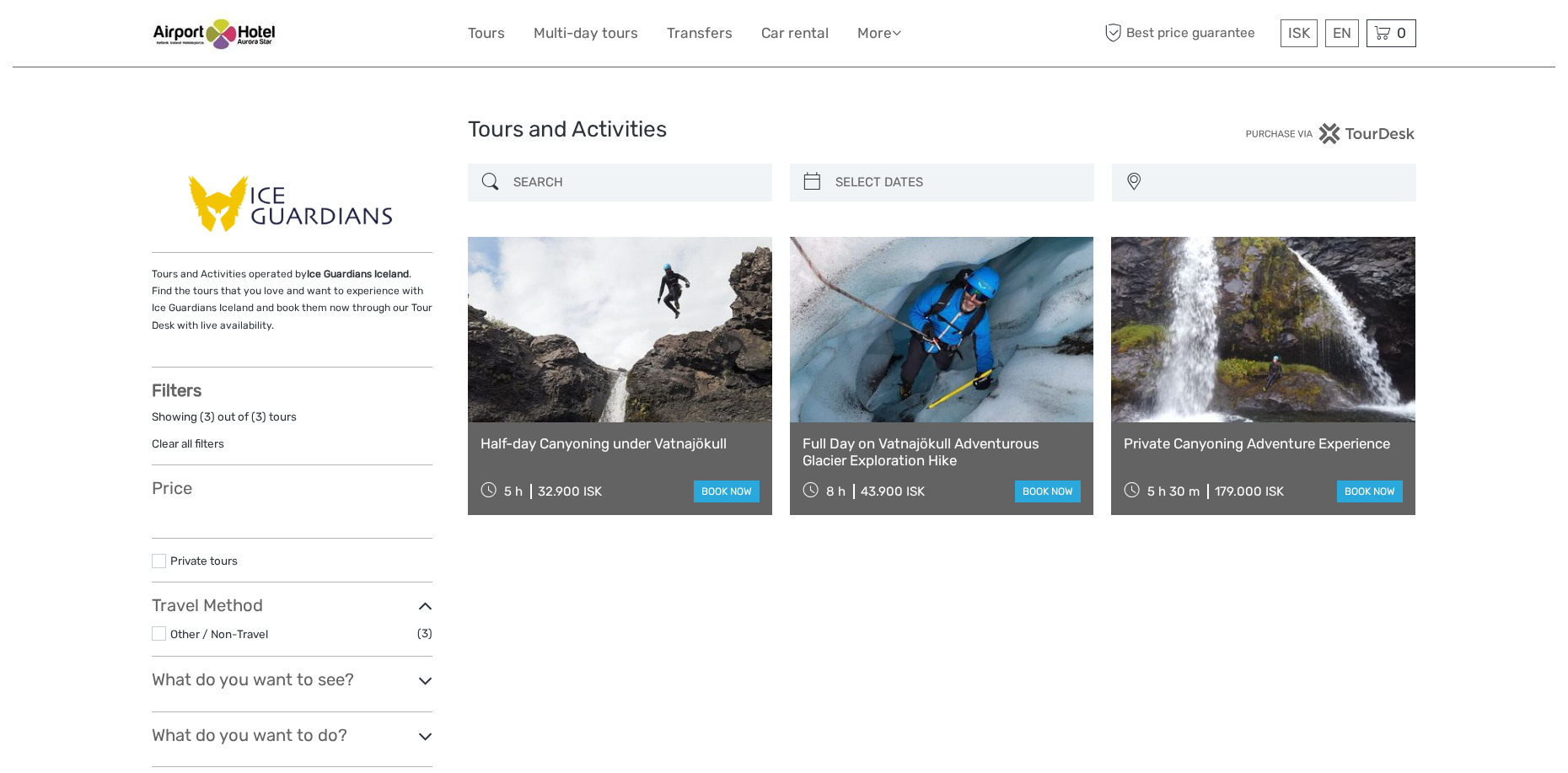 select 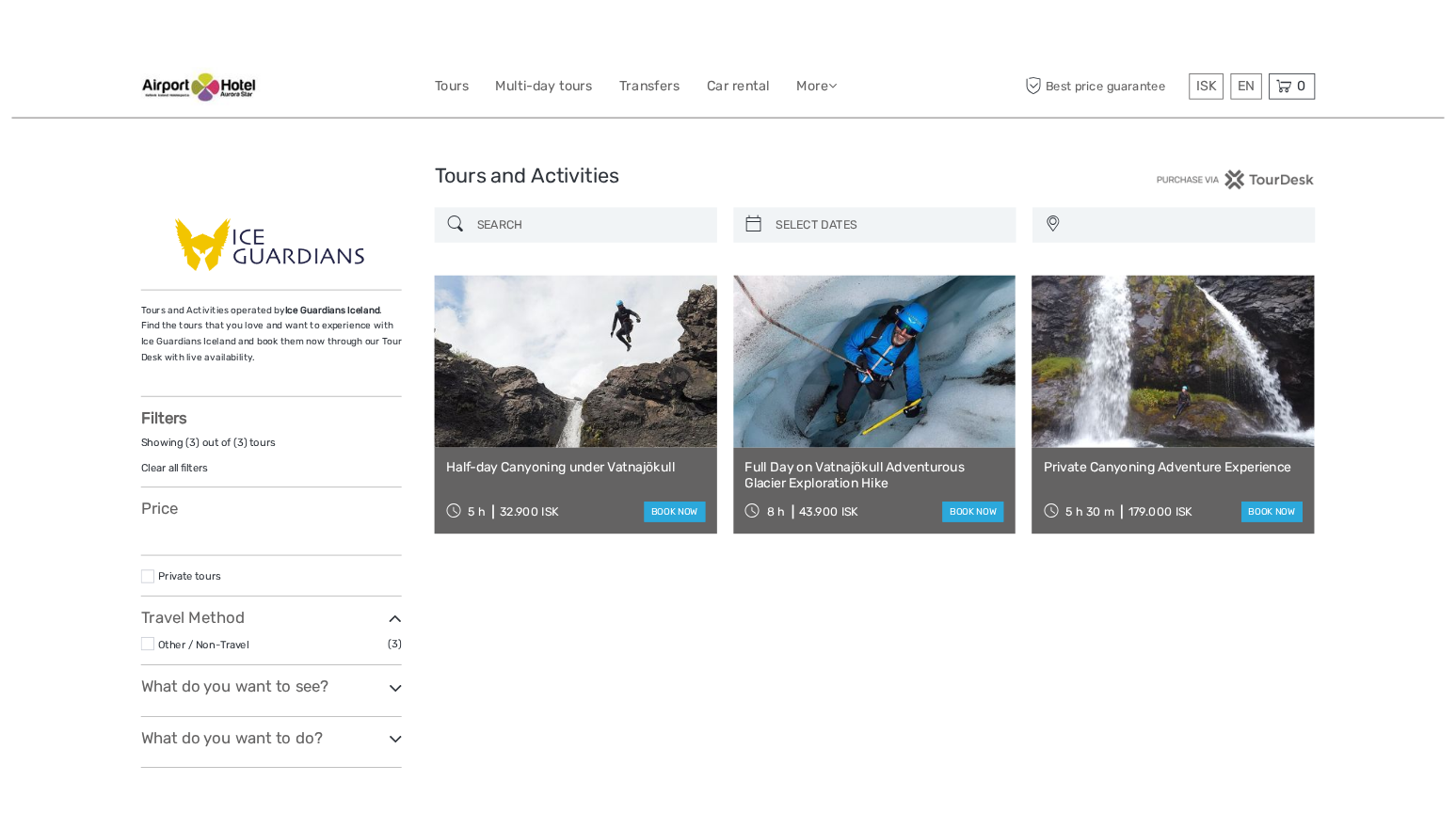 scroll, scrollTop: 0, scrollLeft: 0, axis: both 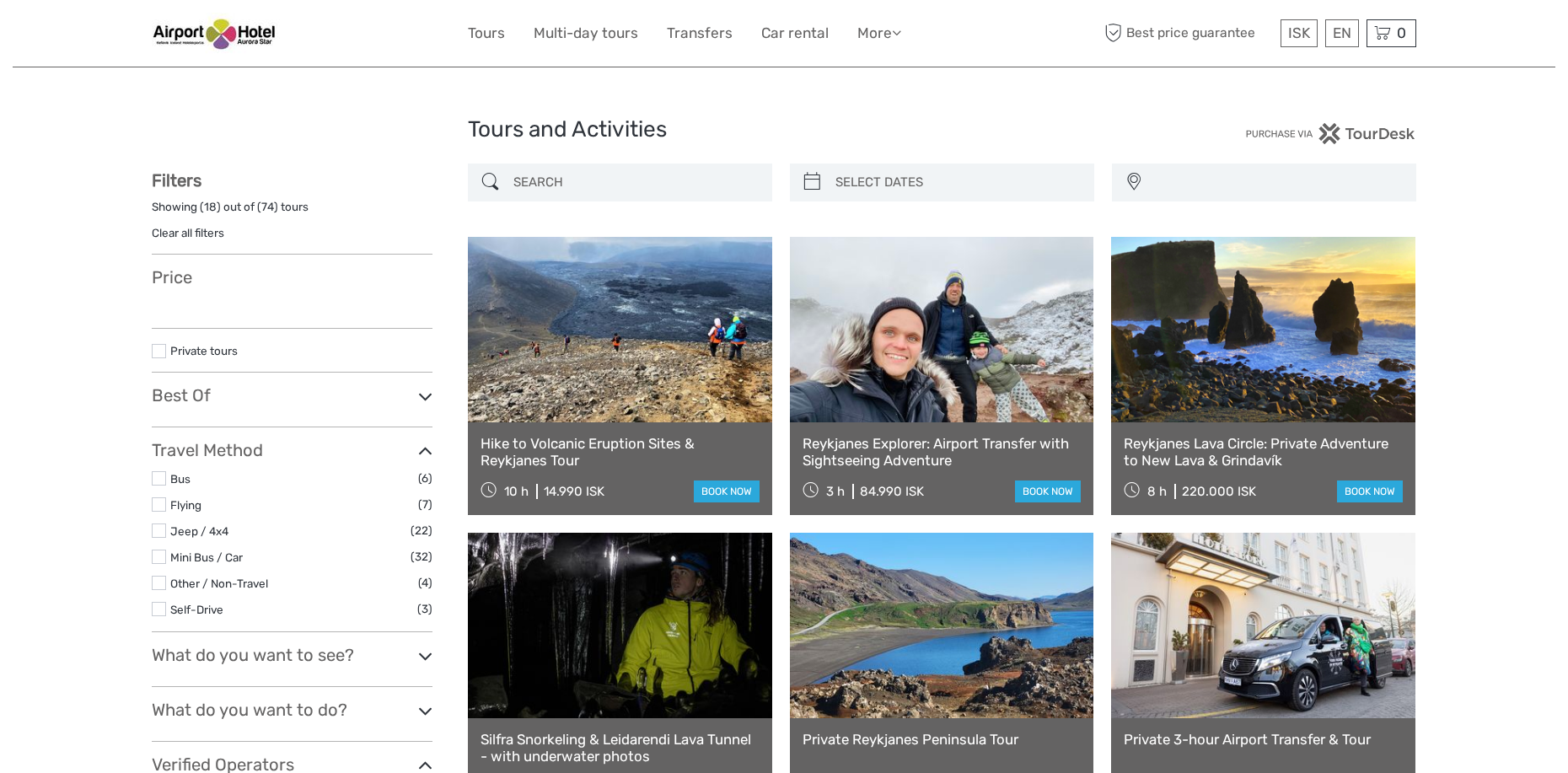 select 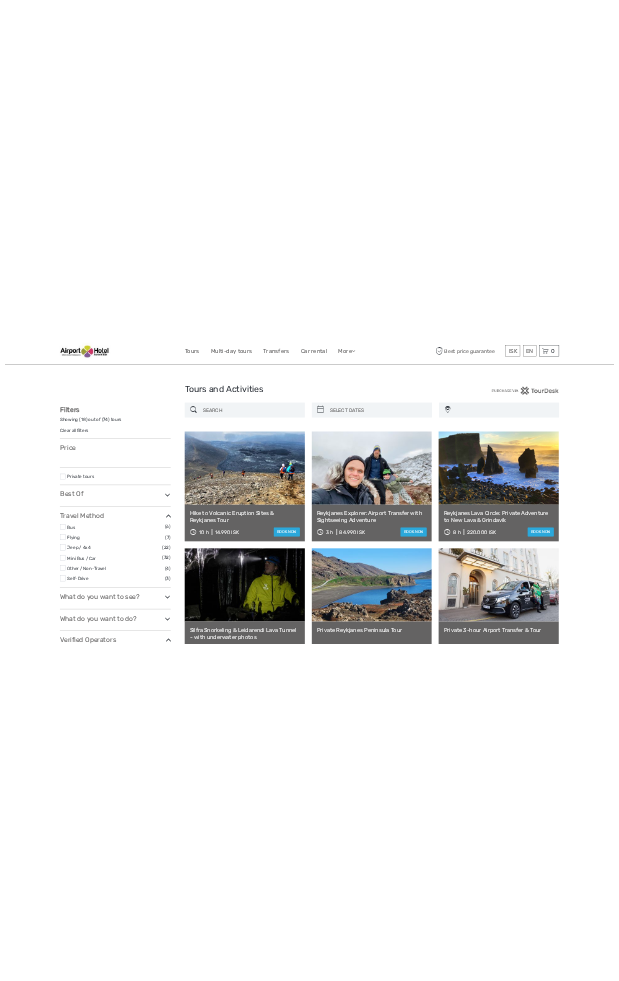 scroll, scrollTop: 0, scrollLeft: 0, axis: both 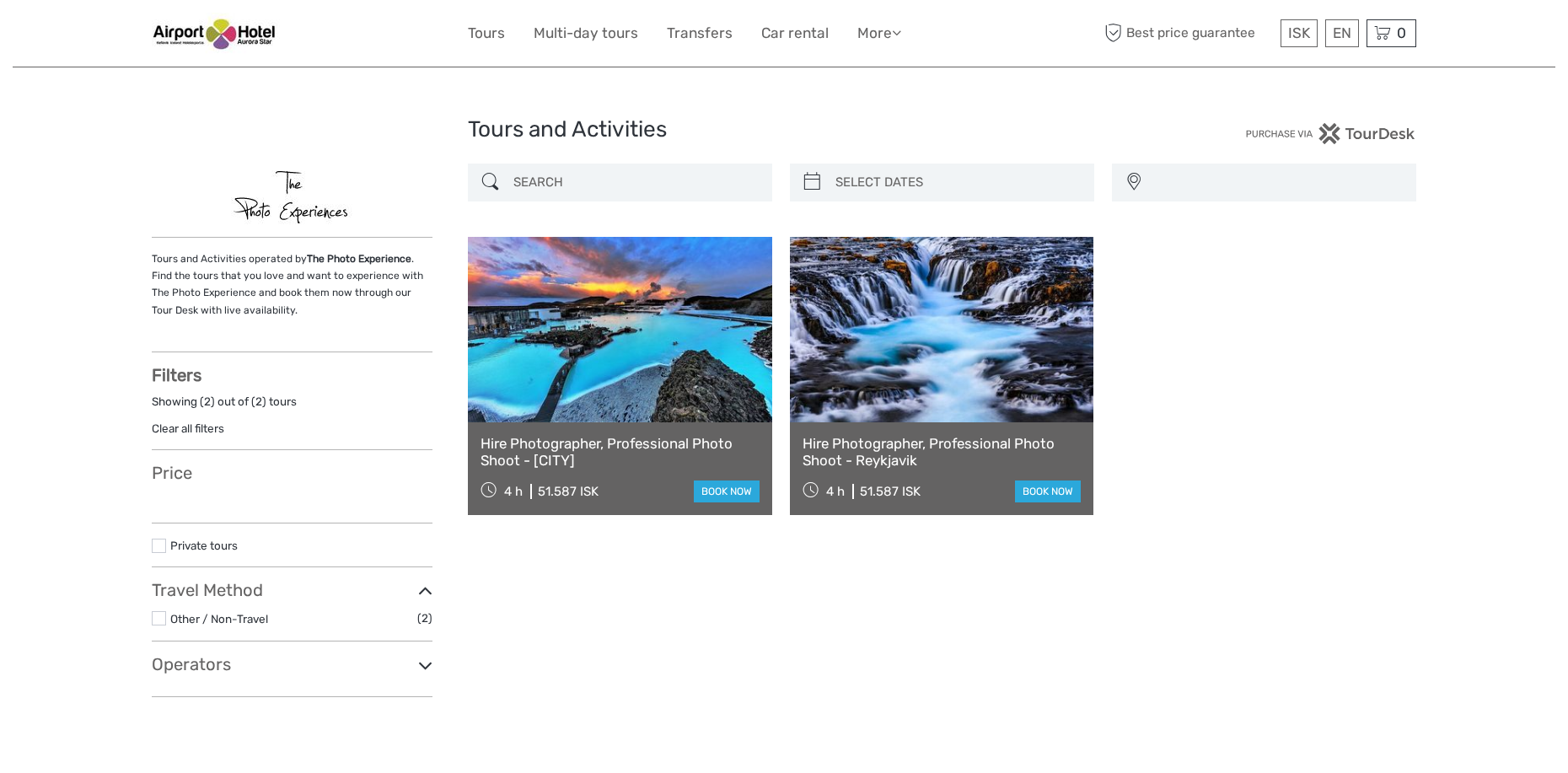 select 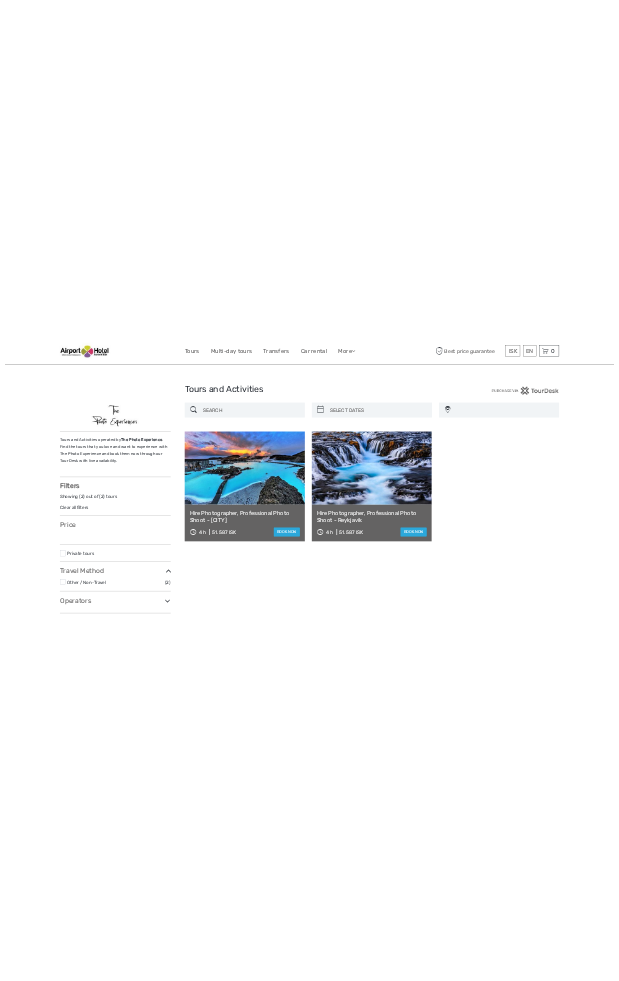 scroll, scrollTop: 0, scrollLeft: 0, axis: both 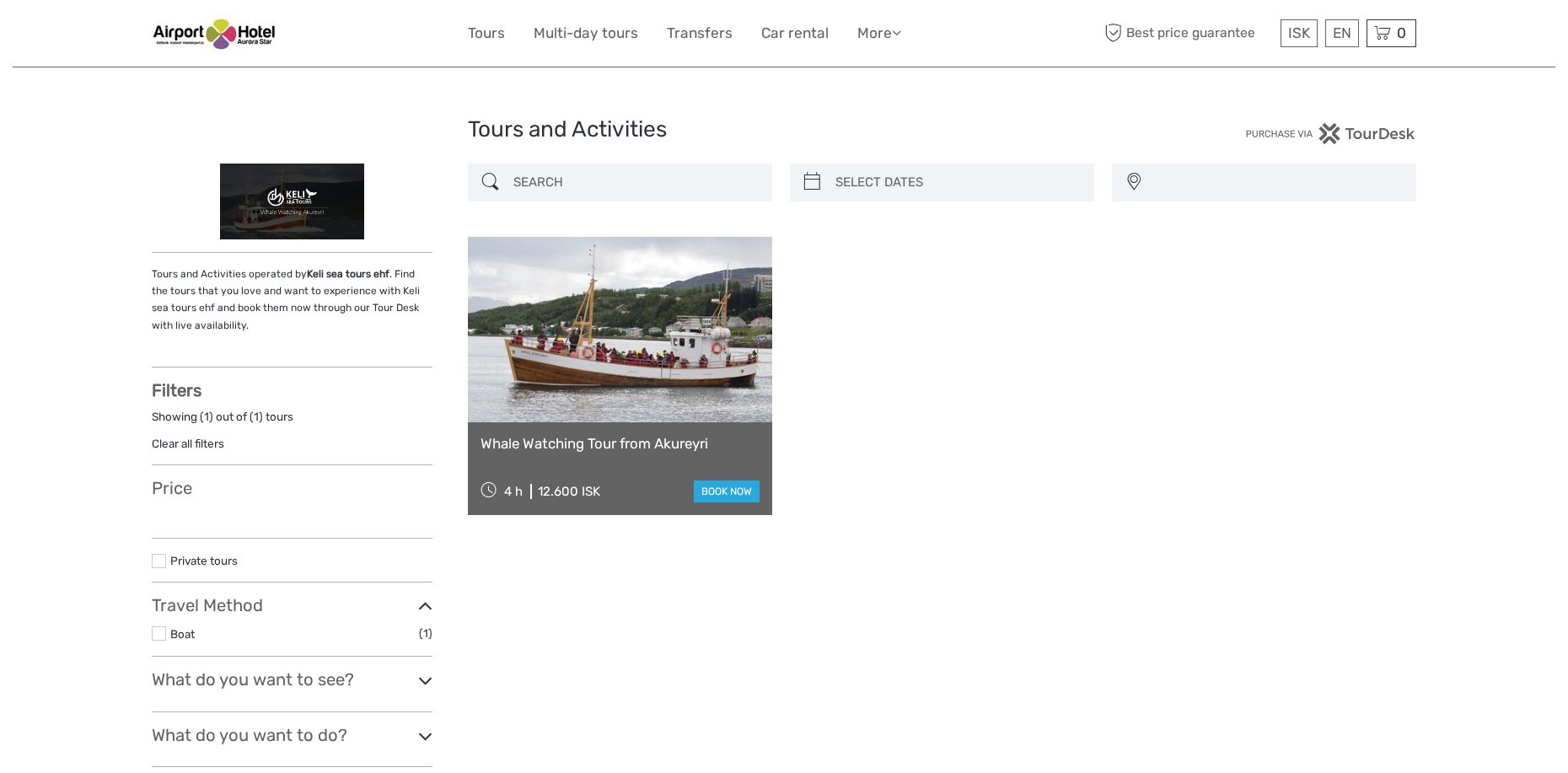 select 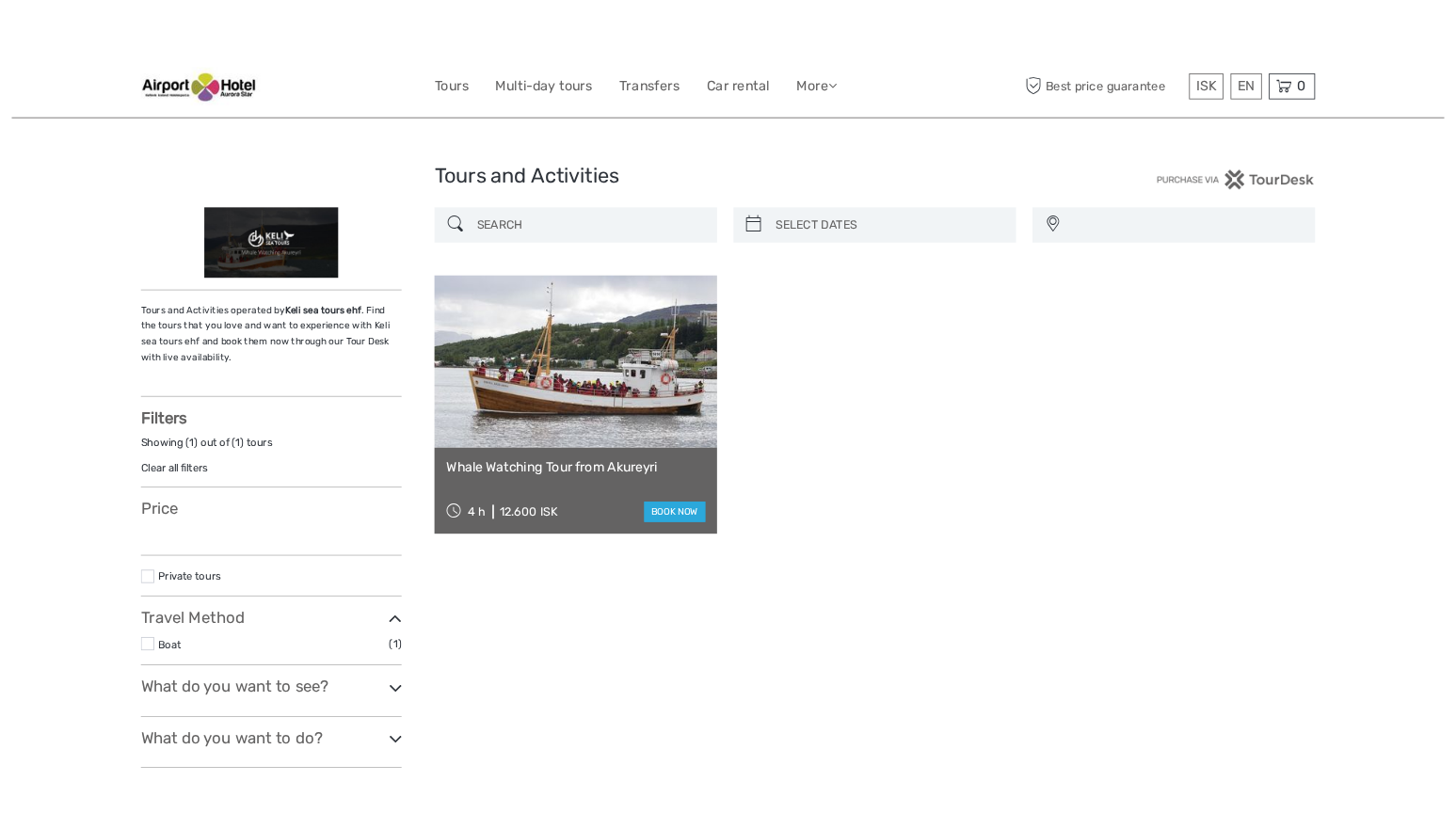 scroll, scrollTop: 0, scrollLeft: 0, axis: both 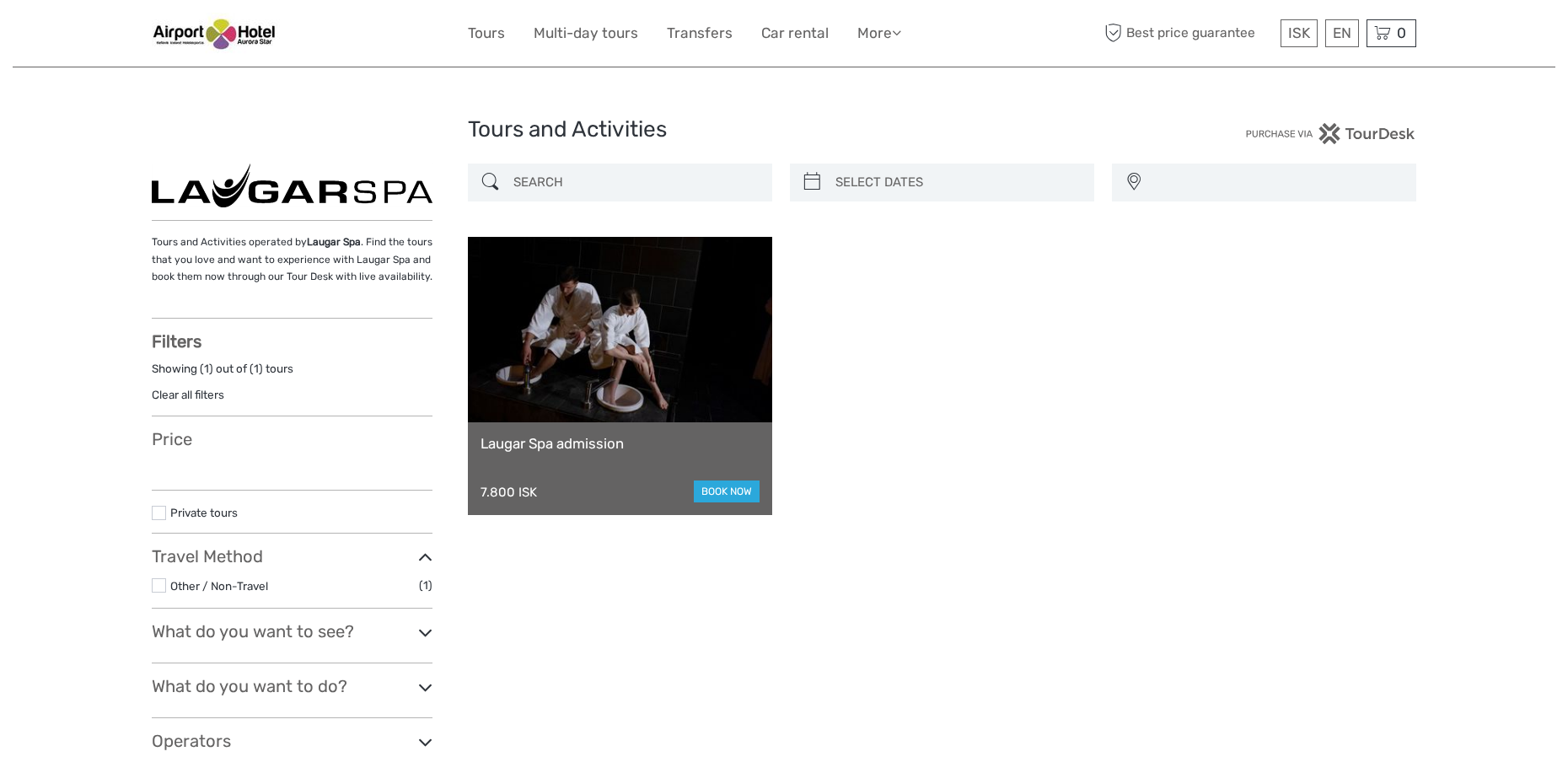 select 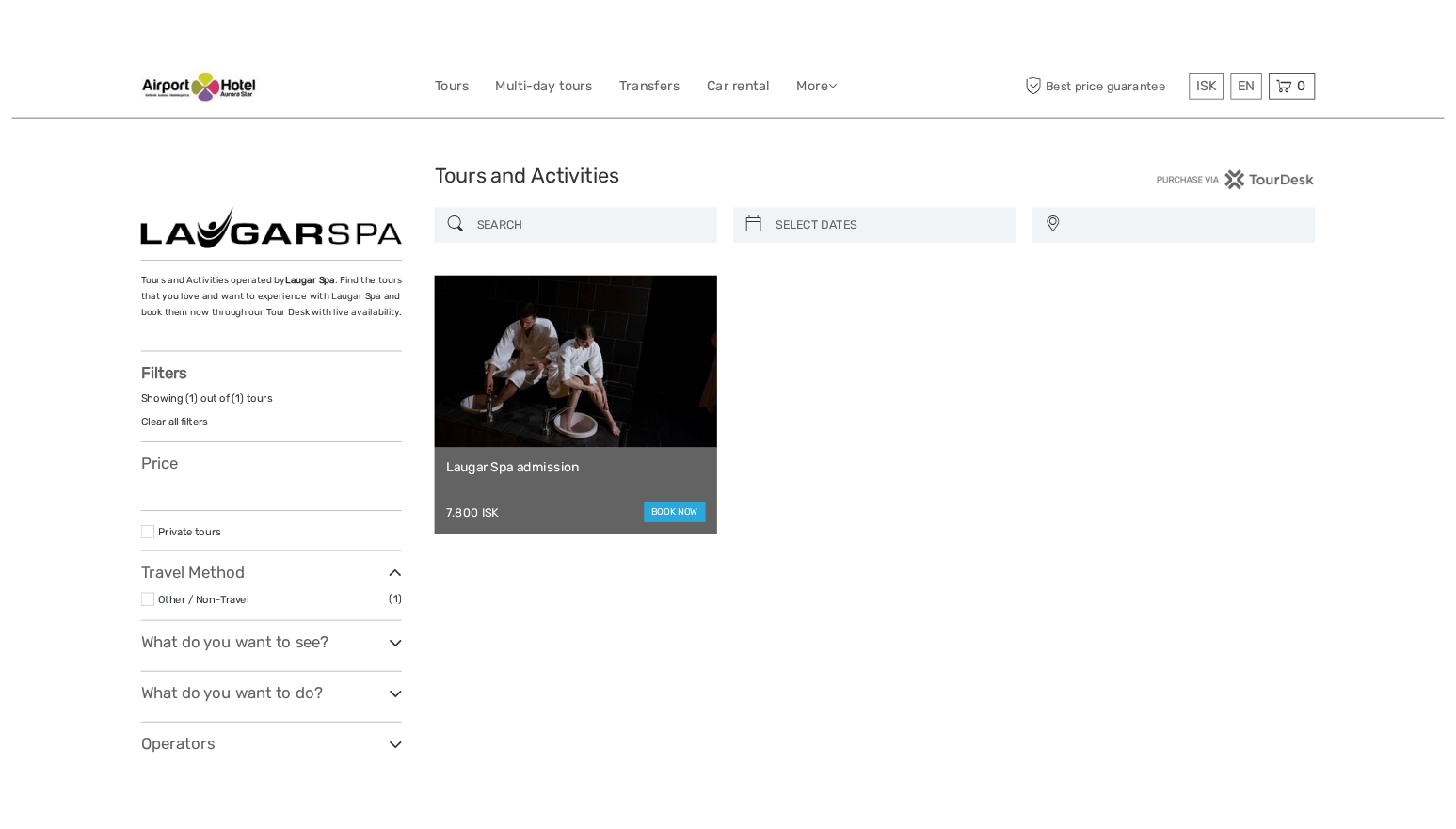 scroll, scrollTop: 0, scrollLeft: 0, axis: both 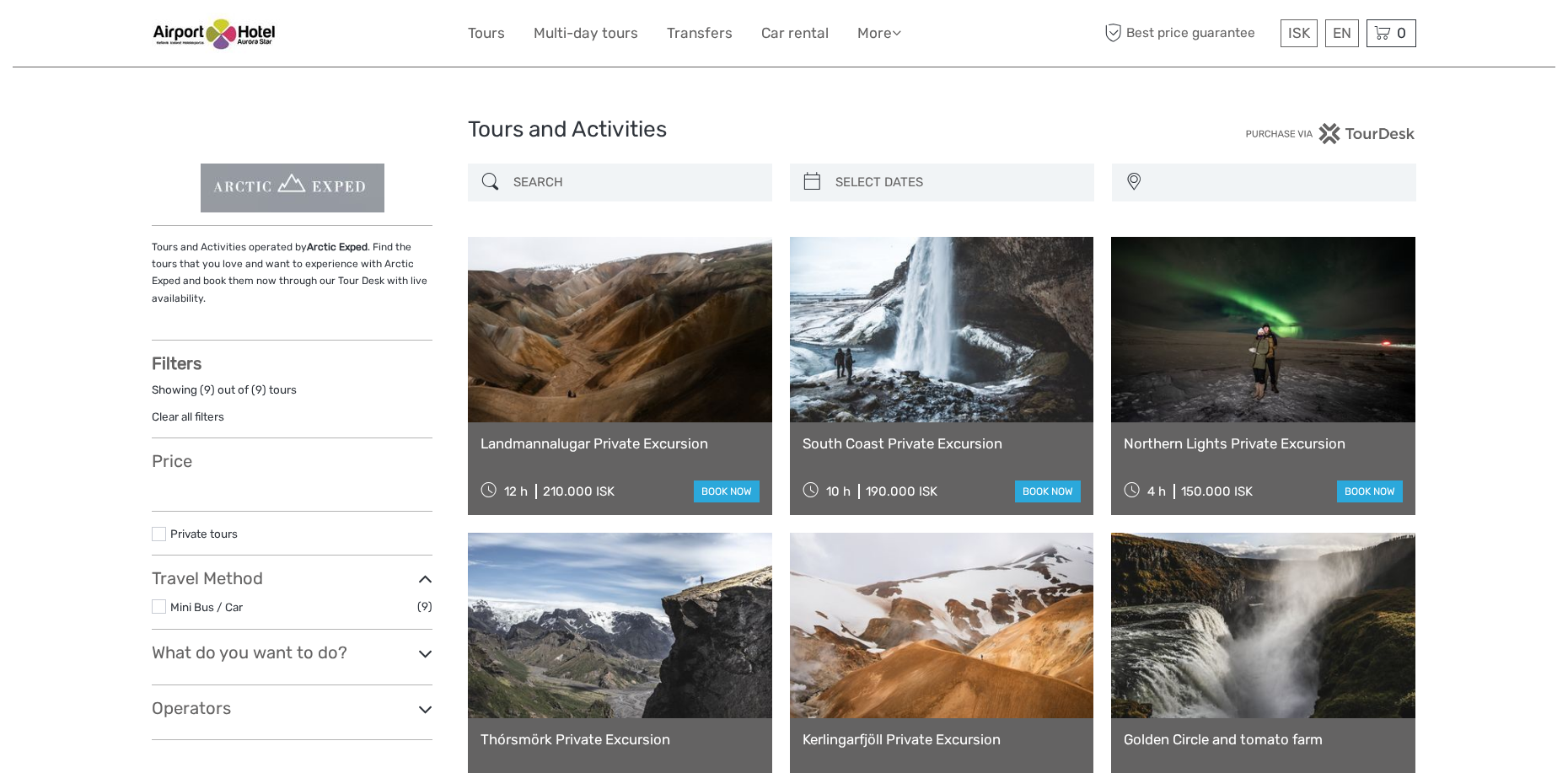 select 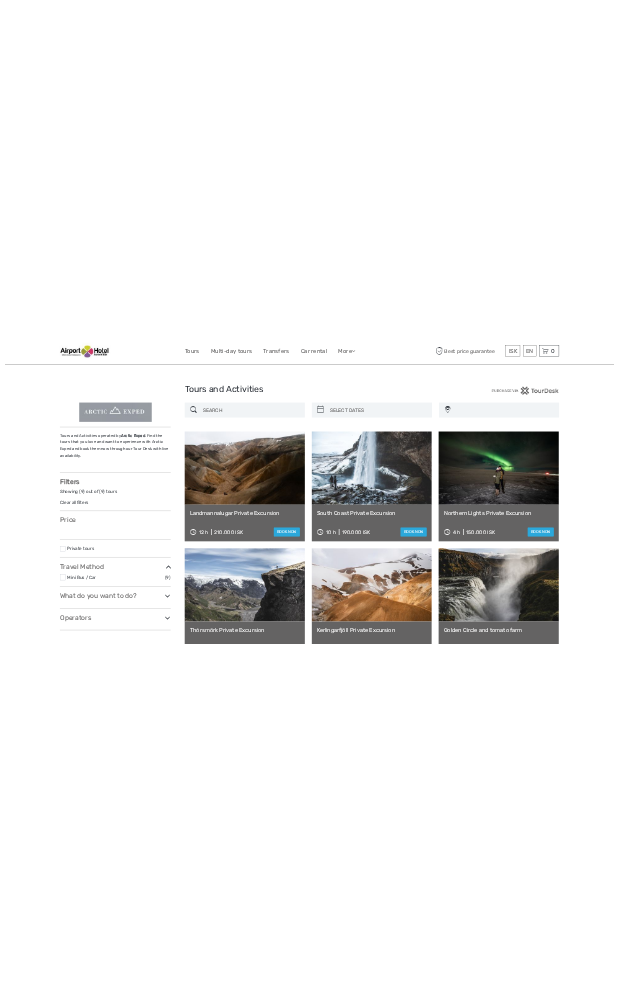 scroll, scrollTop: 0, scrollLeft: 0, axis: both 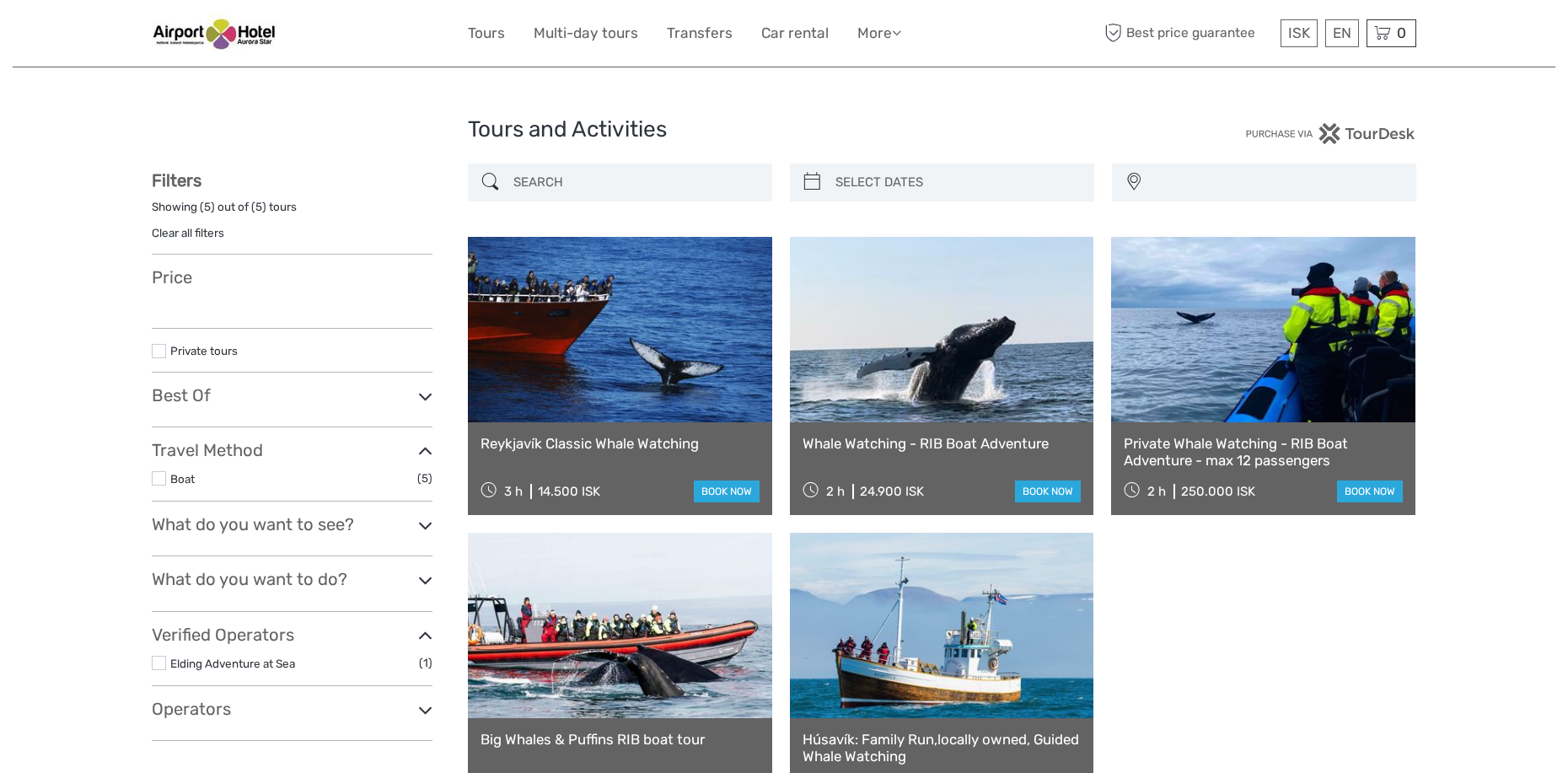 select 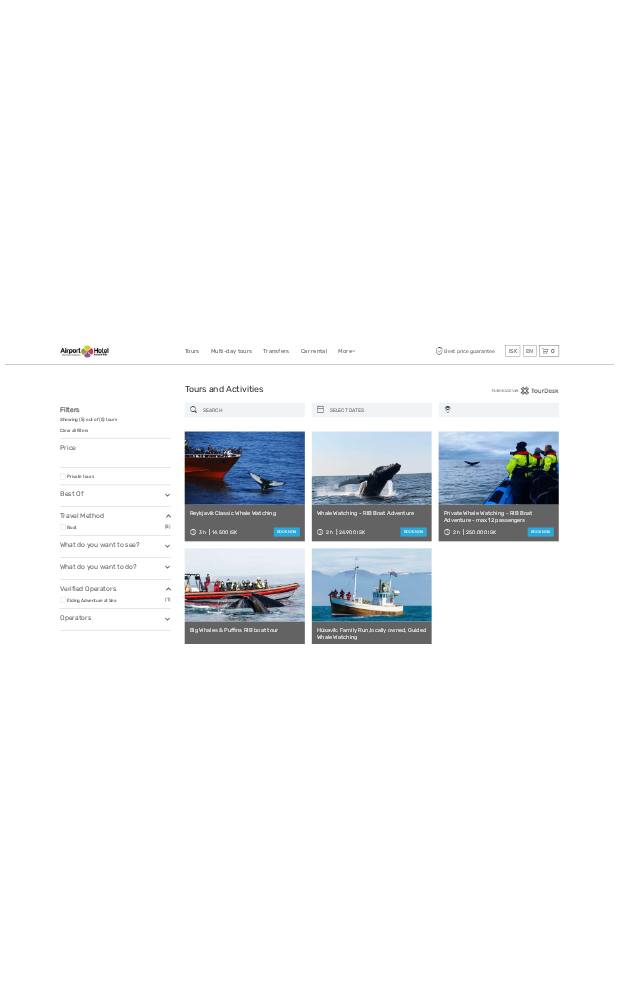 scroll, scrollTop: 0, scrollLeft: 0, axis: both 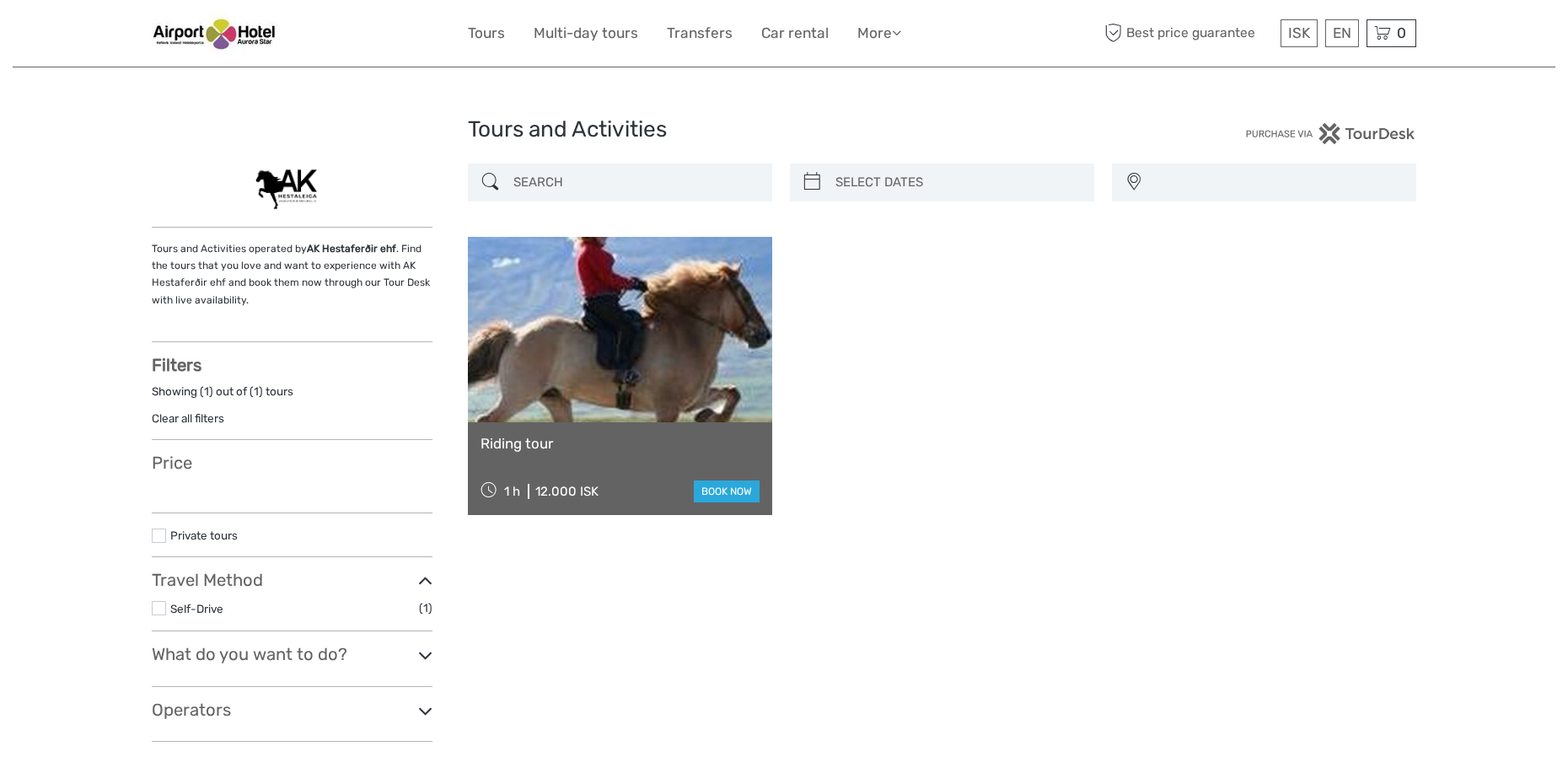 select 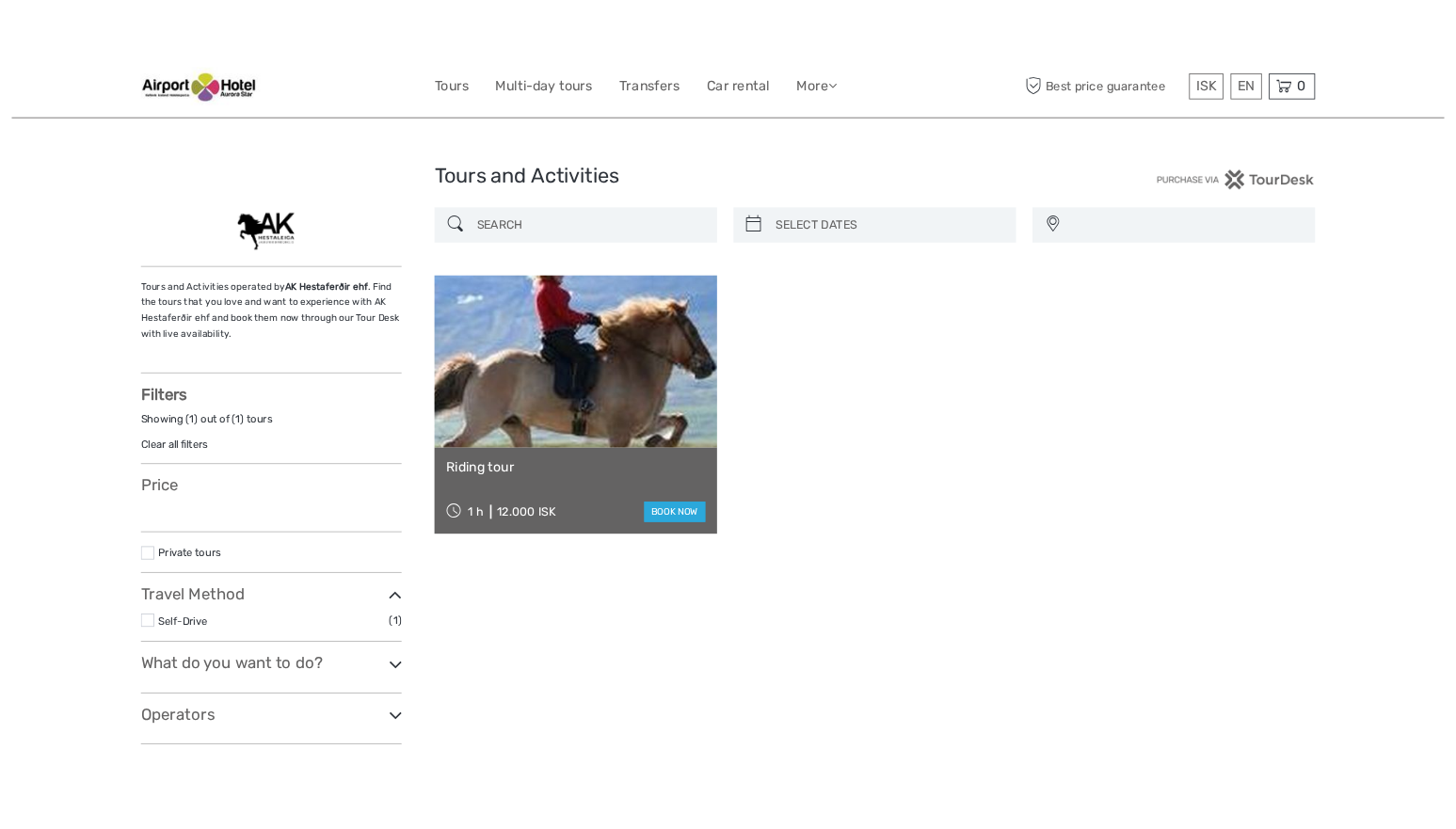 scroll, scrollTop: 0, scrollLeft: 0, axis: both 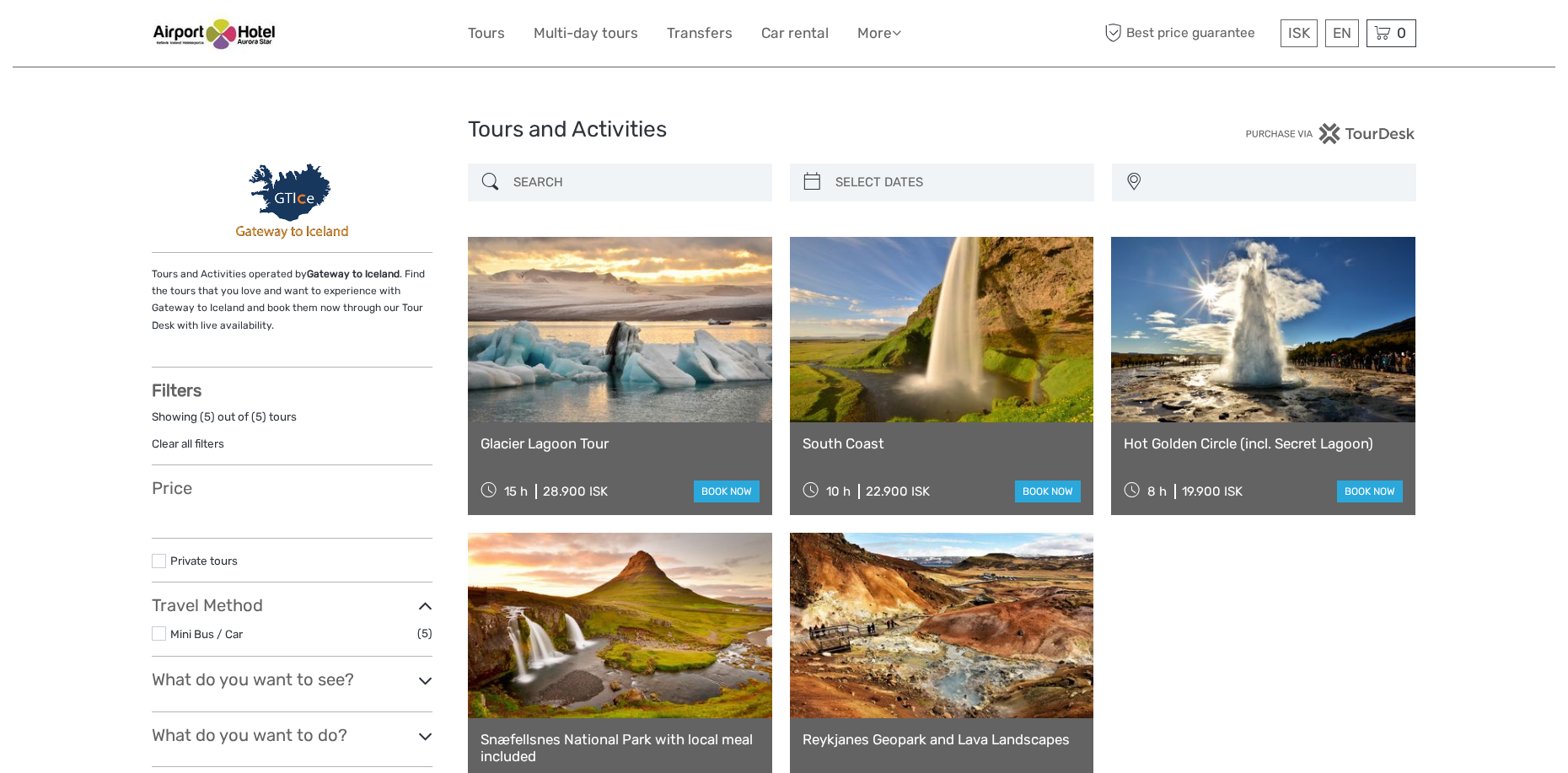select 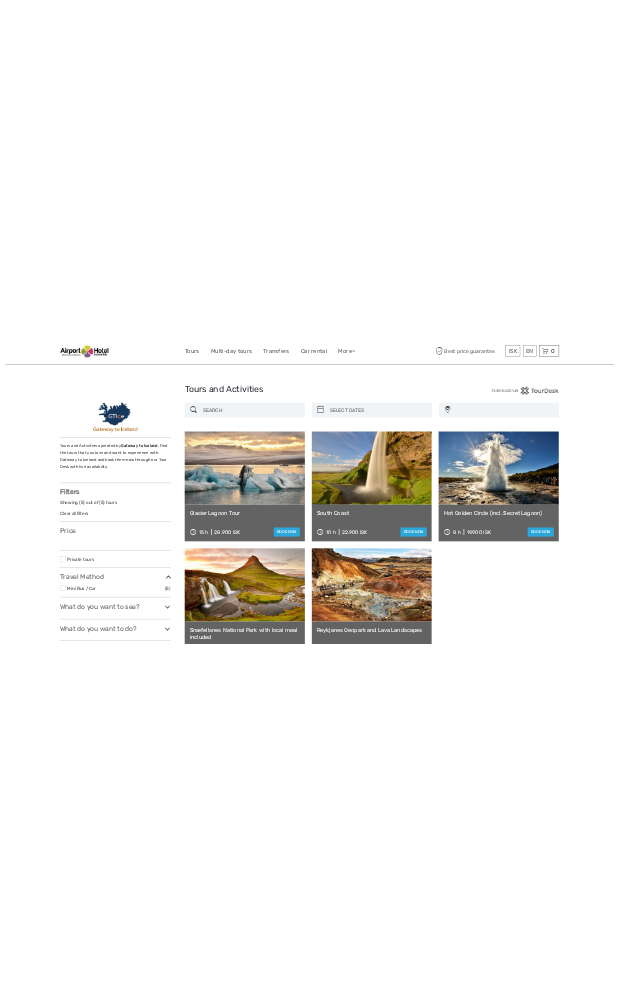 scroll, scrollTop: 0, scrollLeft: 0, axis: both 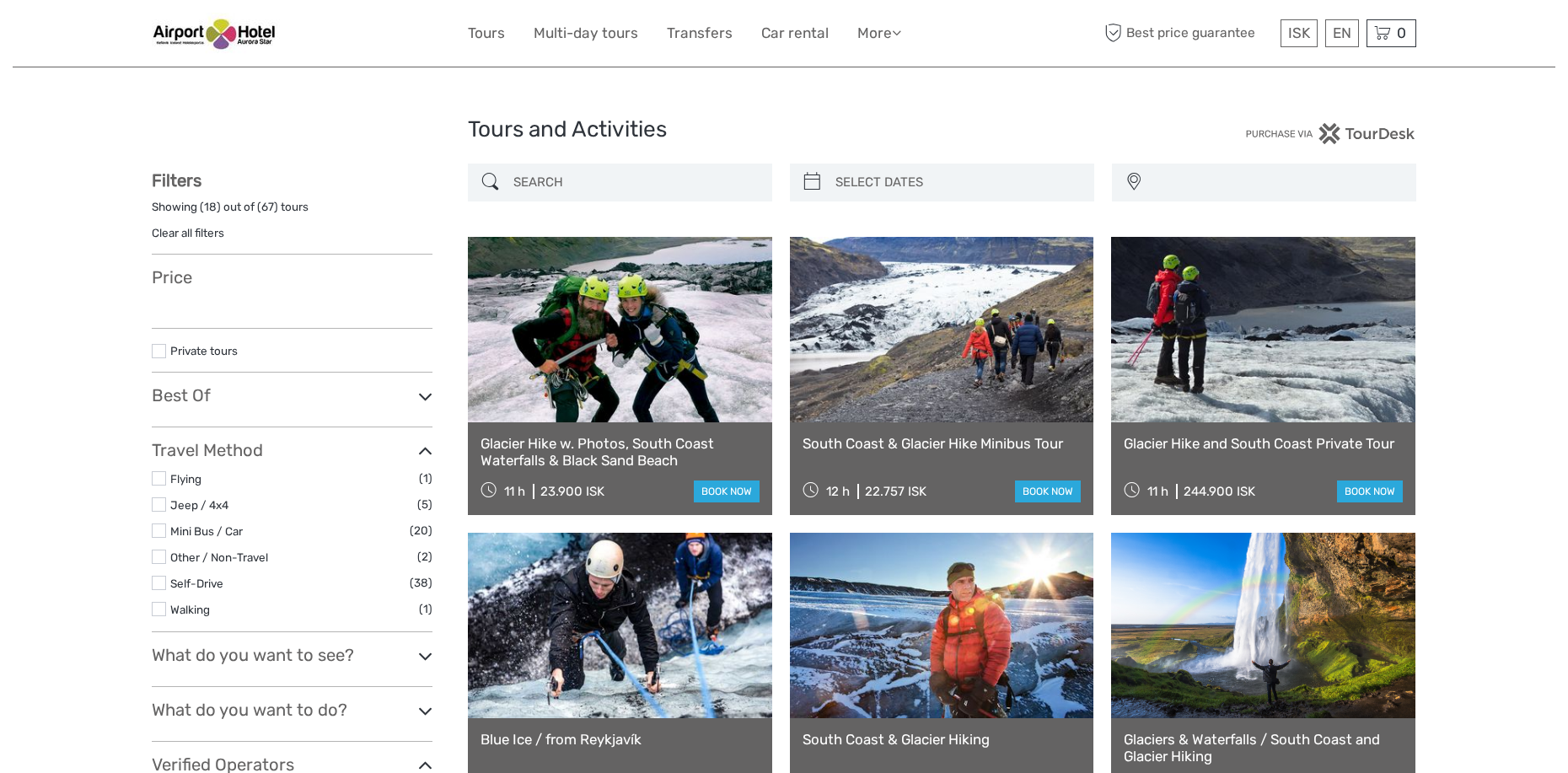 select 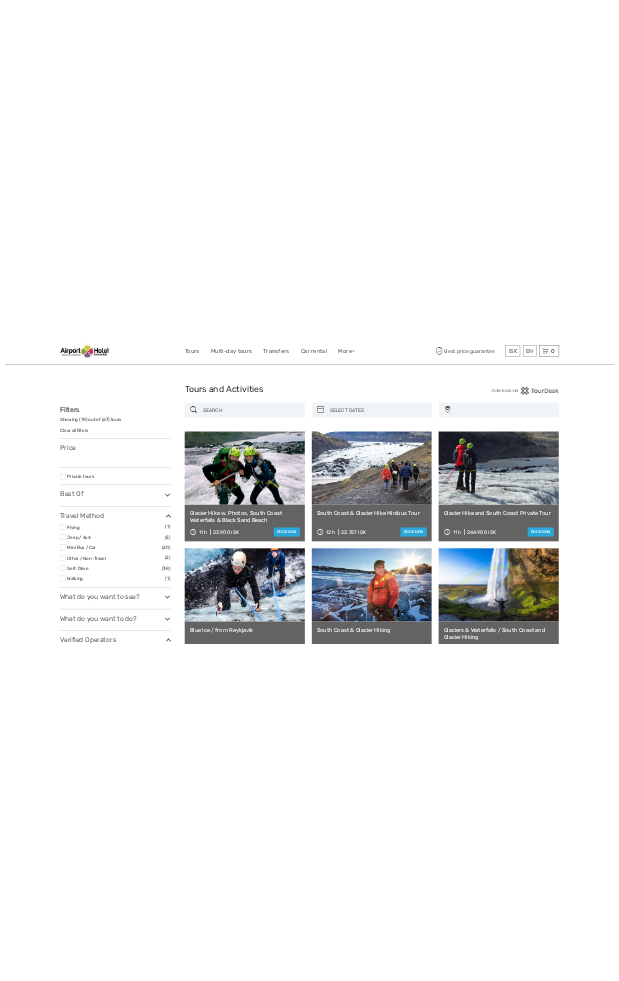 scroll, scrollTop: 0, scrollLeft: 0, axis: both 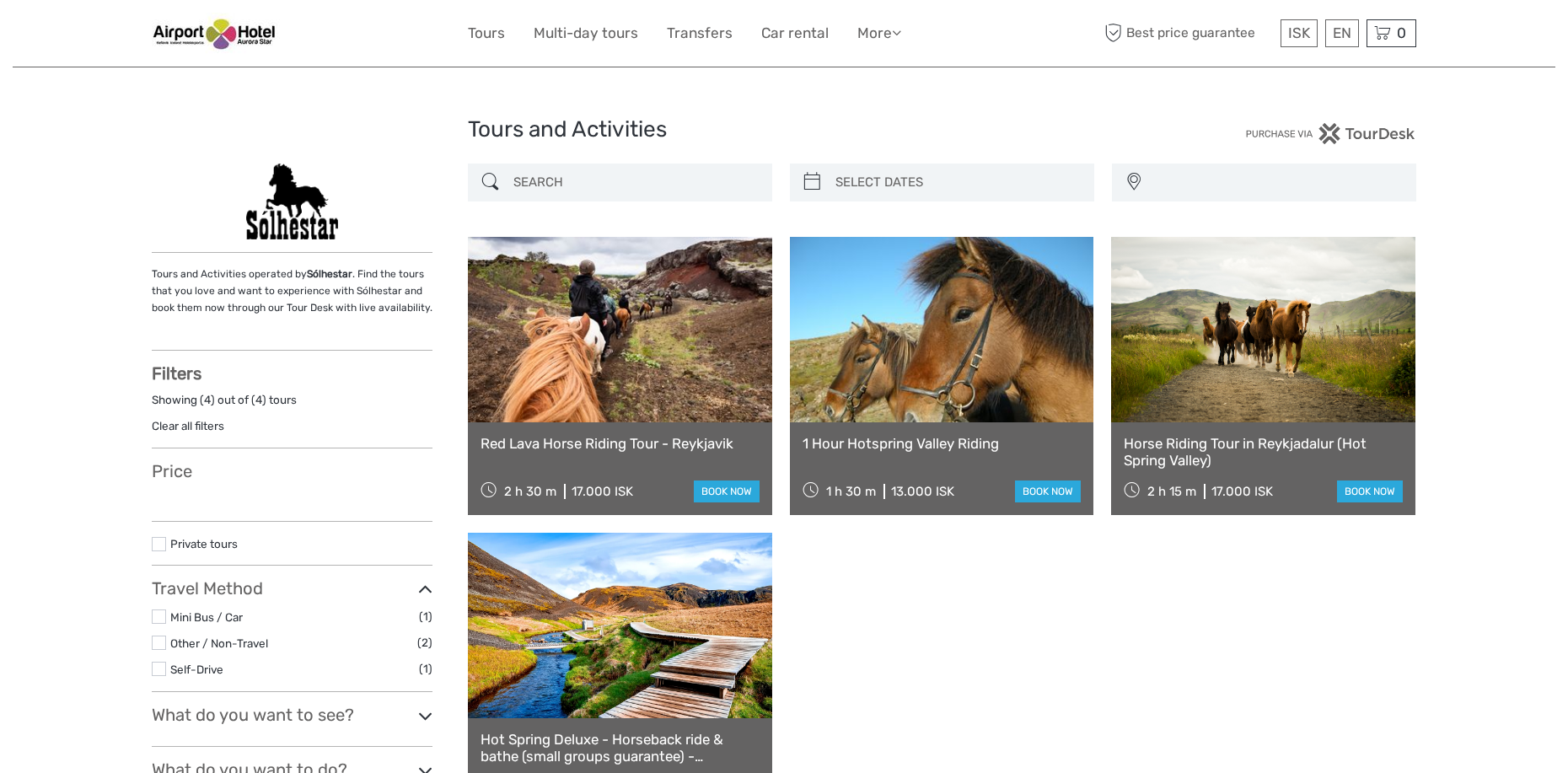select 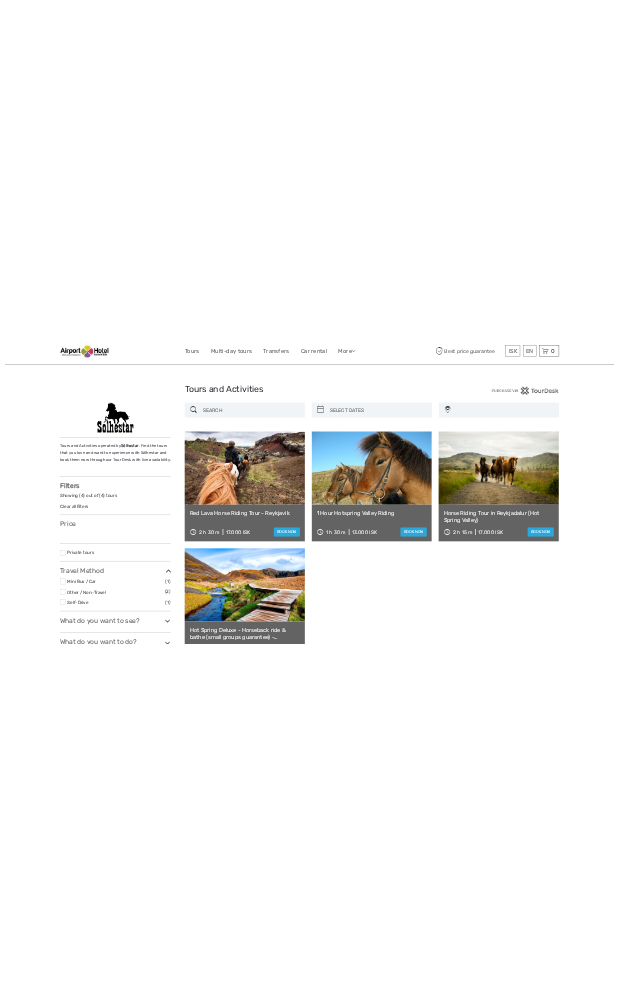 scroll, scrollTop: 0, scrollLeft: 0, axis: both 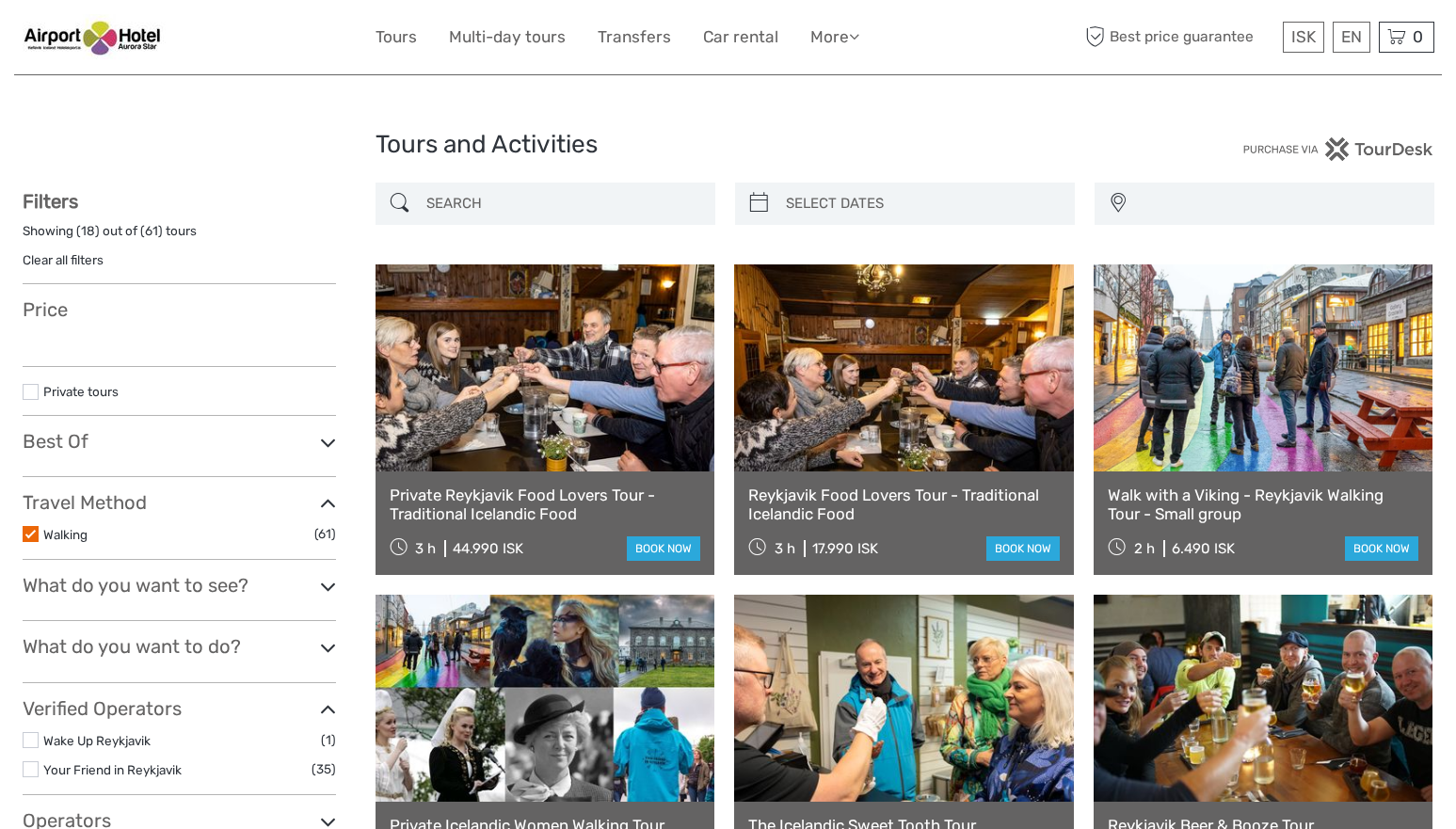 select 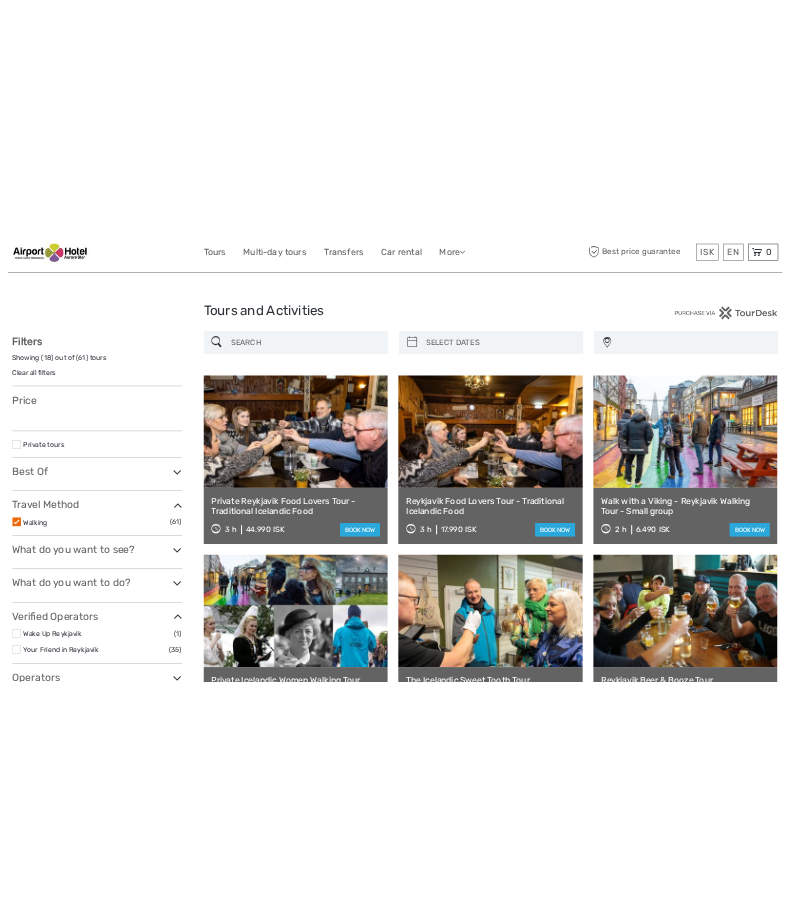 scroll, scrollTop: 0, scrollLeft: 0, axis: both 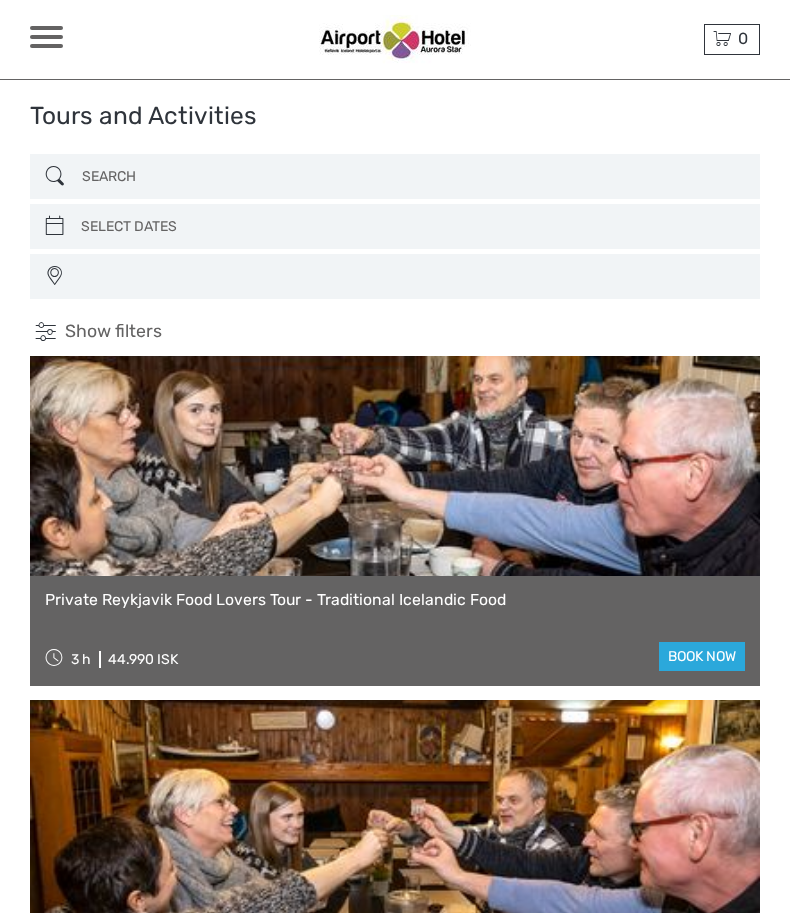 select 